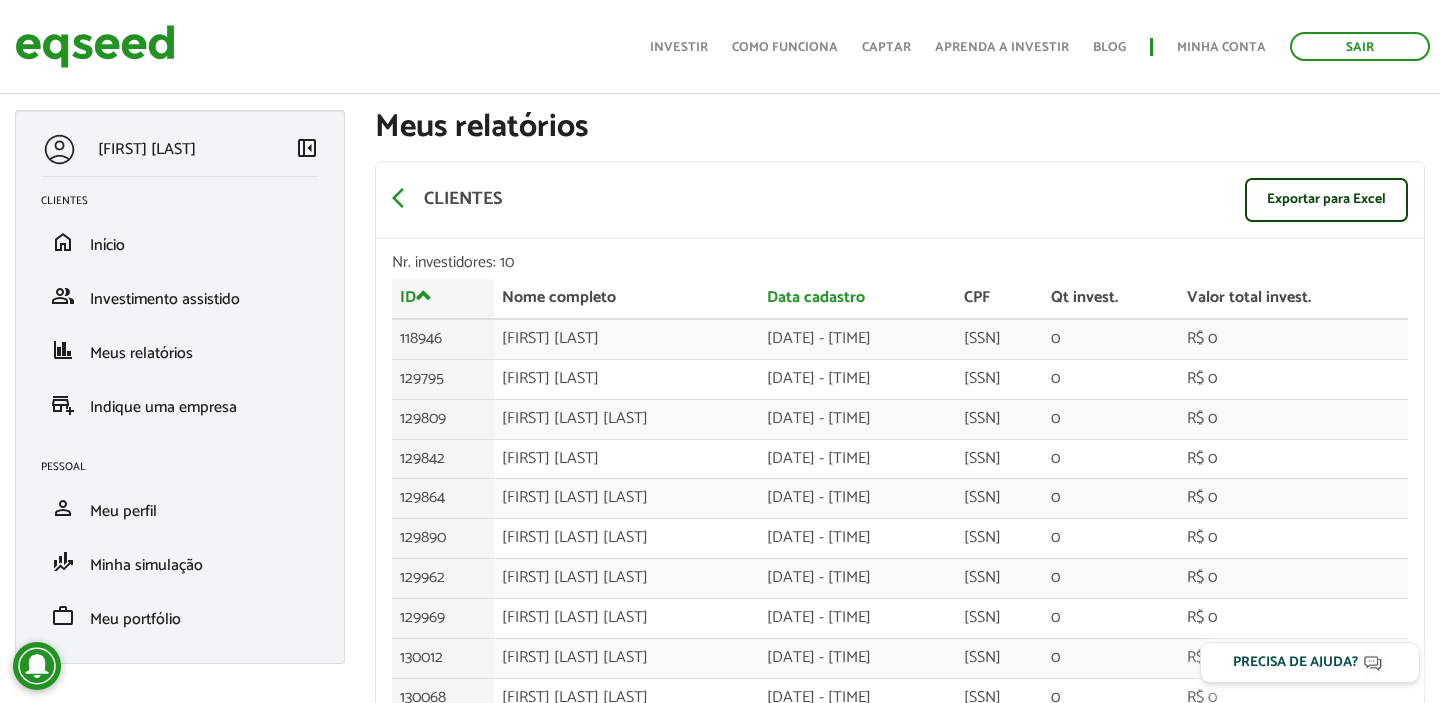 scroll, scrollTop: 127, scrollLeft: 0, axis: vertical 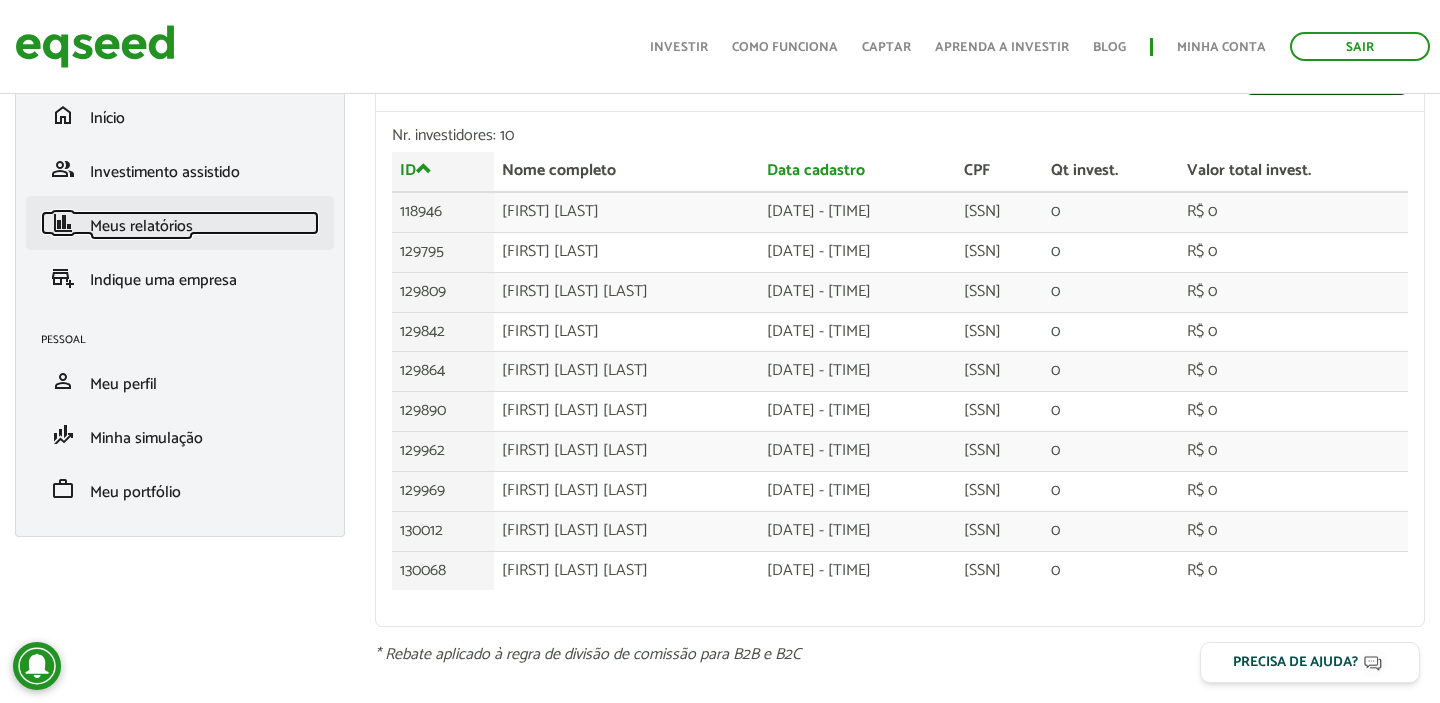 click on "finance Meus relatórios" at bounding box center [180, 223] 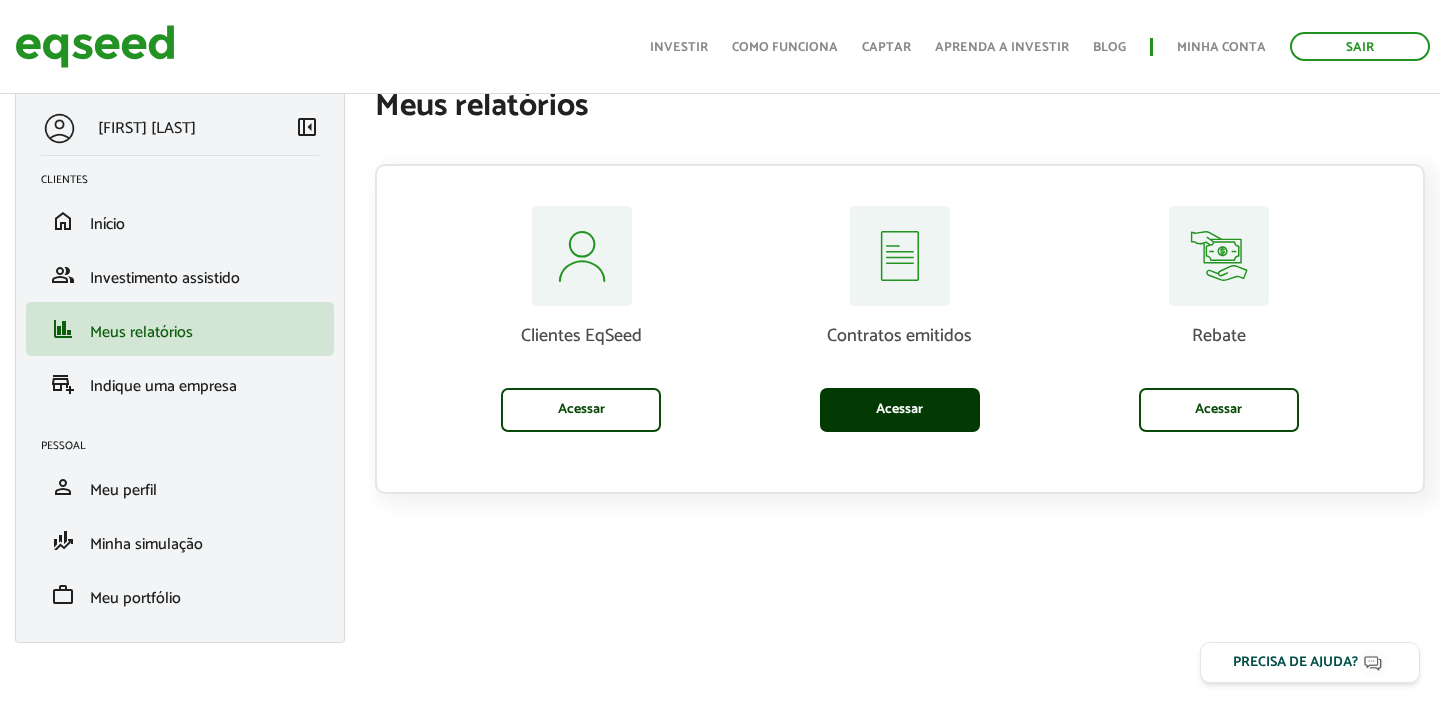 scroll, scrollTop: 21, scrollLeft: 0, axis: vertical 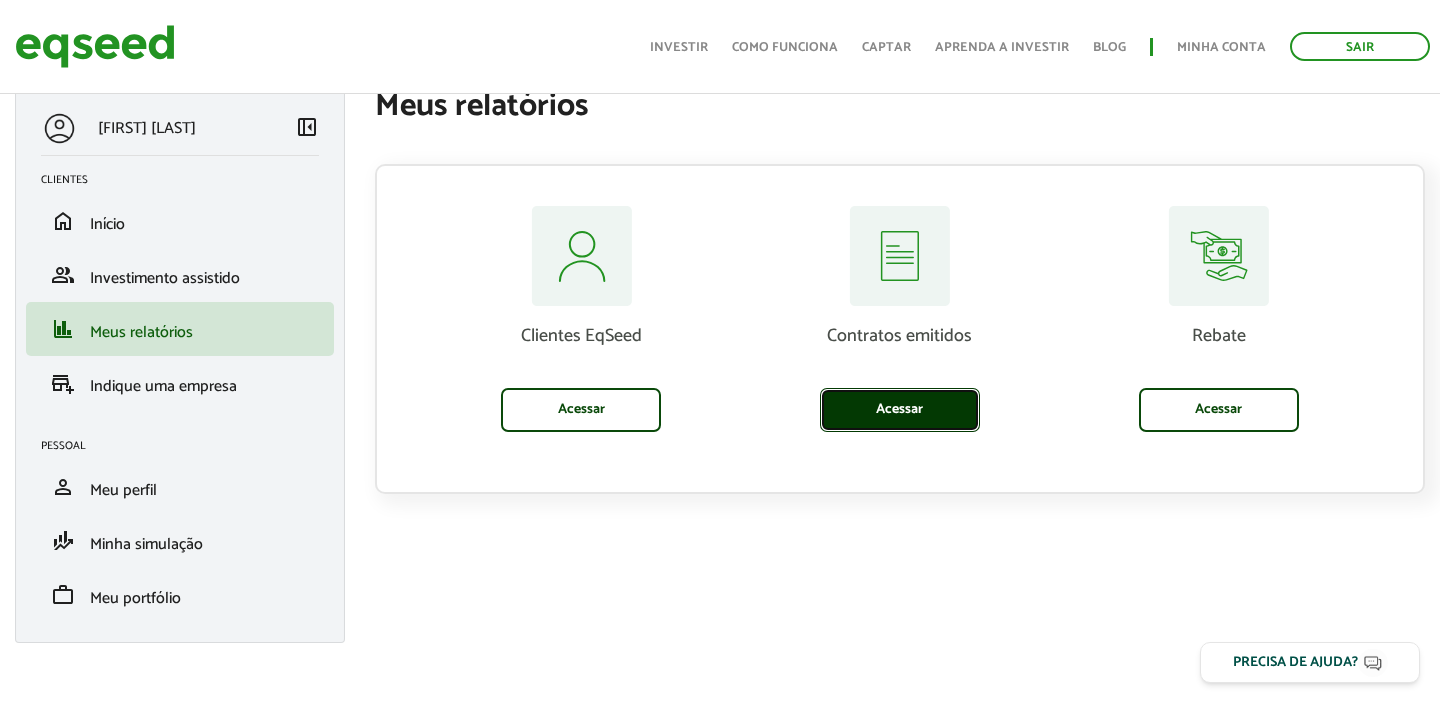 click on "Acessar" at bounding box center (900, 410) 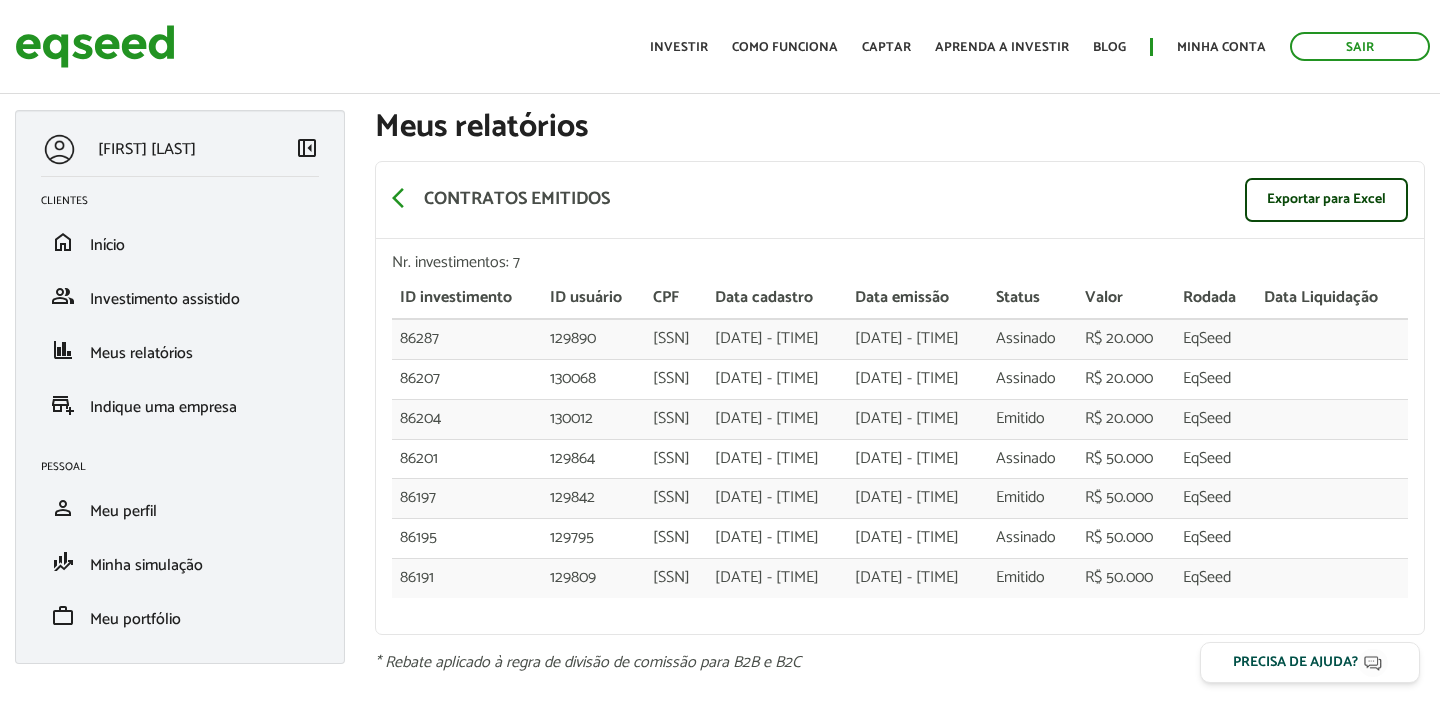 scroll, scrollTop: 21, scrollLeft: 0, axis: vertical 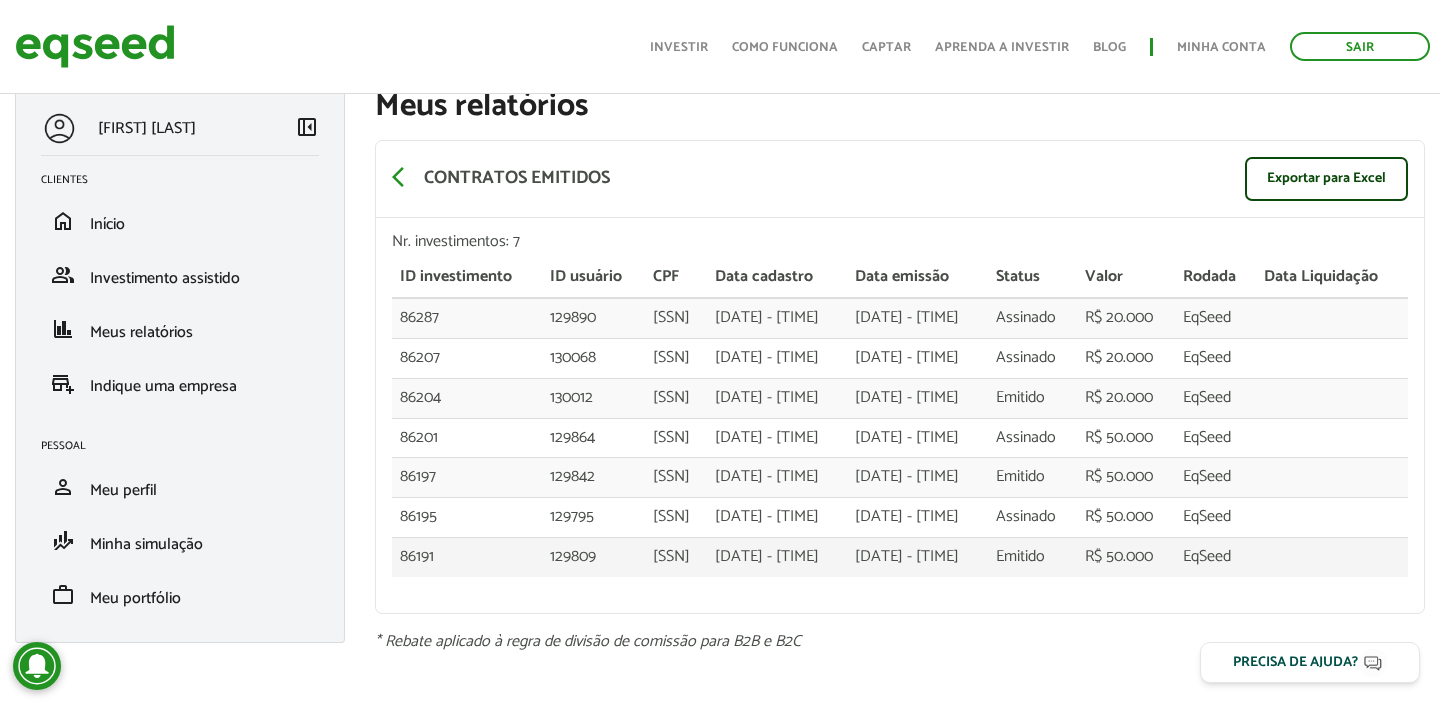 click on "23/06/2025 - 19:08" at bounding box center [777, 318] 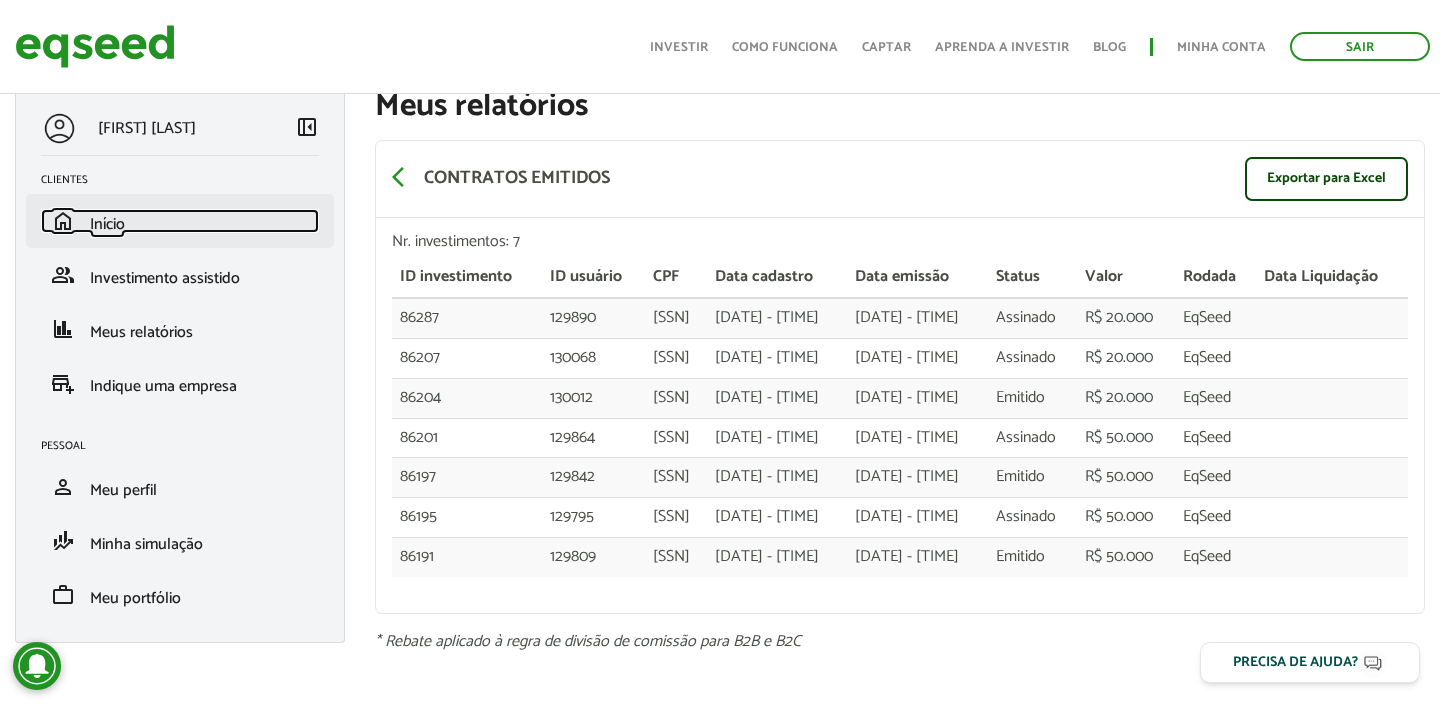 click on "home Início" at bounding box center [180, 221] 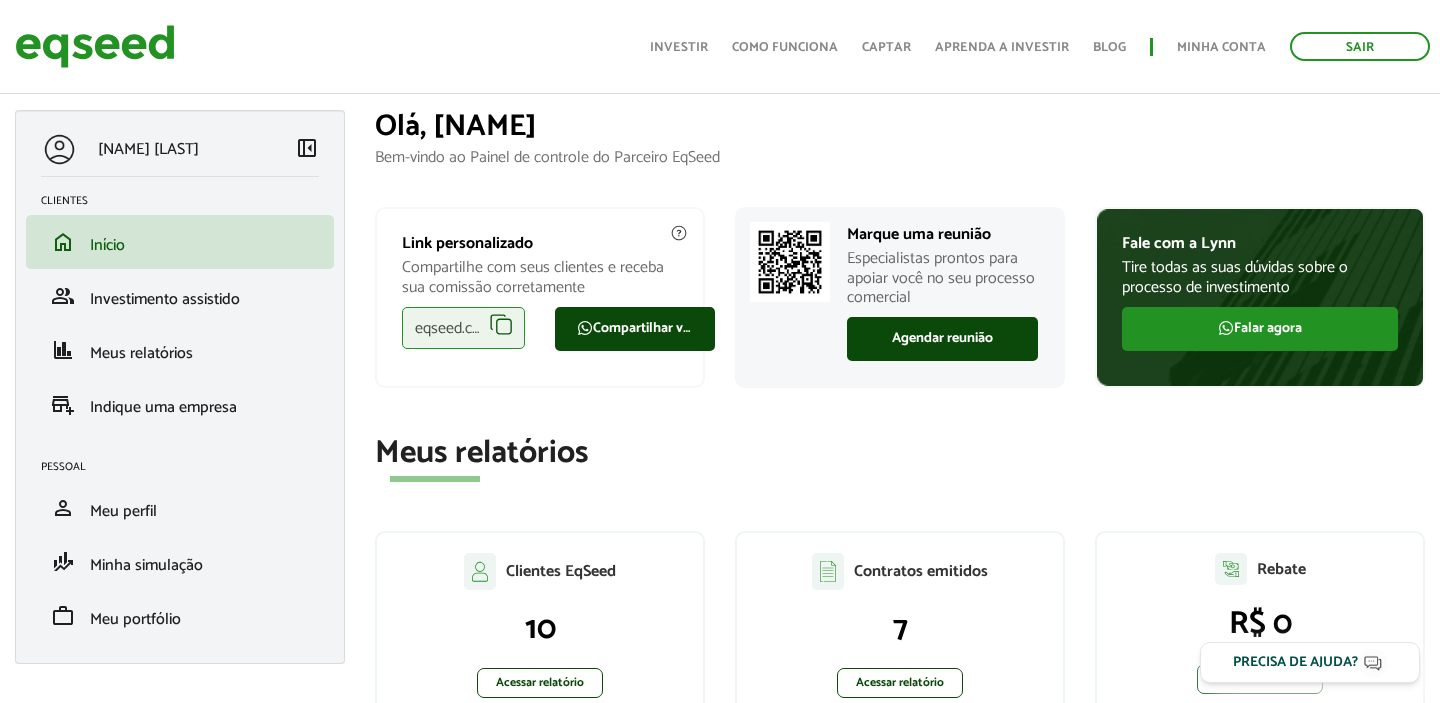 scroll, scrollTop: 88, scrollLeft: 0, axis: vertical 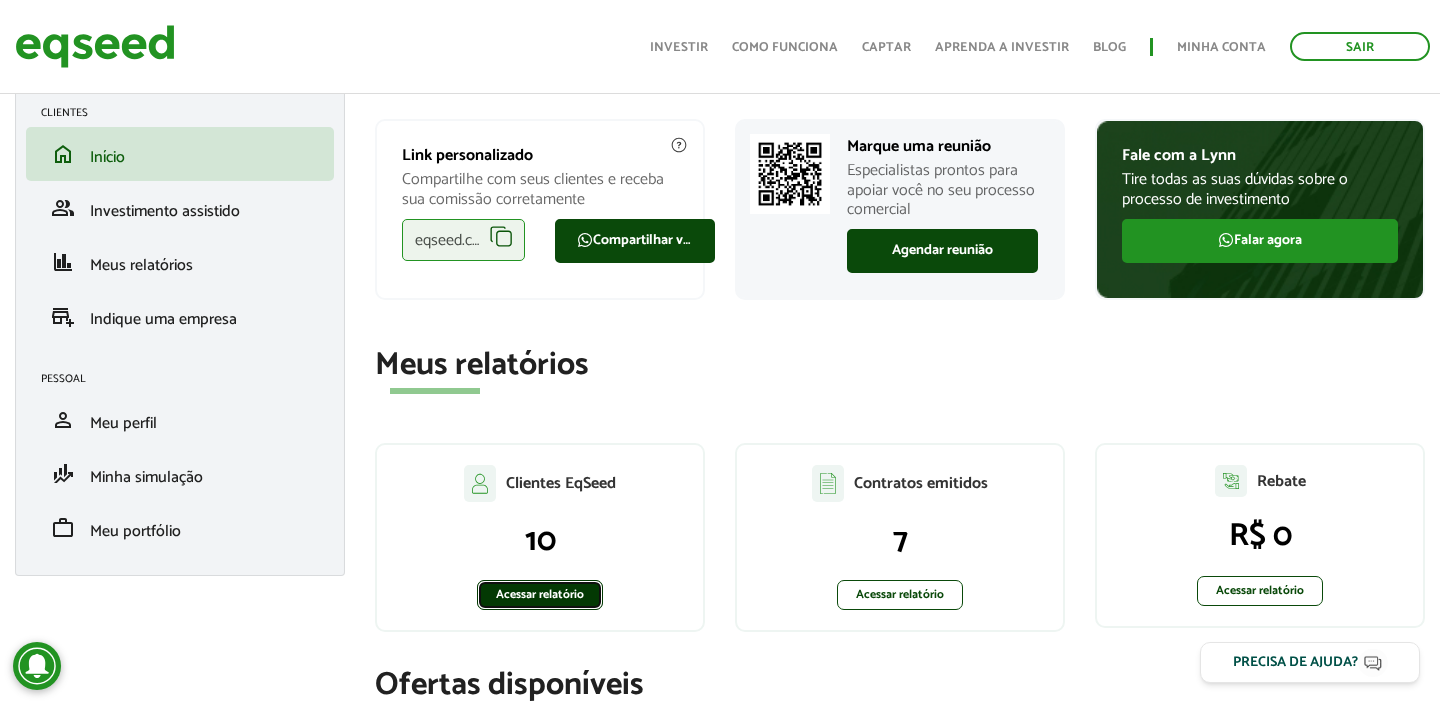 click on "Acessar relatório" at bounding box center [540, 595] 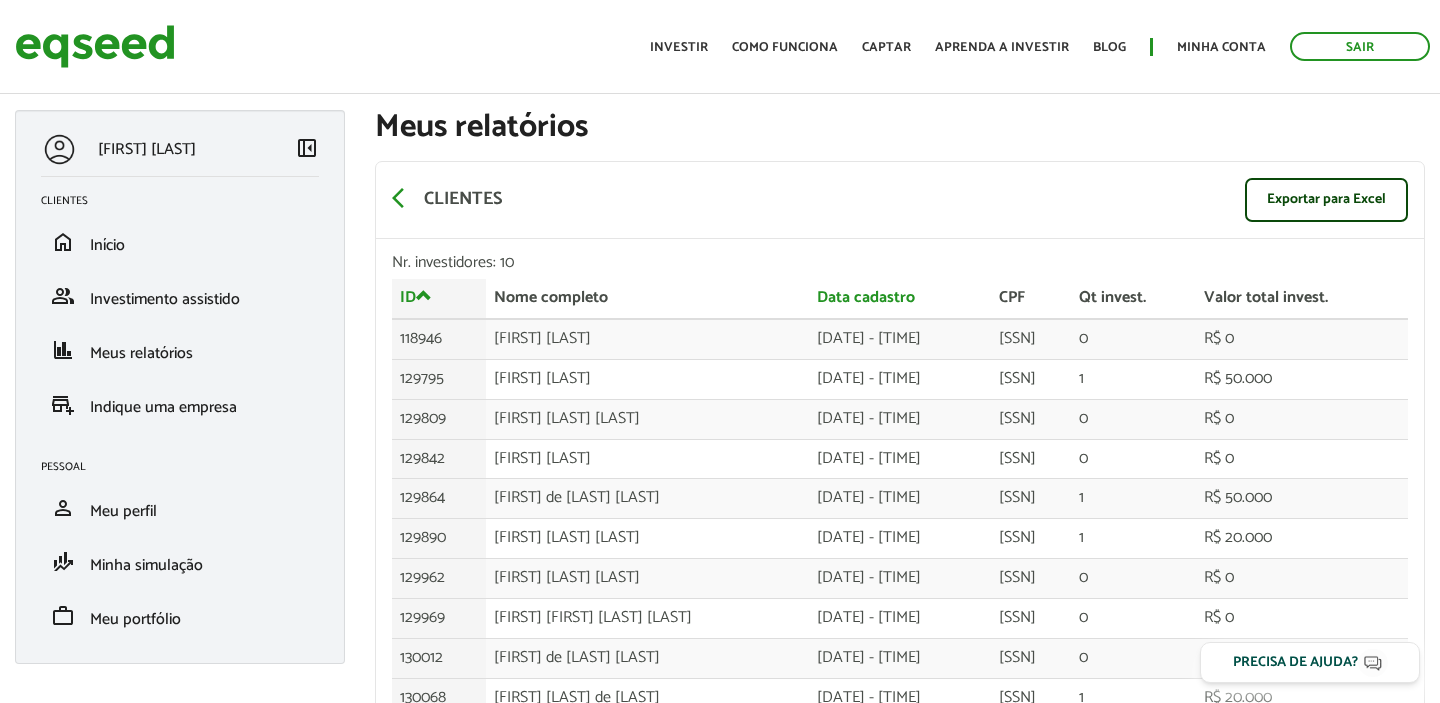 scroll, scrollTop: 0, scrollLeft: 0, axis: both 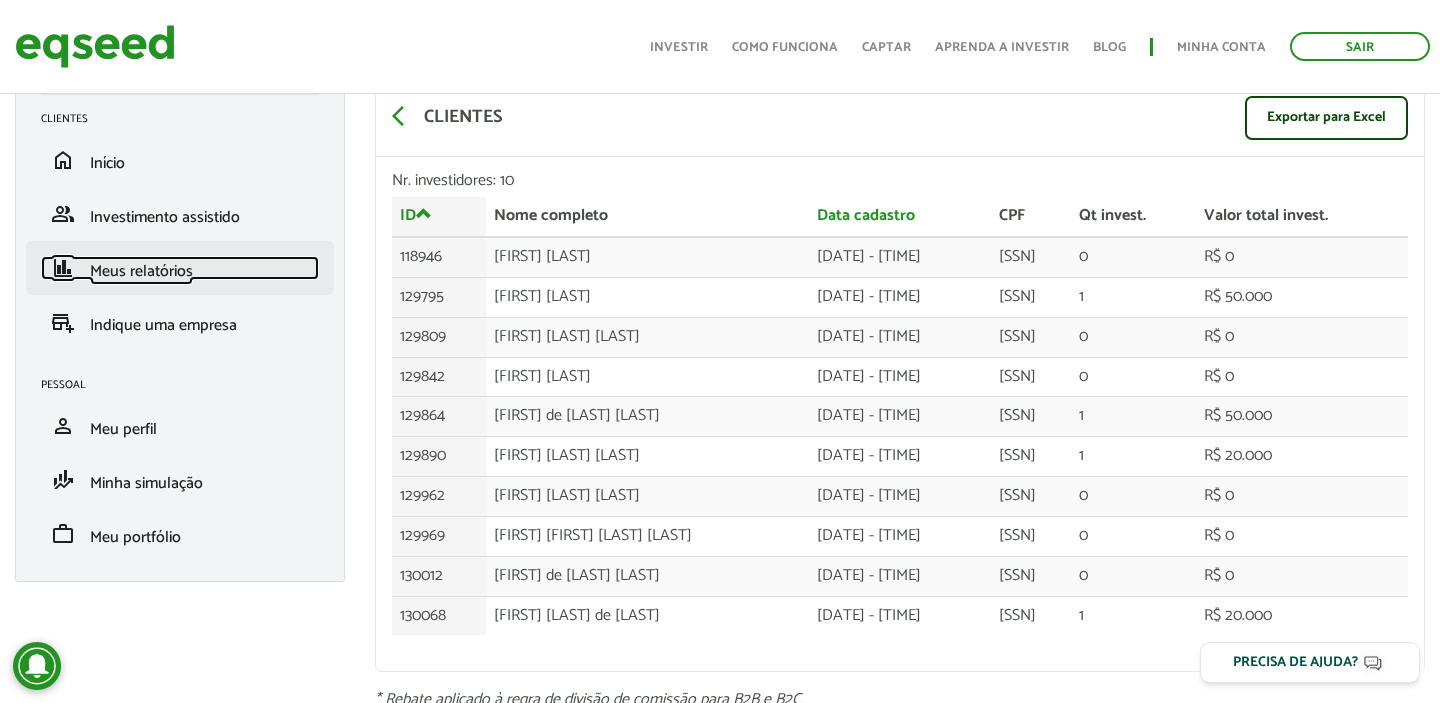 click on "Meus relatórios" at bounding box center (141, 271) 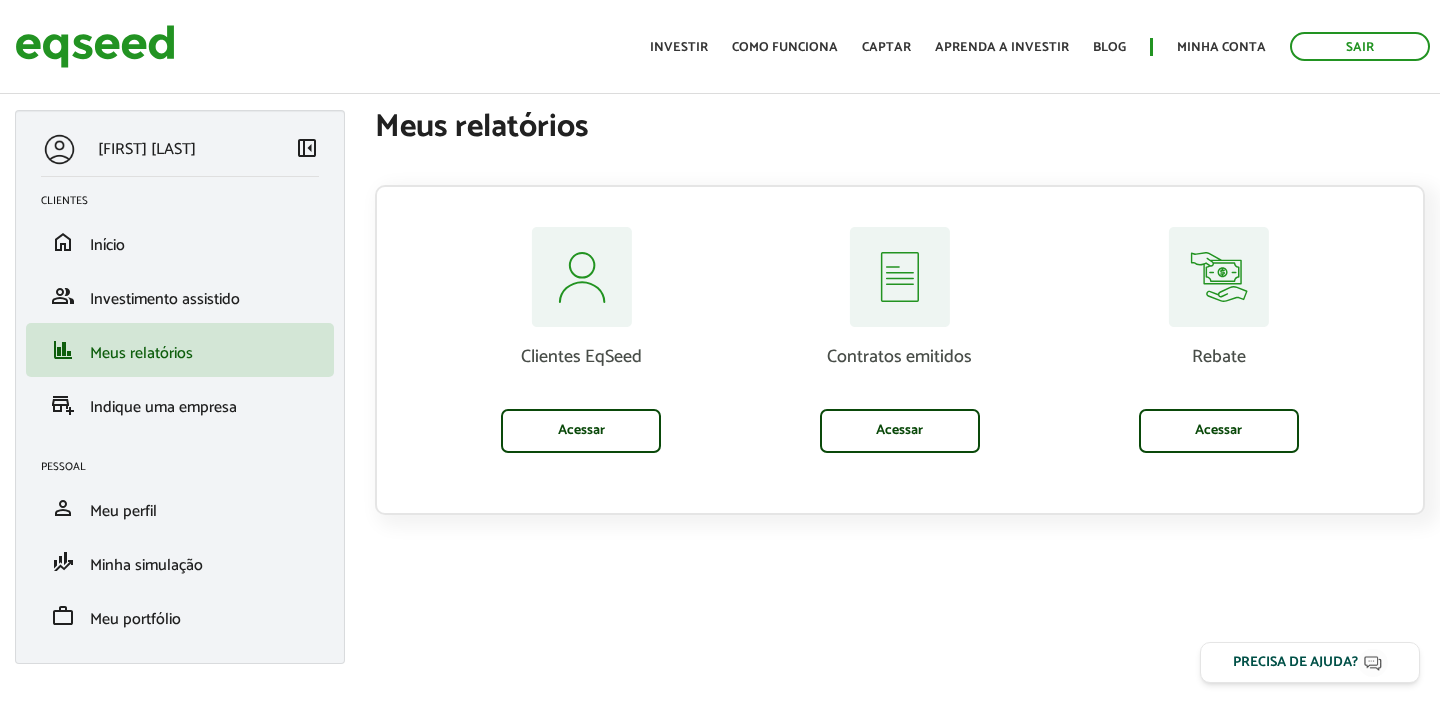 scroll, scrollTop: 0, scrollLeft: 0, axis: both 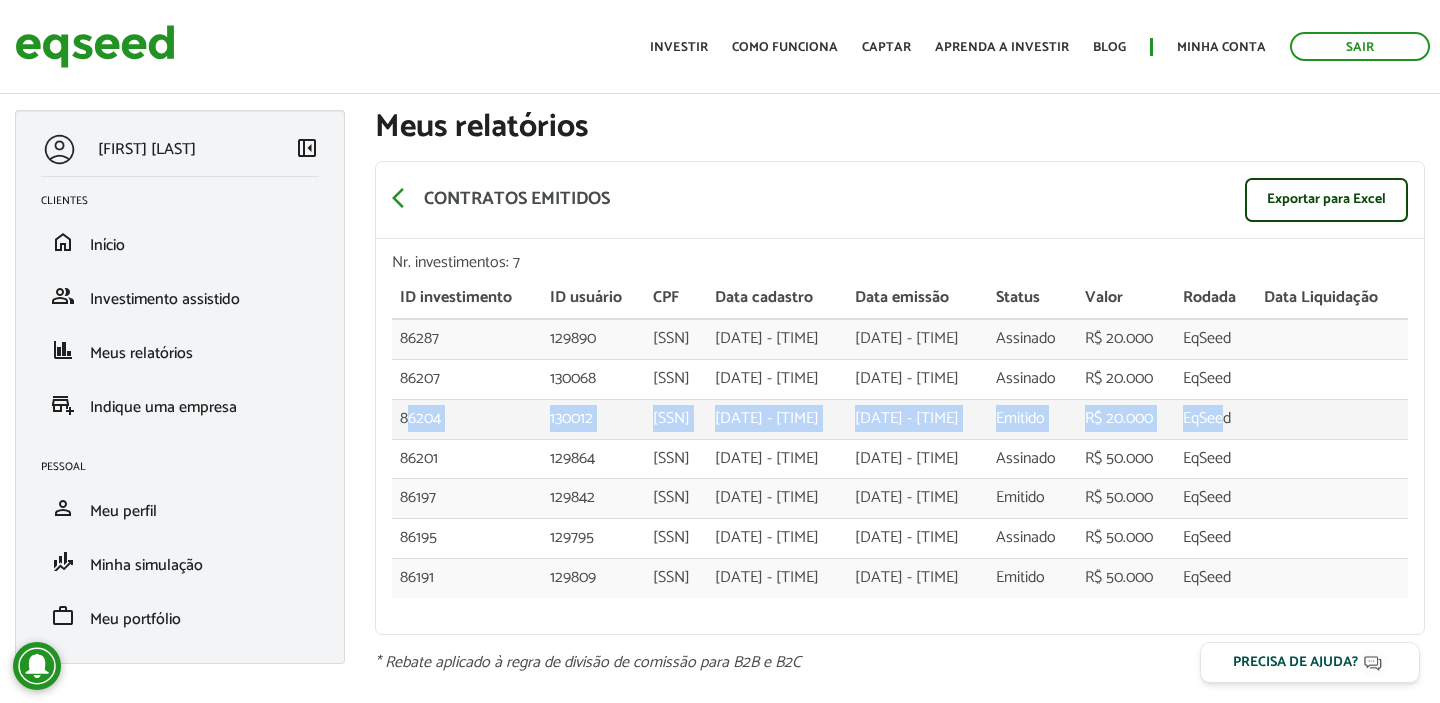 drag, startPoint x: 409, startPoint y: 412, endPoint x: 1248, endPoint y: 411, distance: 839.0006 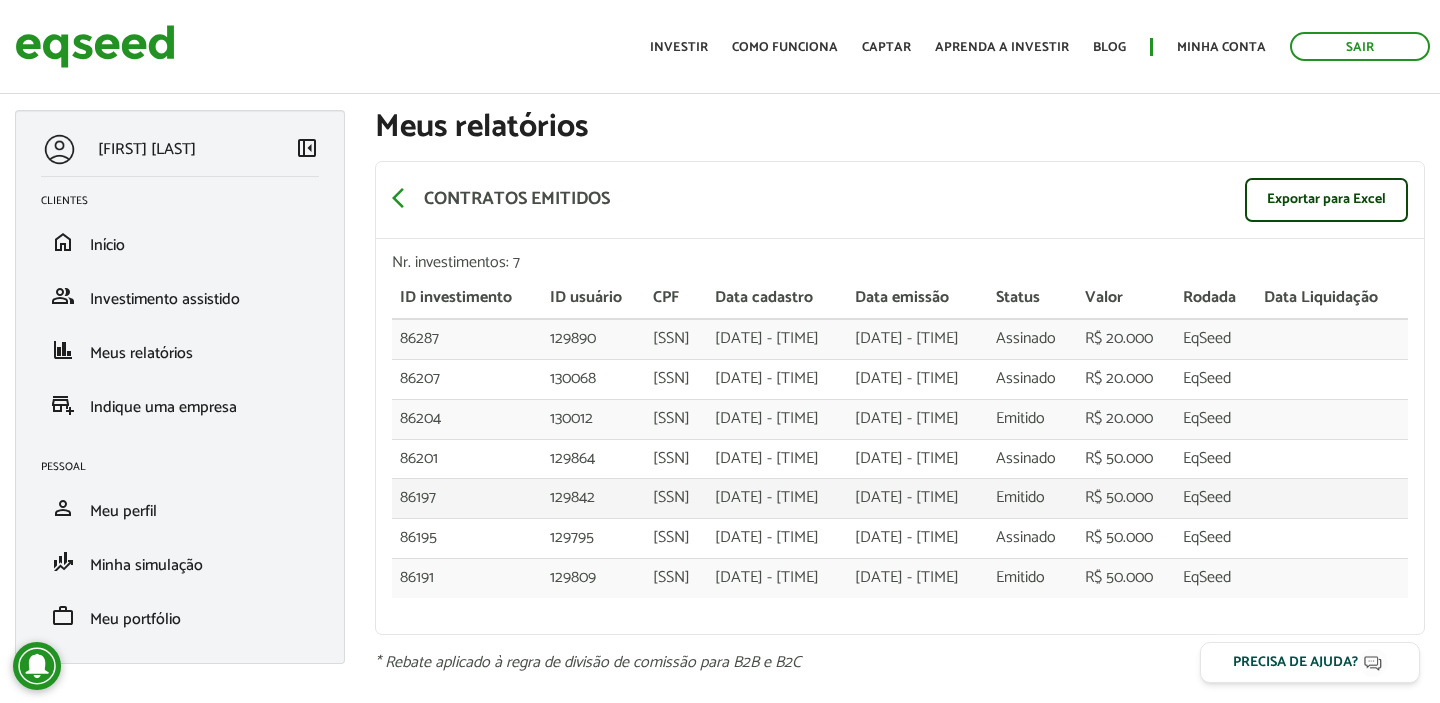 click on "[DATE] - [TIME]" at bounding box center (777, 339) 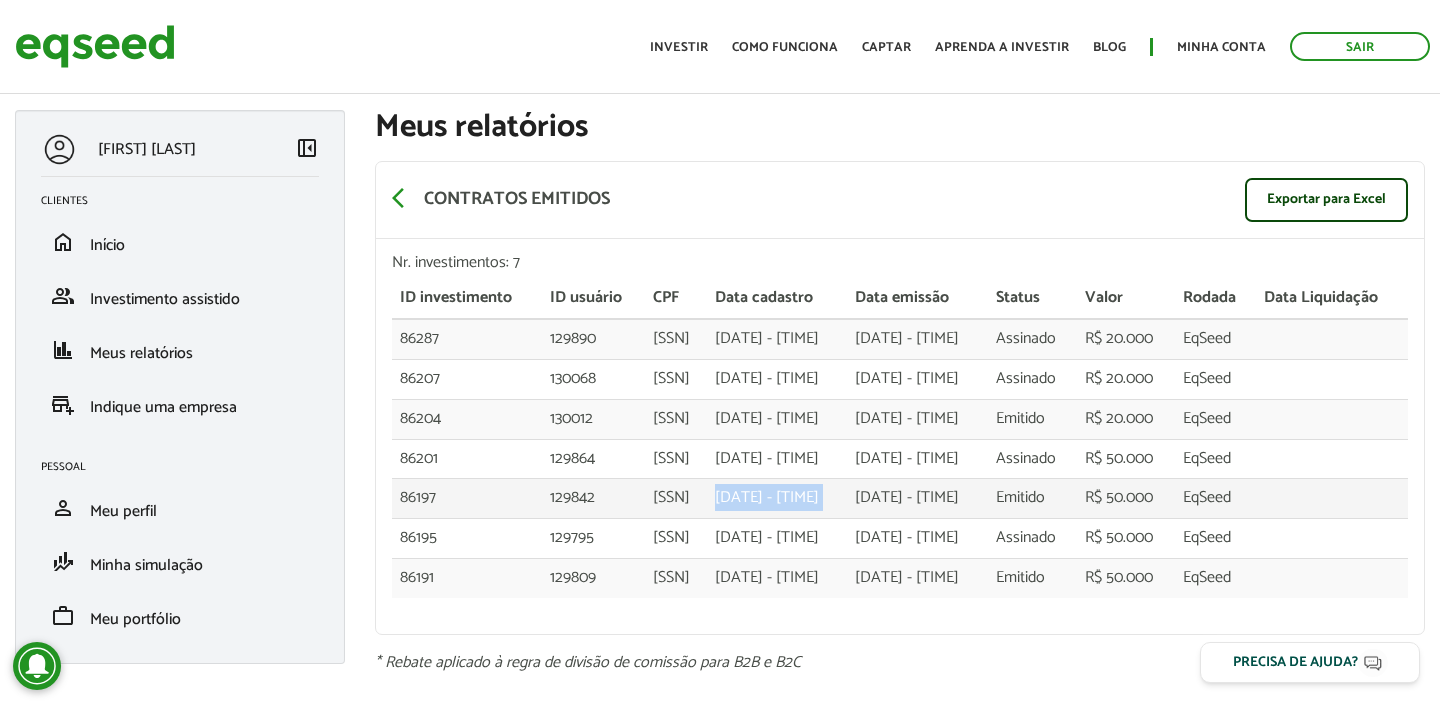 click on "[DATE] - [TIME]" at bounding box center (777, 339) 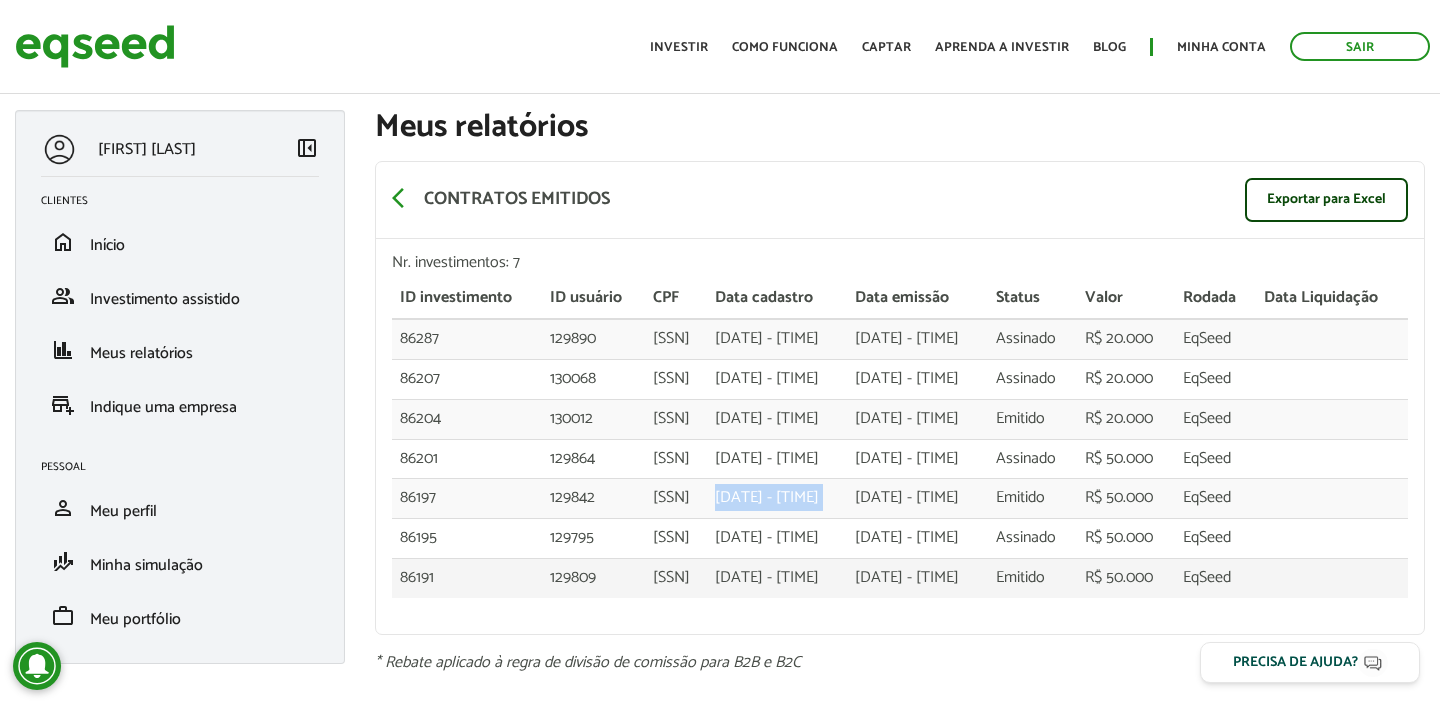 click on "[DATE] - [TIME]" at bounding box center (777, 339) 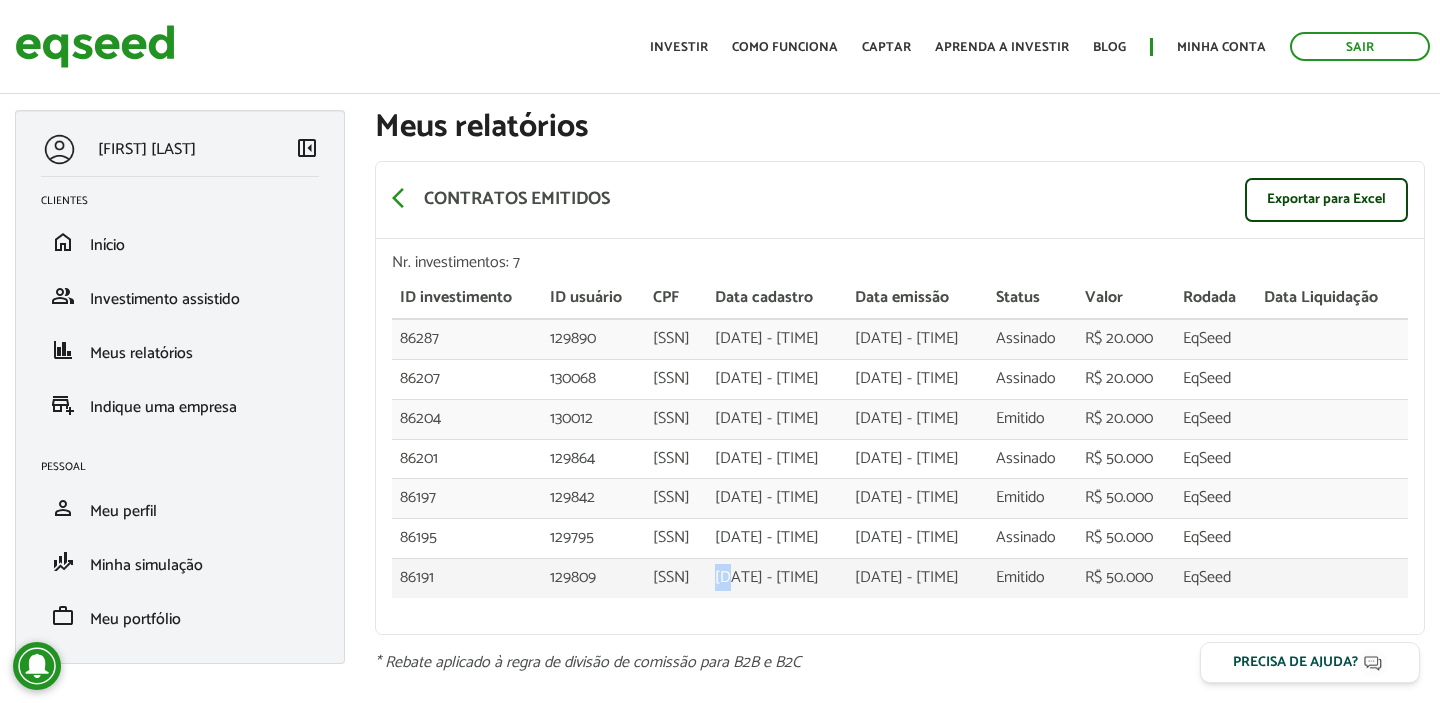 click on "[DATE] - [TIME]" at bounding box center [777, 339] 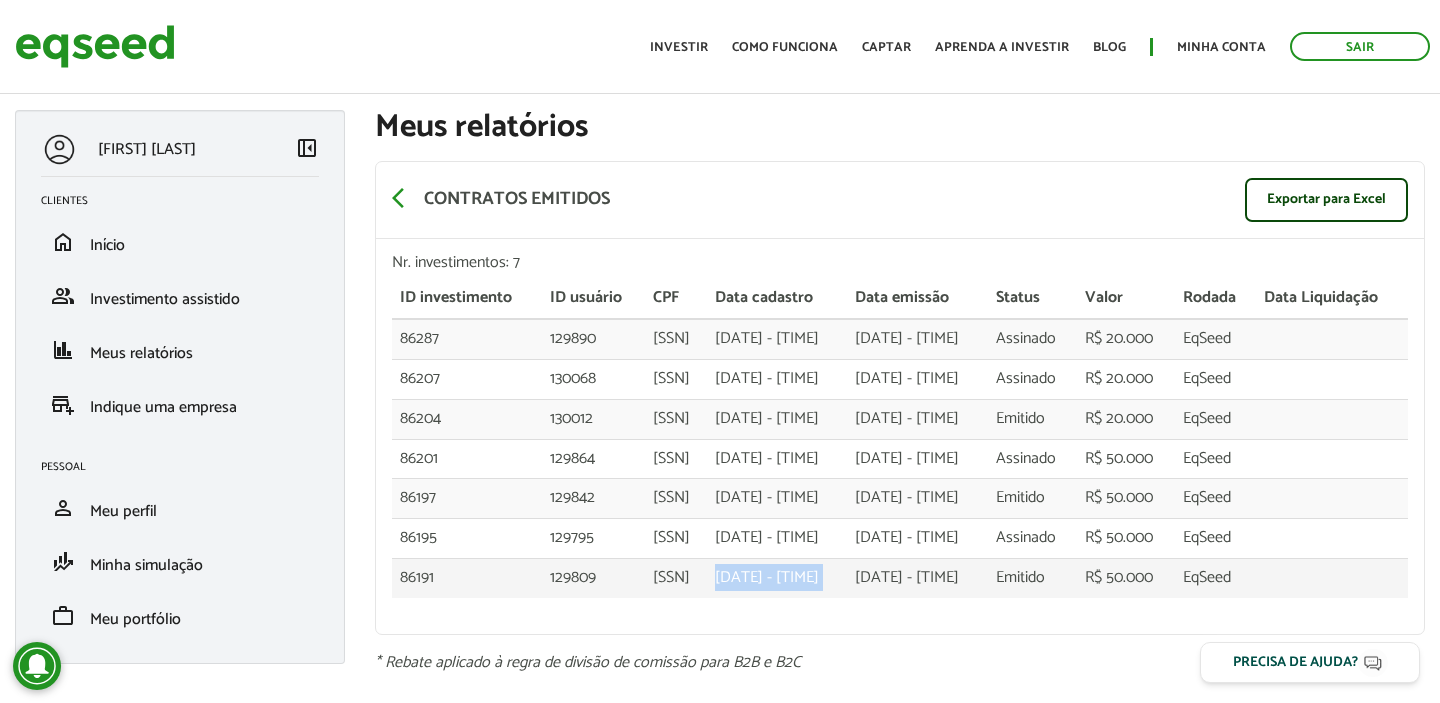 click on "[DATE] - [TIME]" at bounding box center [777, 339] 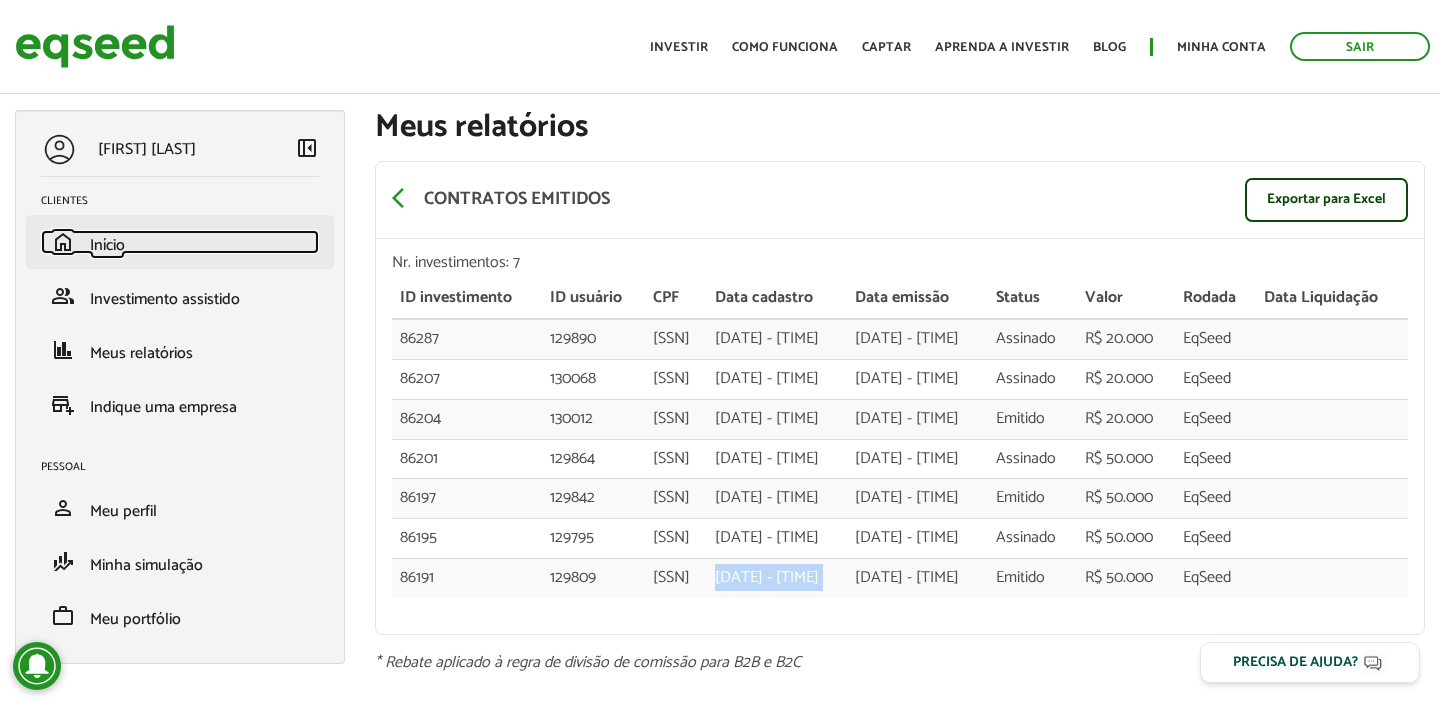 click on "Início" at bounding box center (107, 245) 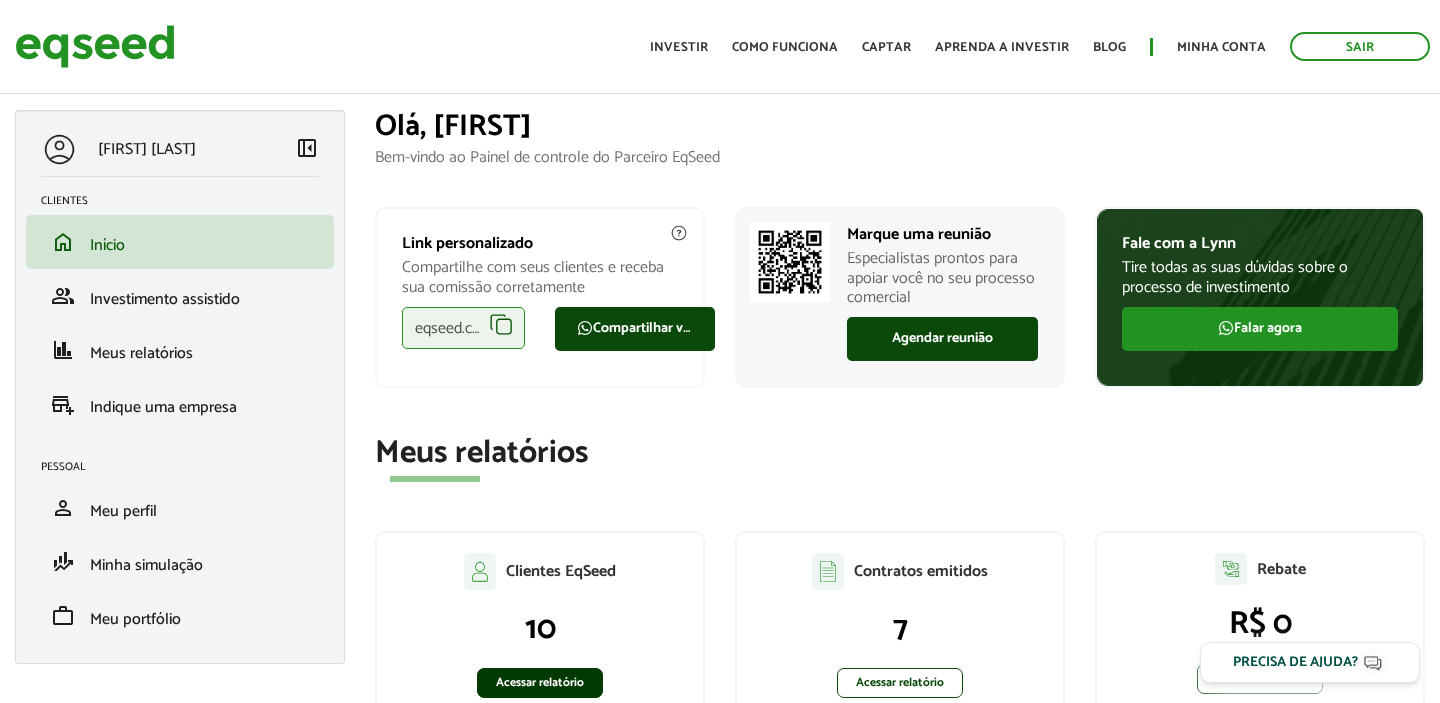 scroll, scrollTop: 0, scrollLeft: 0, axis: both 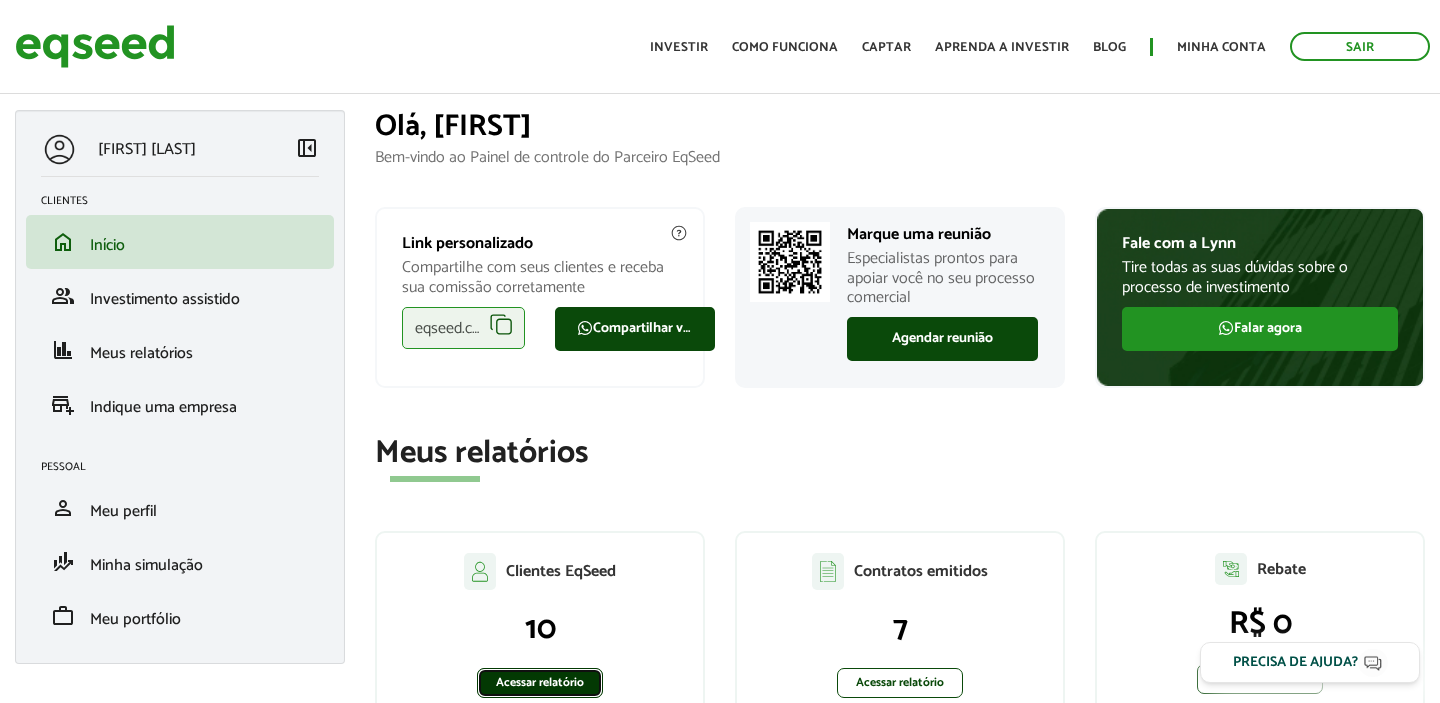 click on "Acessar relatório" at bounding box center (540, 683) 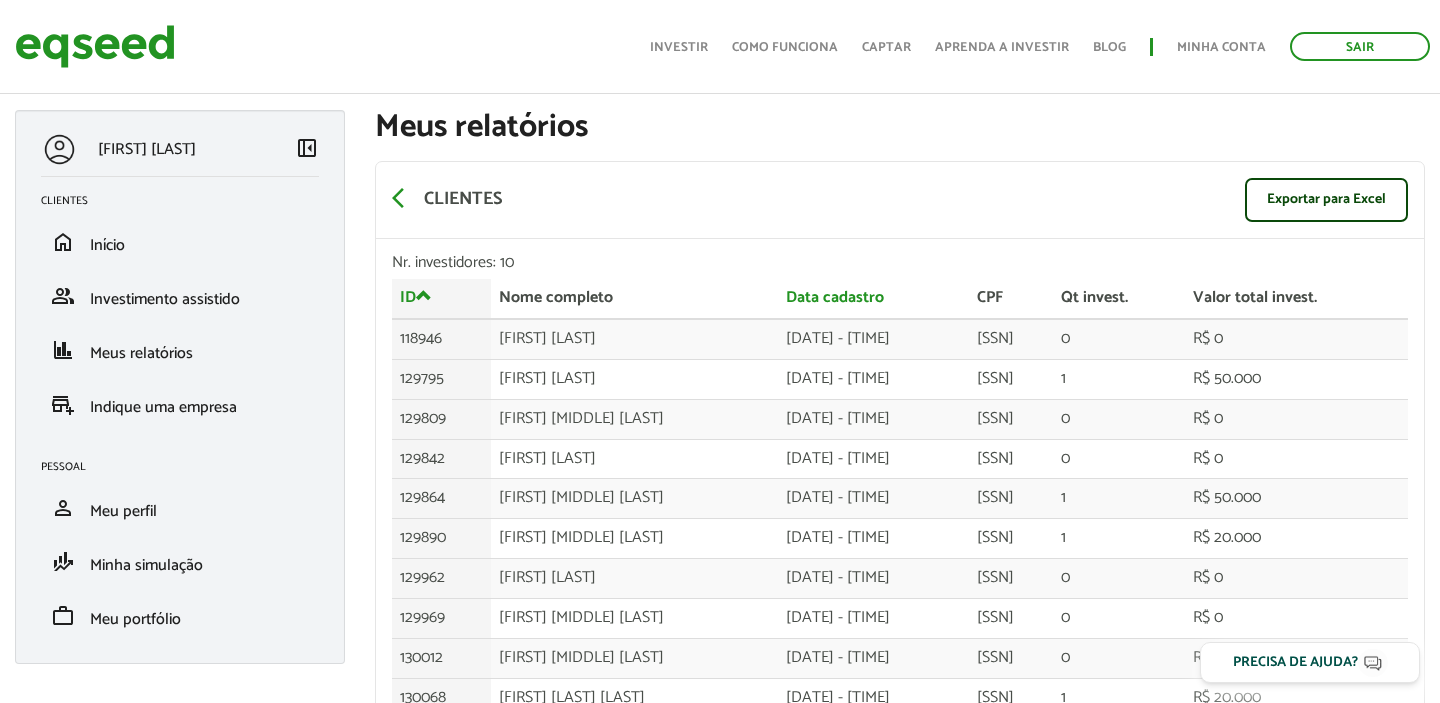 scroll, scrollTop: 127, scrollLeft: 0, axis: vertical 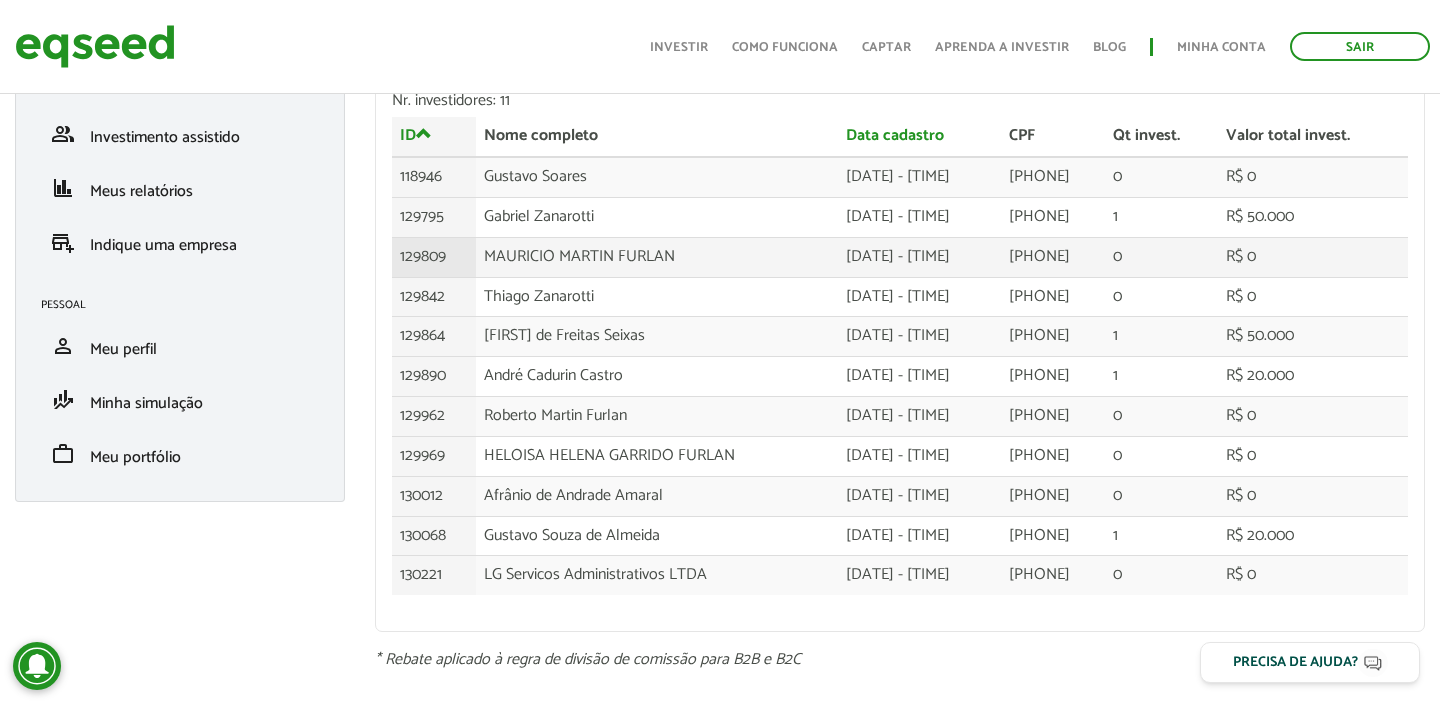click on "MAURICIO MARTIN FURLAN" at bounding box center [657, 177] 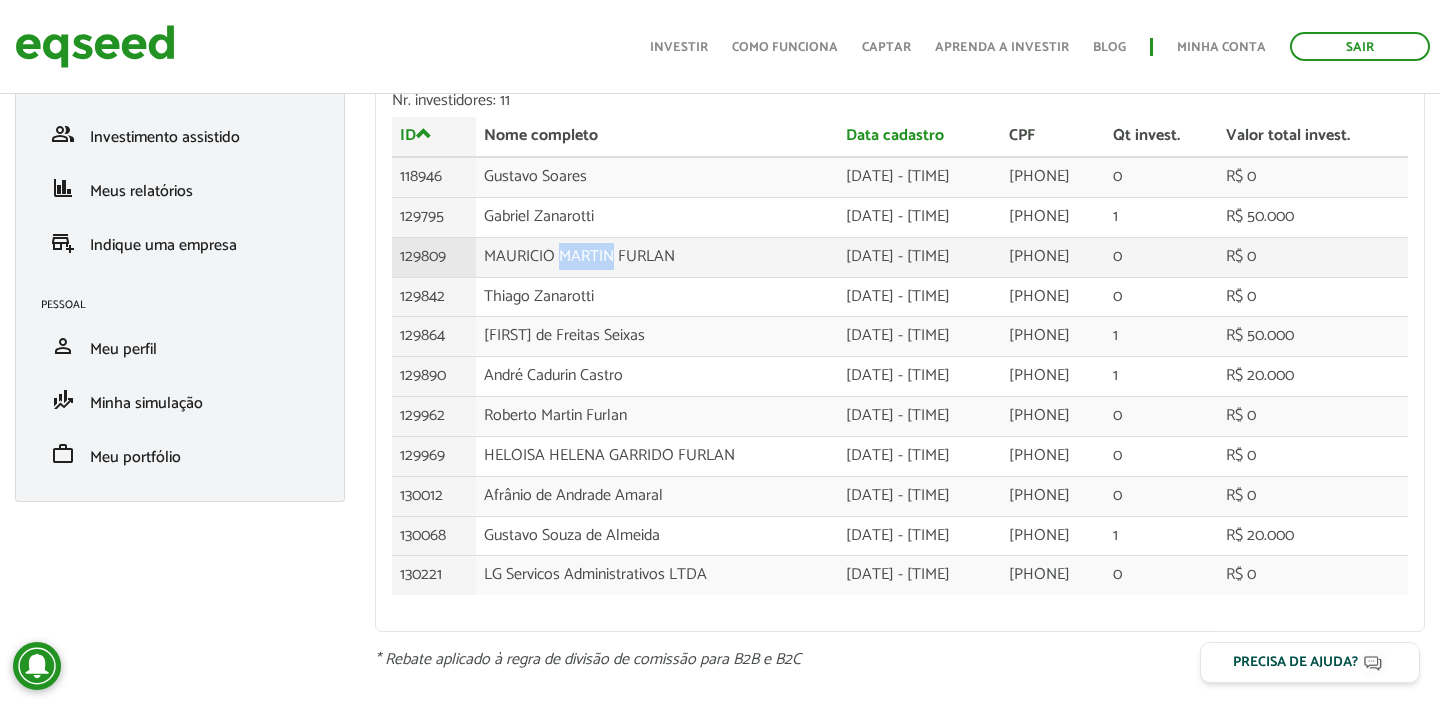 click on "[FIRST] [LAST] [LAST]" at bounding box center (657, 177) 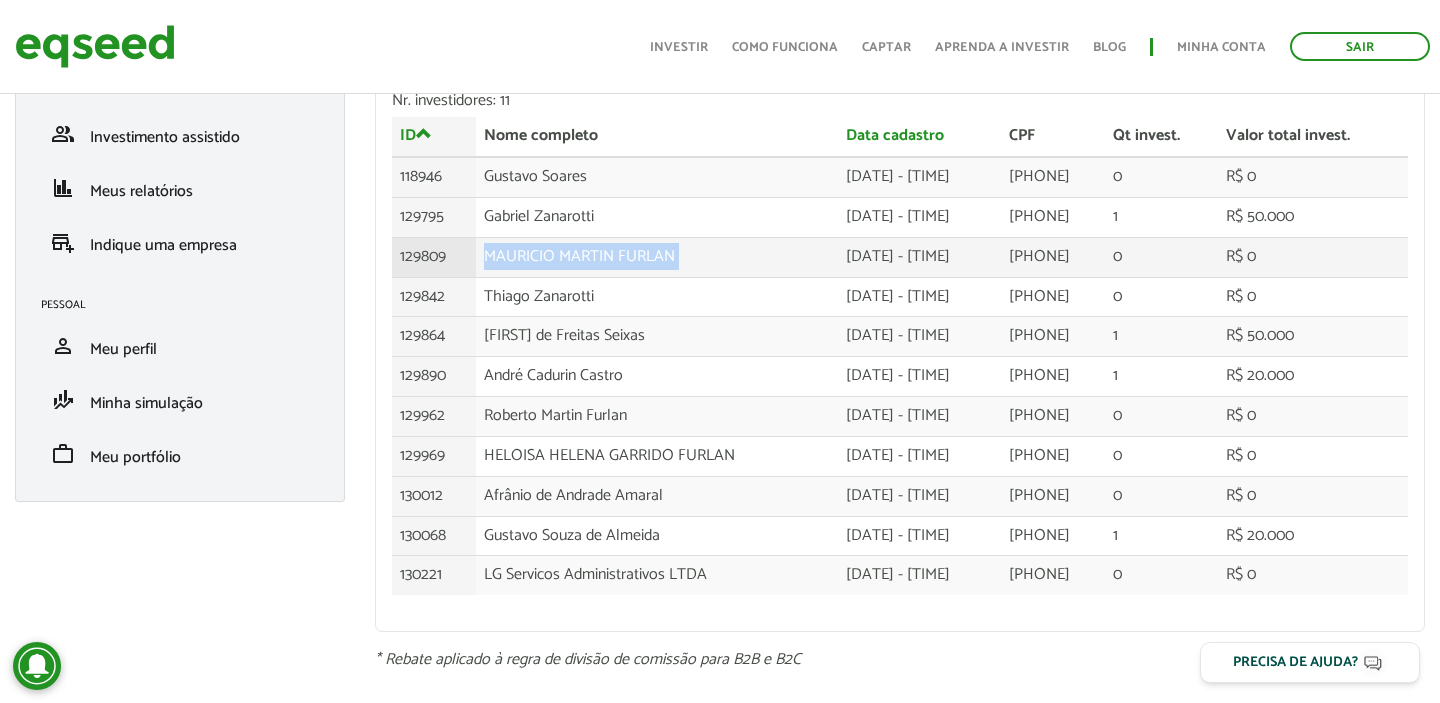 click on "[FIRST] [LAST] [LAST]" at bounding box center (657, 177) 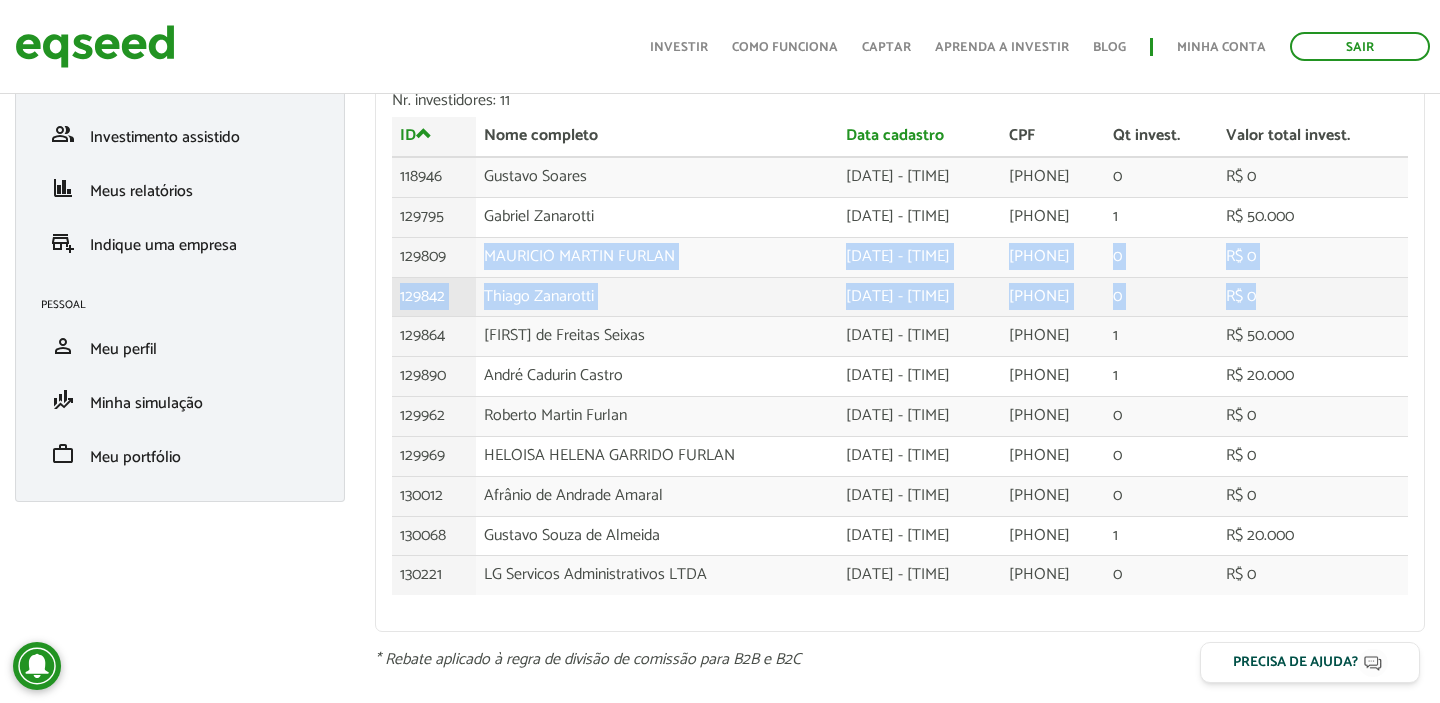 drag, startPoint x: 479, startPoint y: 255, endPoint x: 1302, endPoint y: 296, distance: 824.0206 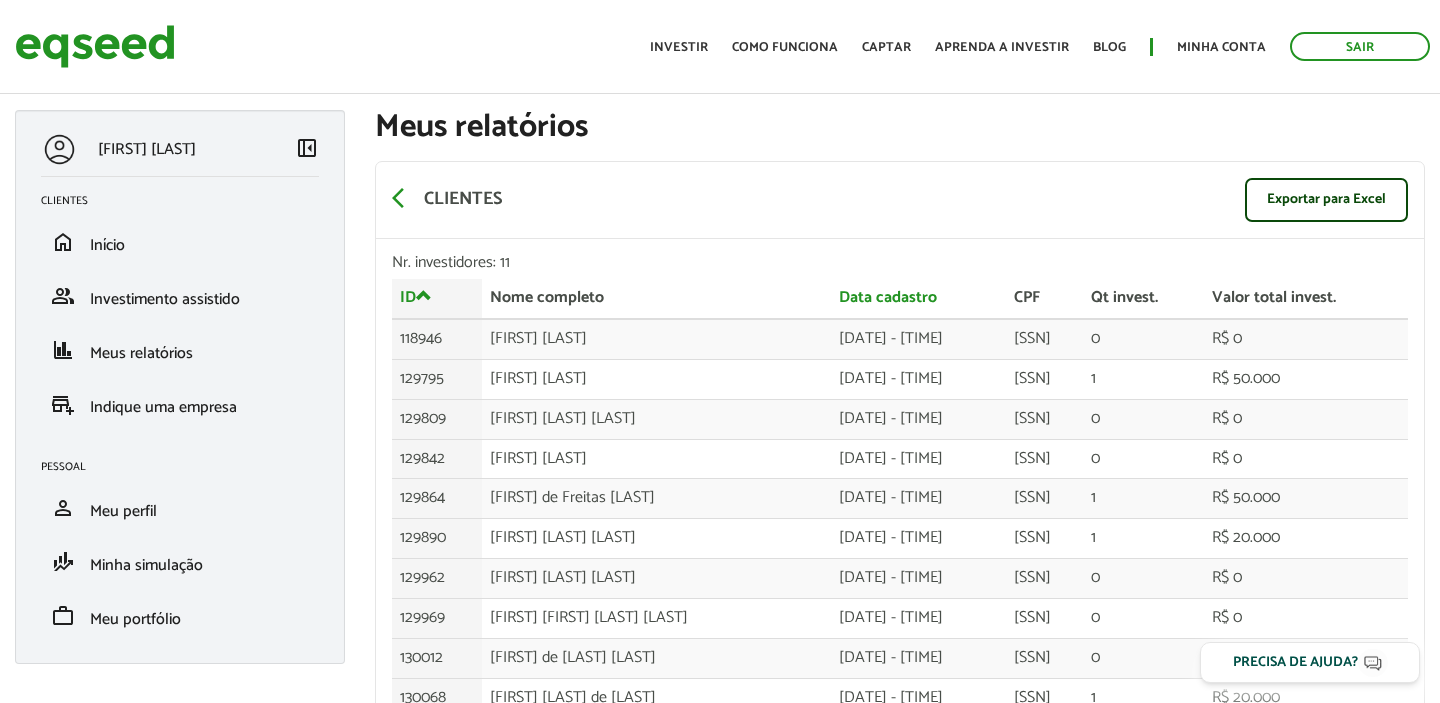scroll, scrollTop: 162, scrollLeft: 0, axis: vertical 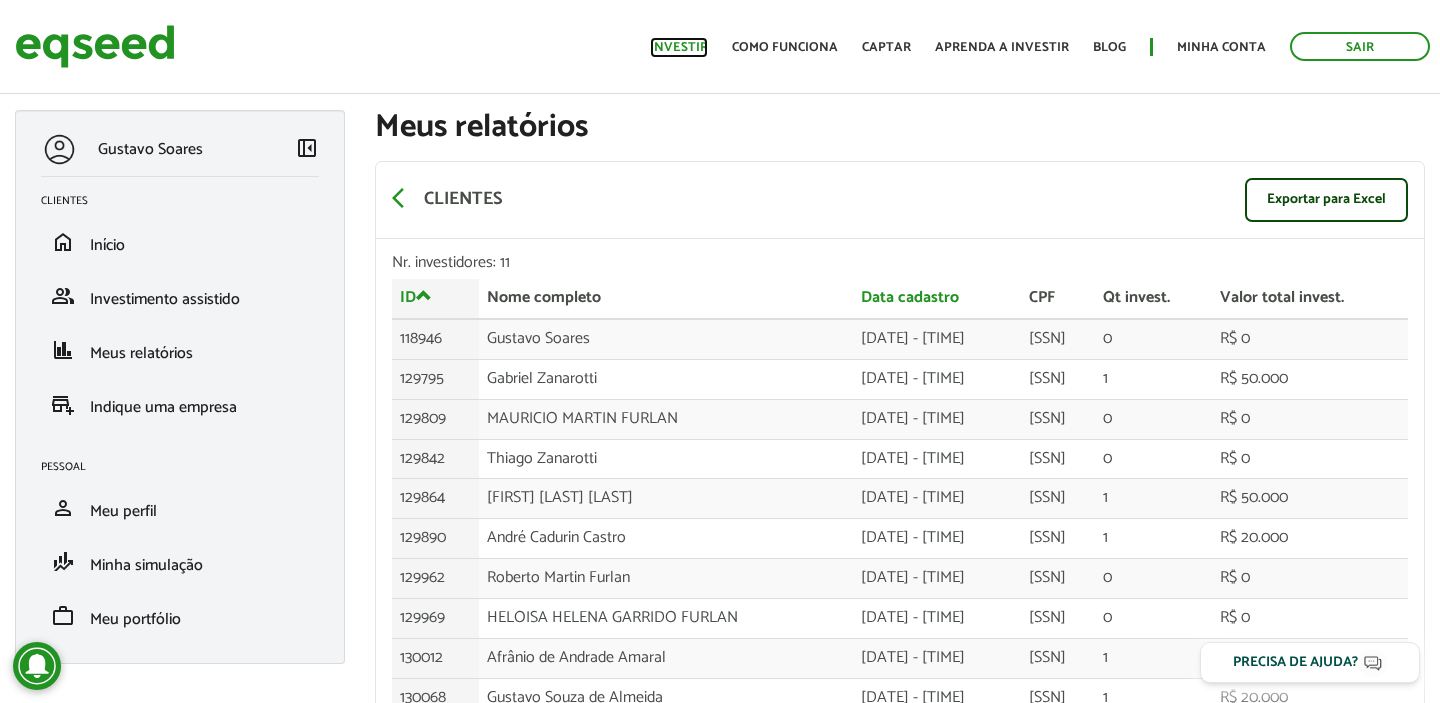 click on "Investir" at bounding box center (679, 47) 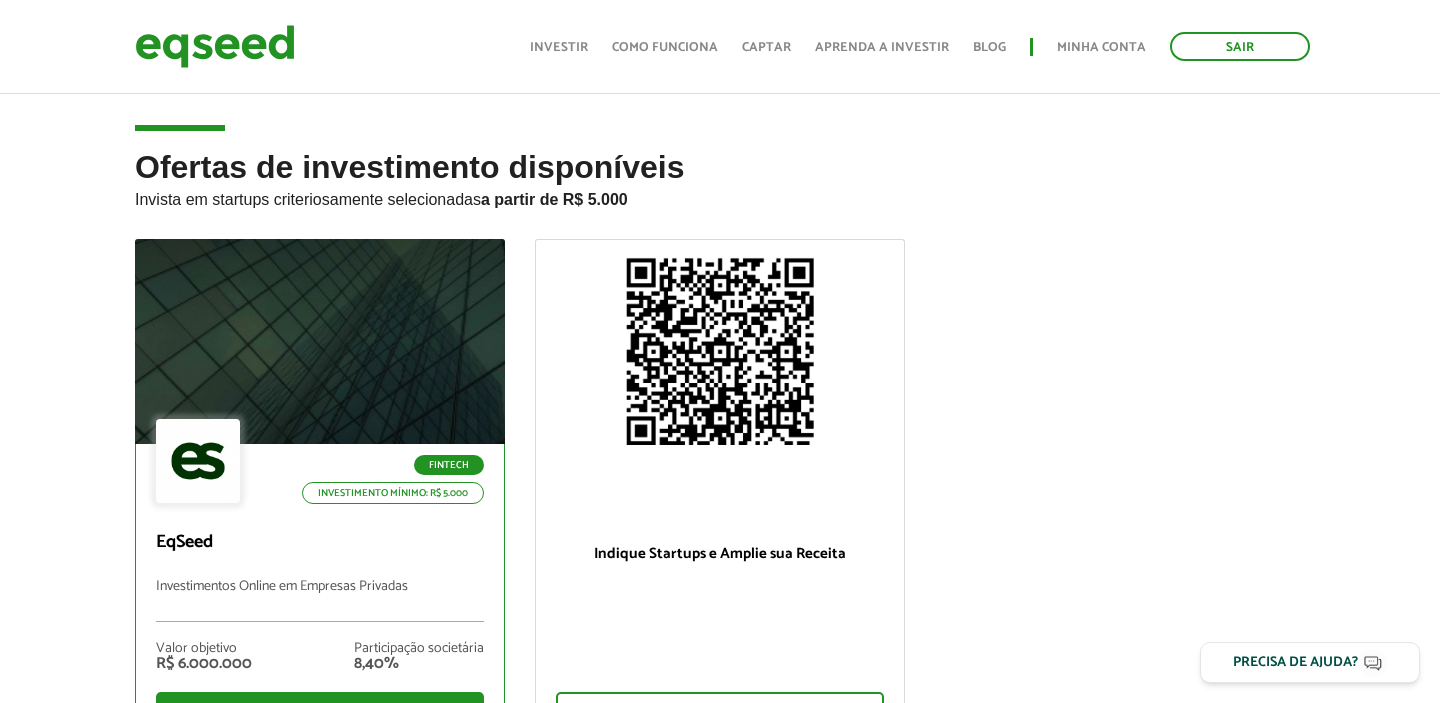 scroll, scrollTop: 156, scrollLeft: 0, axis: vertical 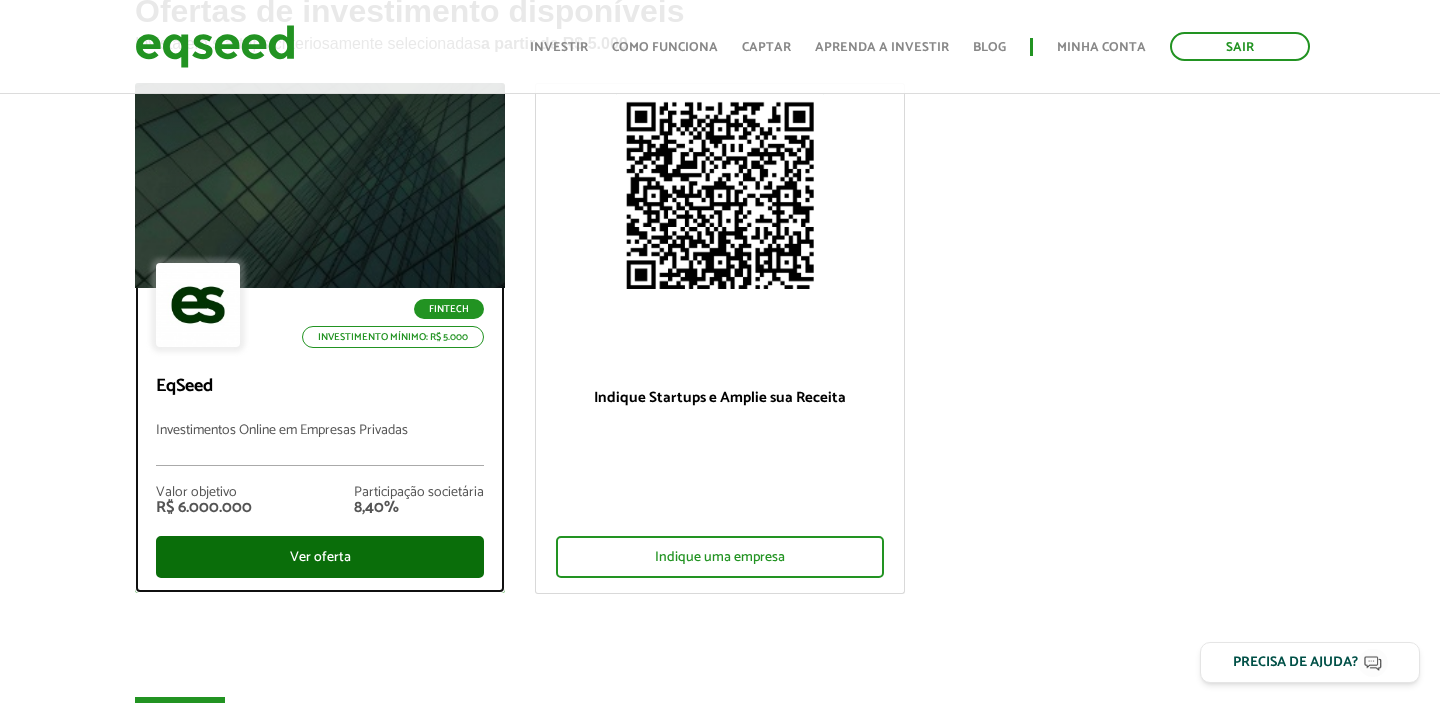 click on "Ver oferta" at bounding box center [320, 557] 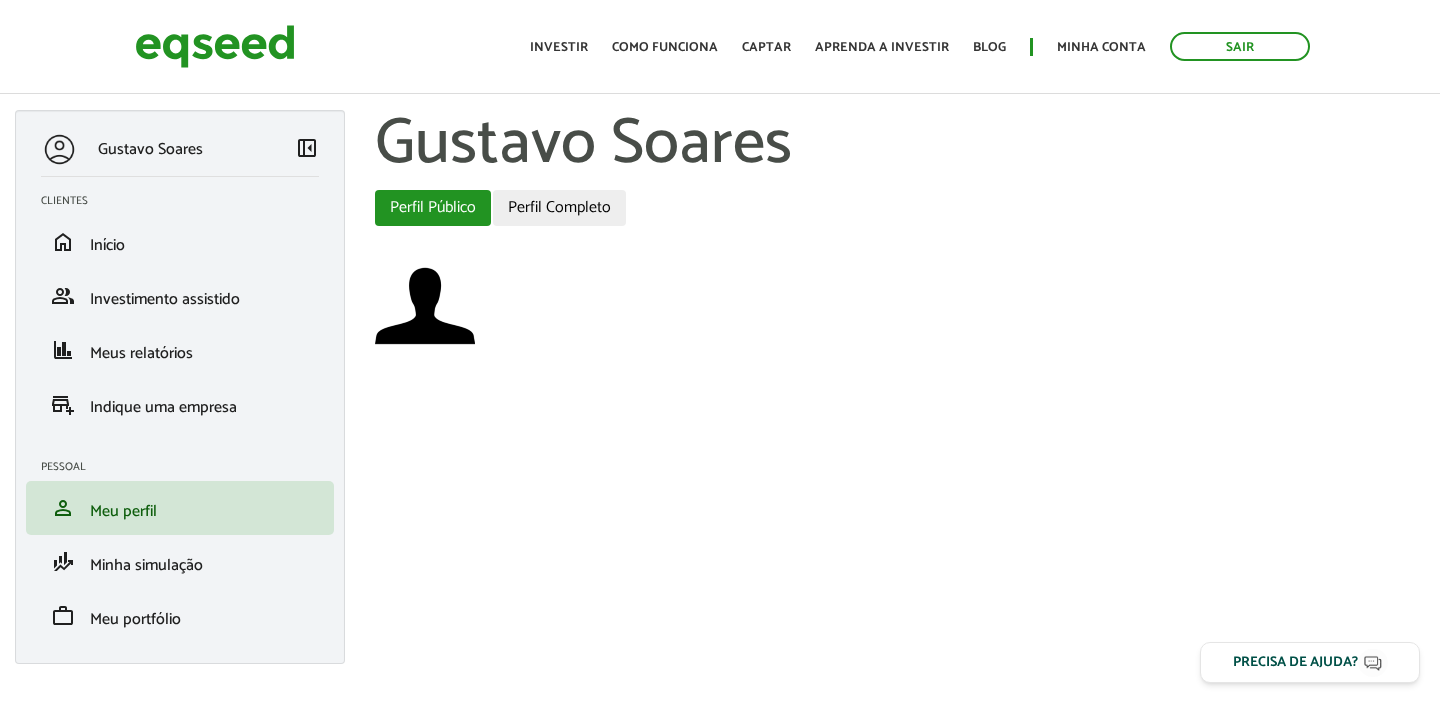 scroll, scrollTop: 0, scrollLeft: 0, axis: both 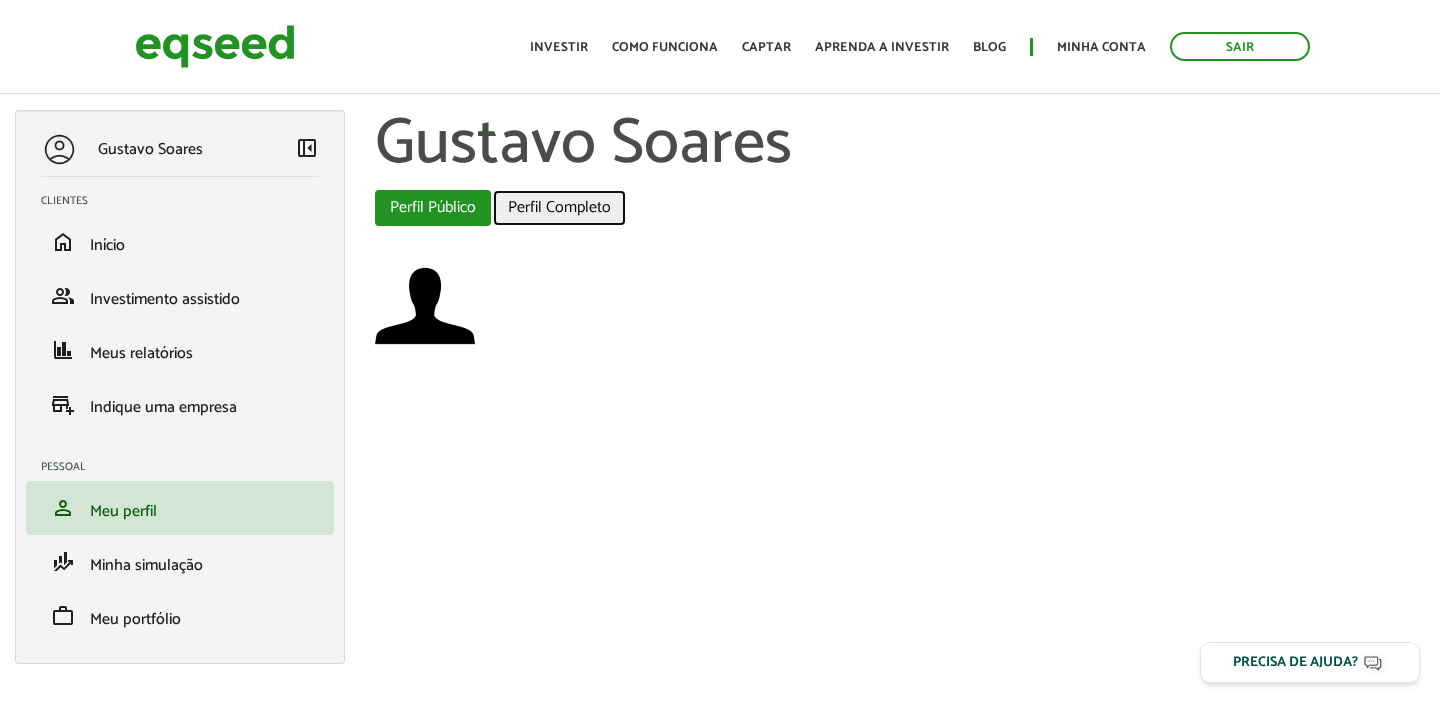 click on "Perfil Completo" at bounding box center (559, 208) 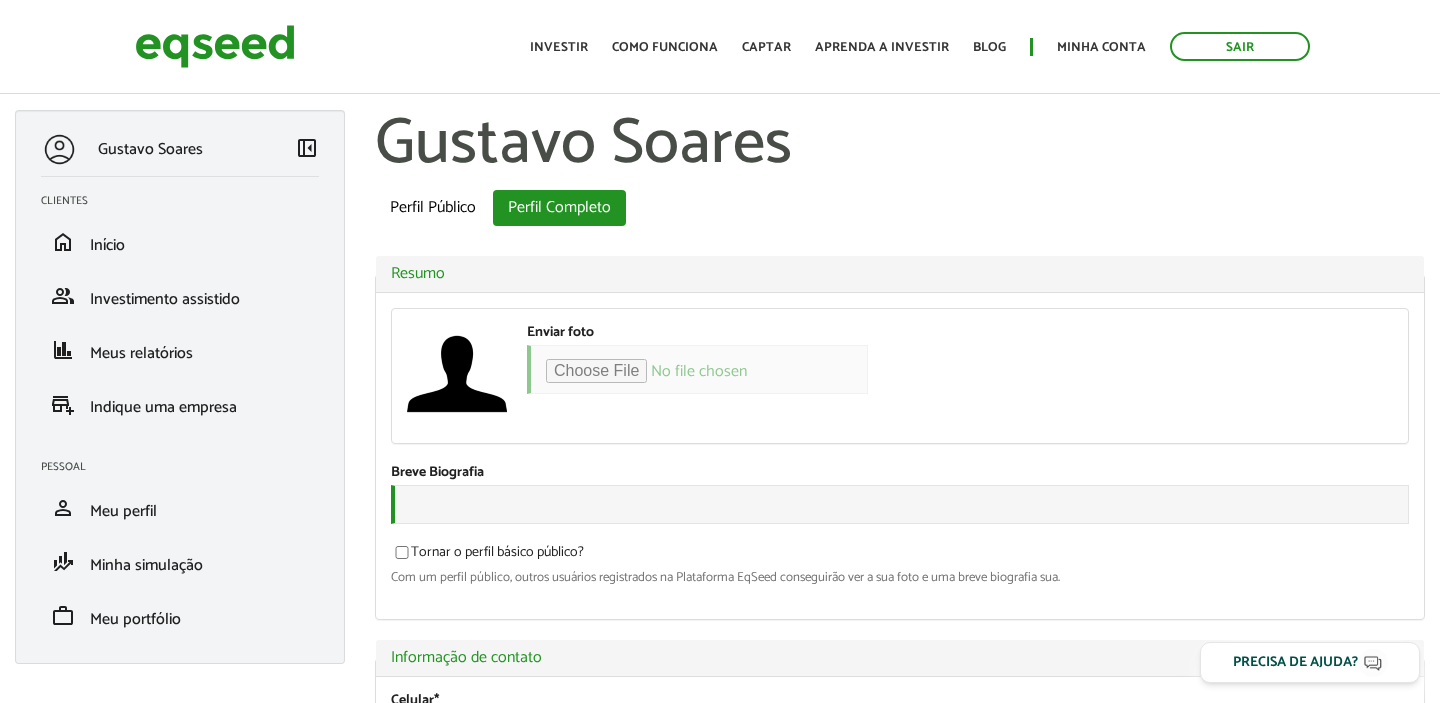 scroll, scrollTop: 0, scrollLeft: 0, axis: both 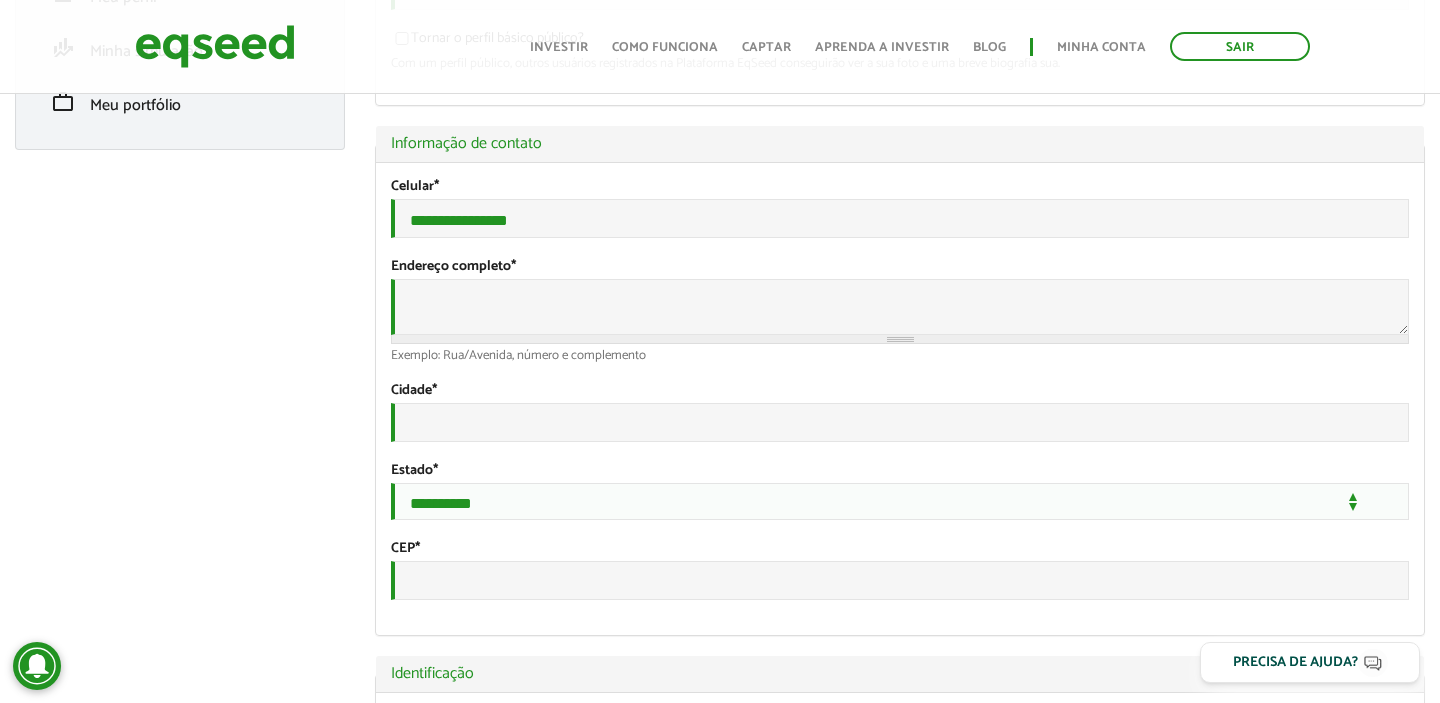 type on "**********" 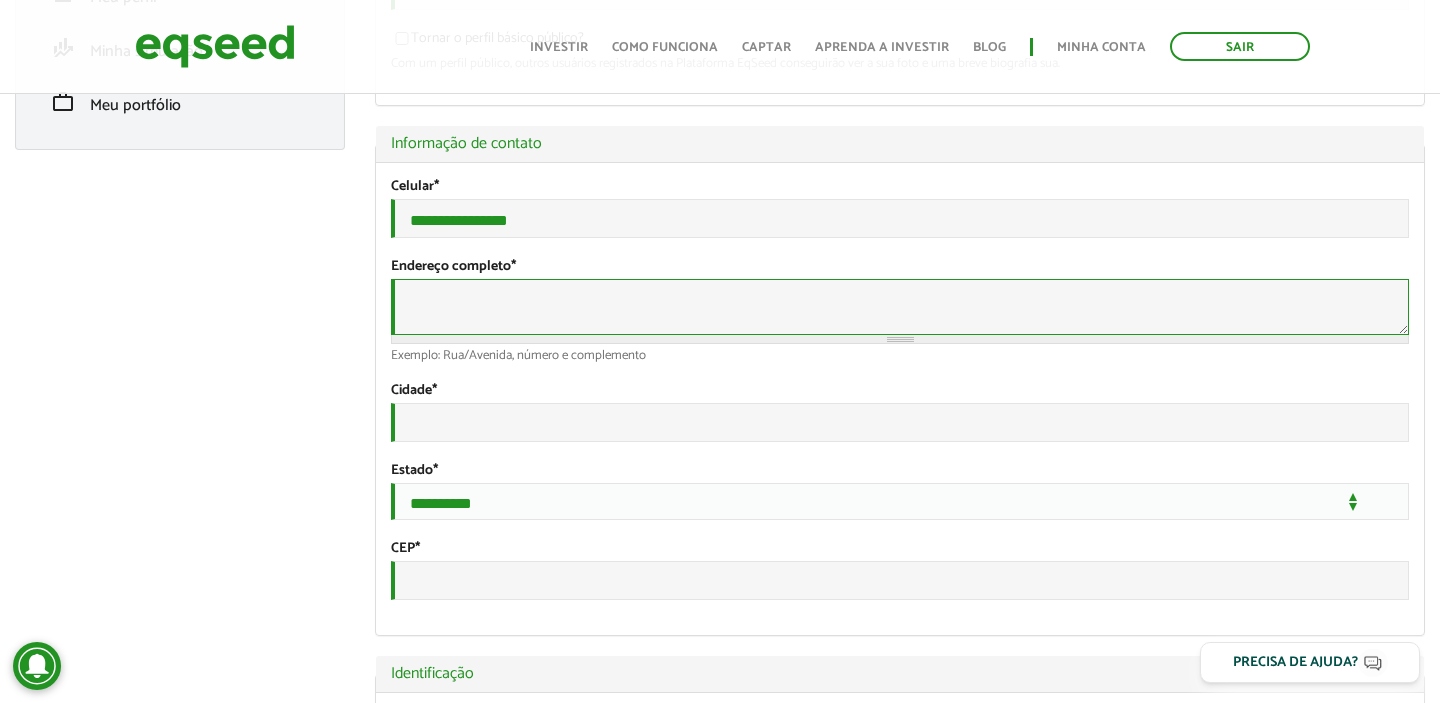 click on "Endereço completo  *" at bounding box center (900, 307) 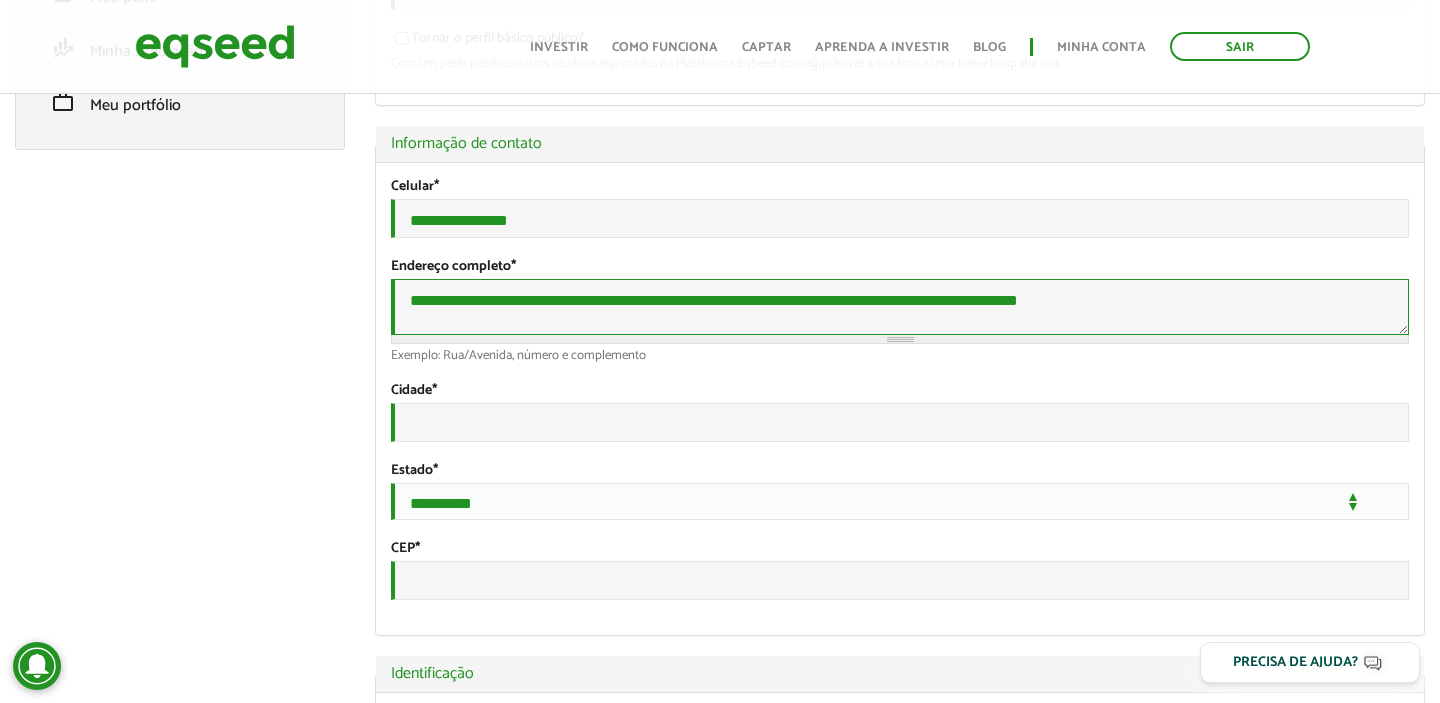 type on "**********" 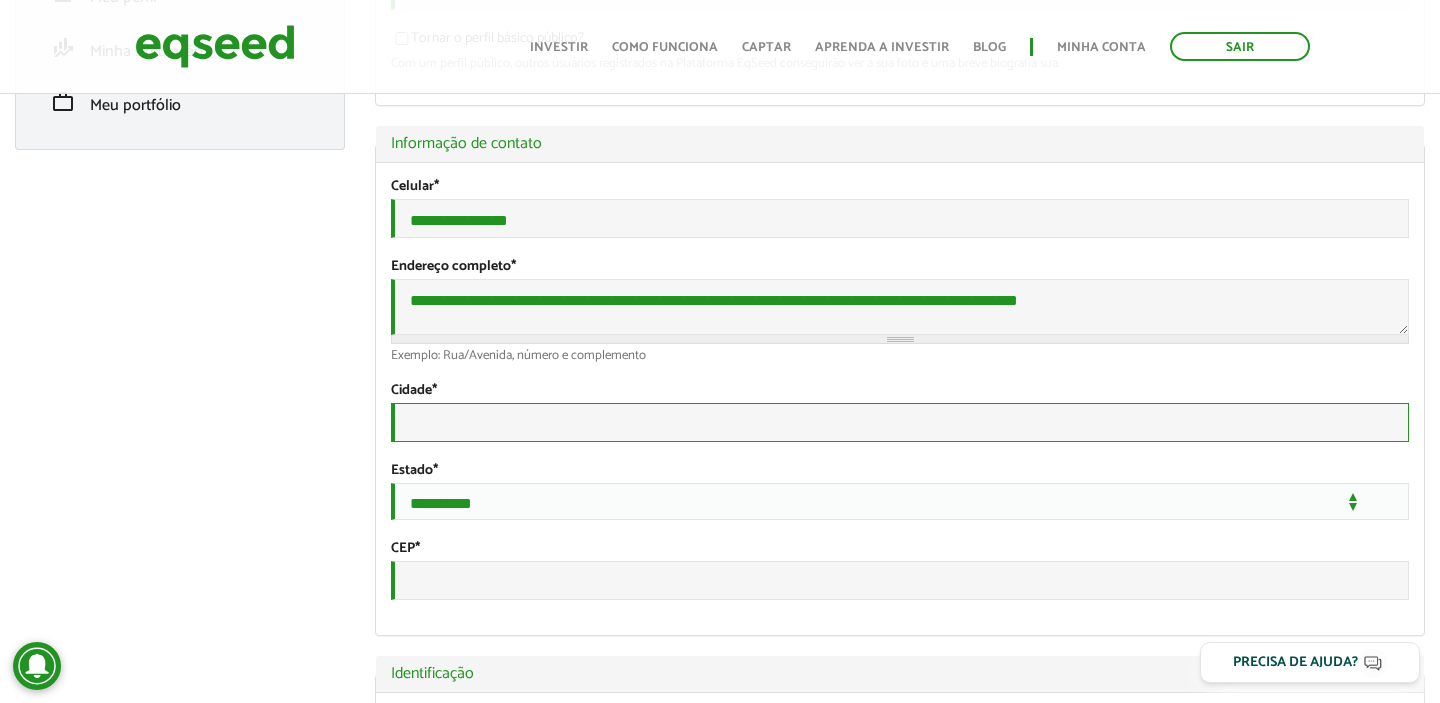 click on "Cidade  *" at bounding box center (900, 422) 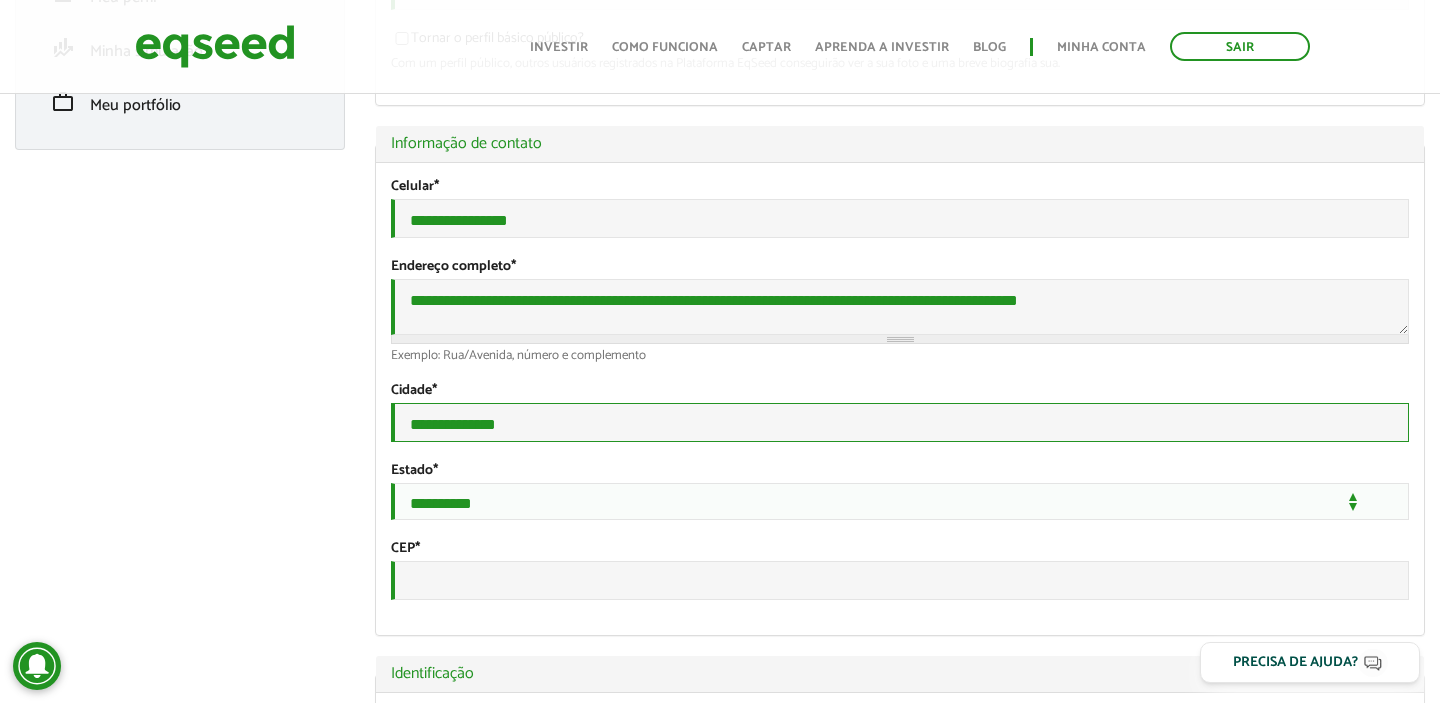 type on "**********" 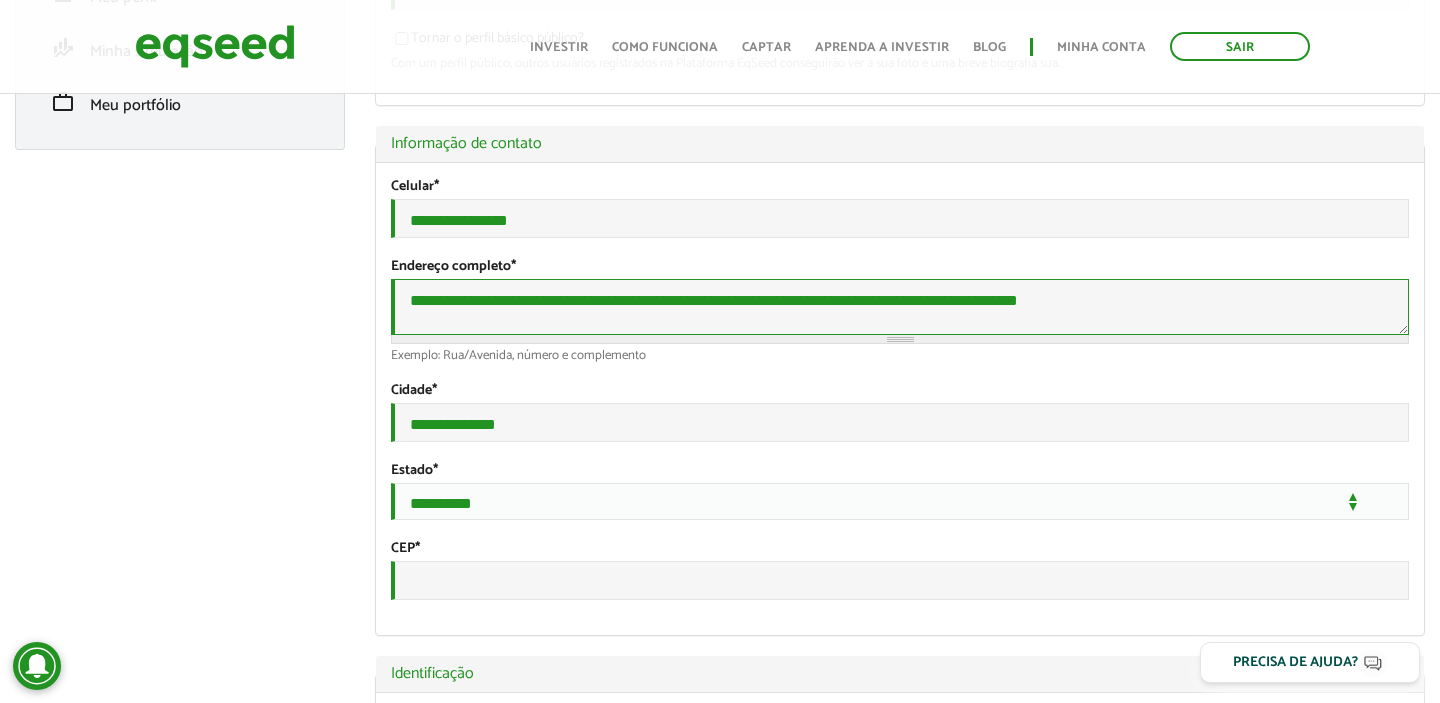 drag, startPoint x: 1067, startPoint y: 332, endPoint x: 699, endPoint y: 323, distance: 368.11005 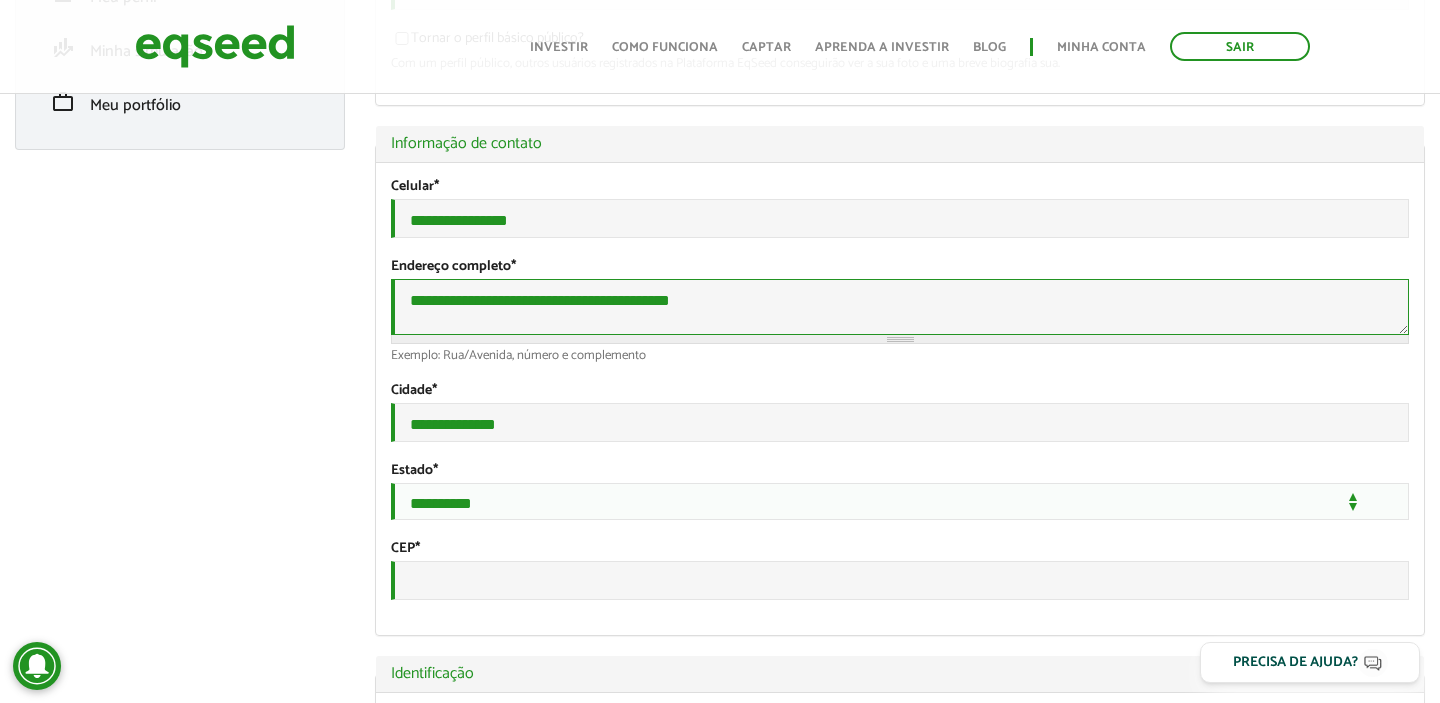 type on "**********" 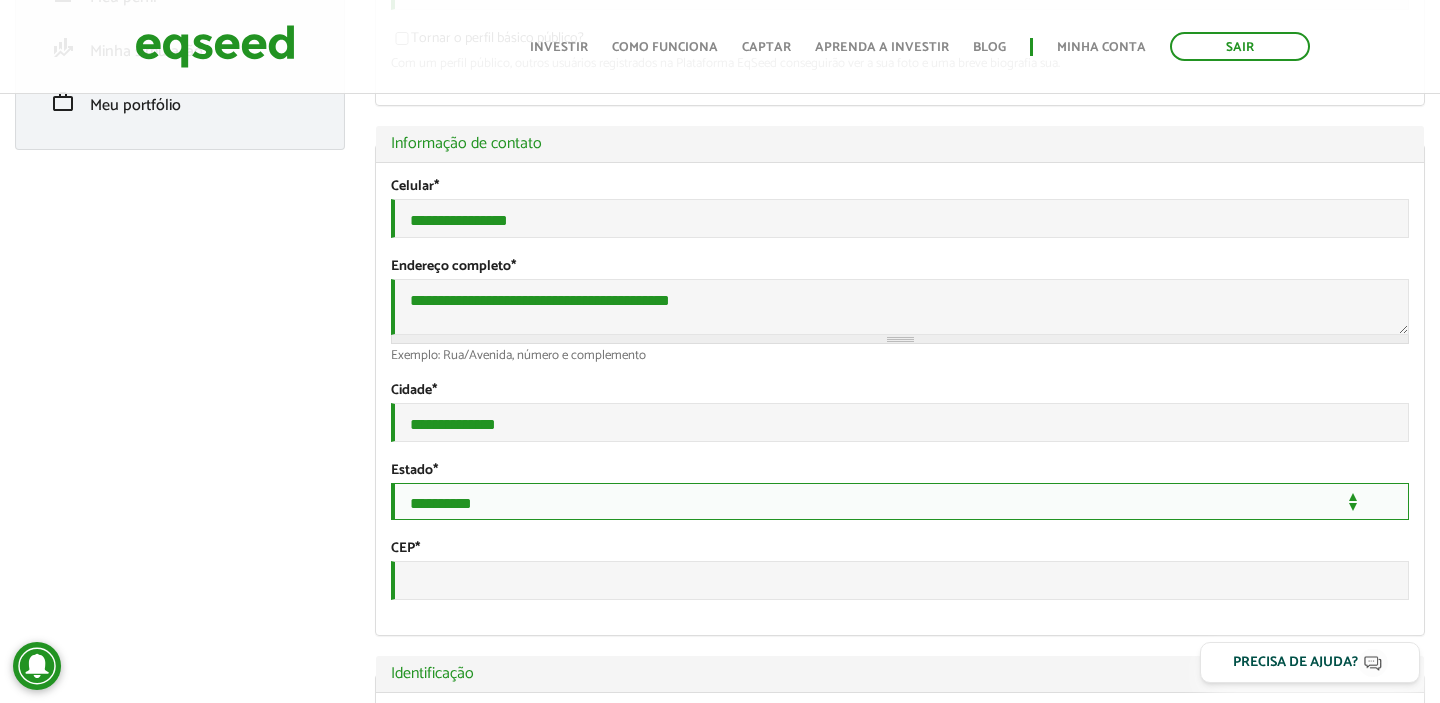 click on "**********" at bounding box center (900, 501) 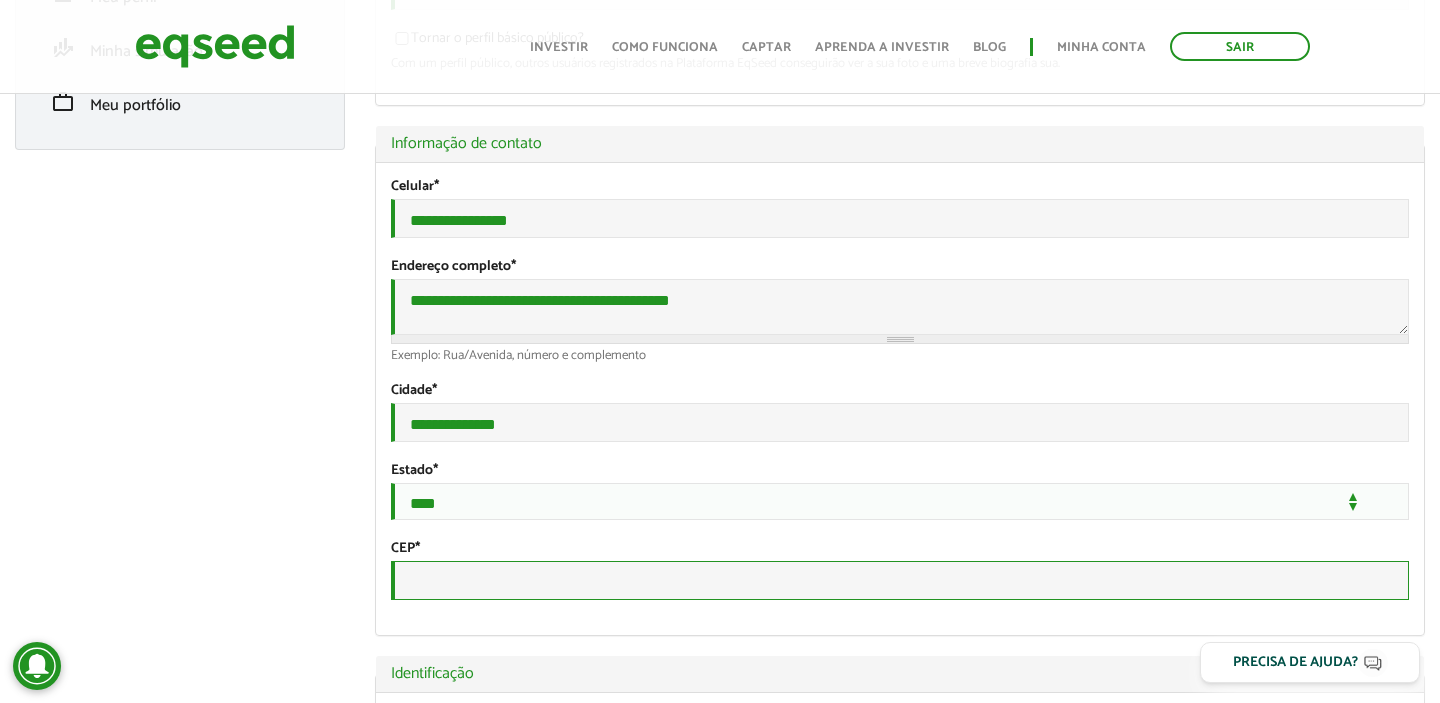 click on "CEP  *" at bounding box center (900, 580) 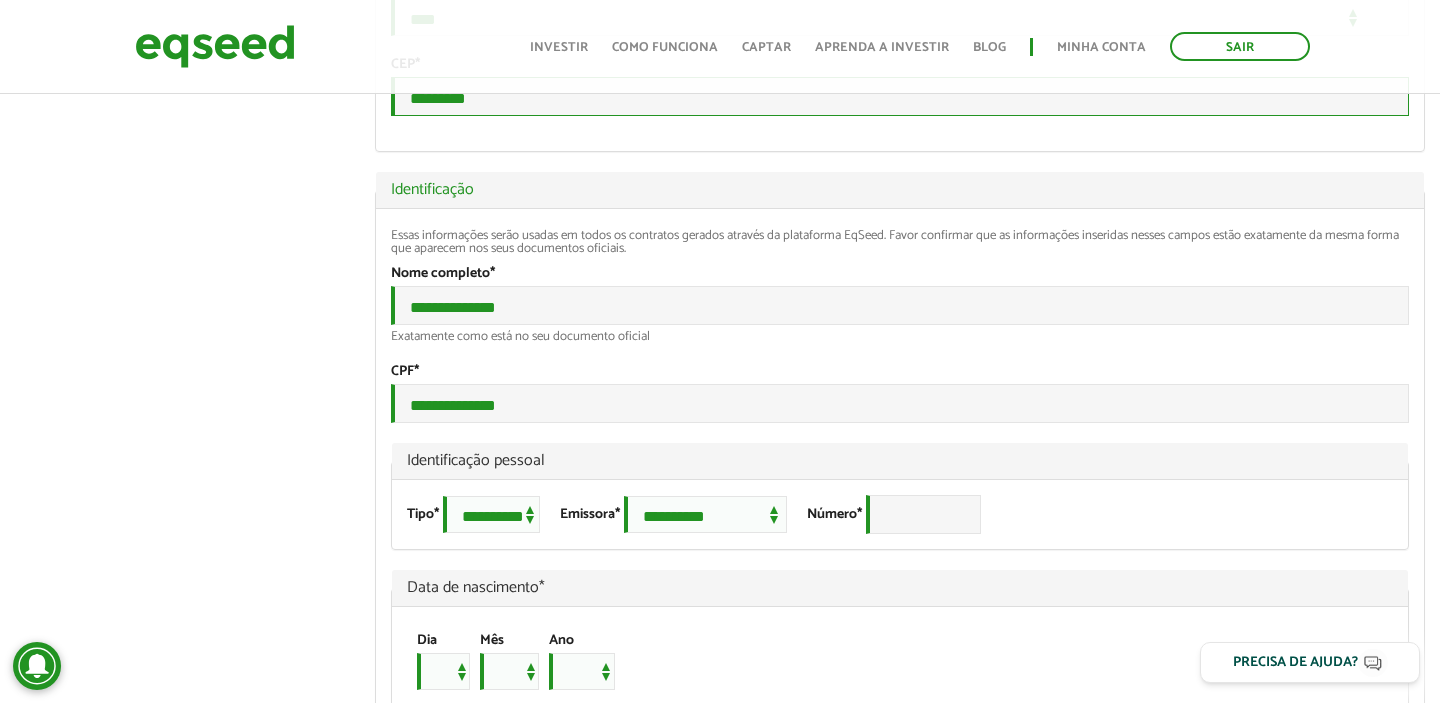 scroll, scrollTop: 1098, scrollLeft: 0, axis: vertical 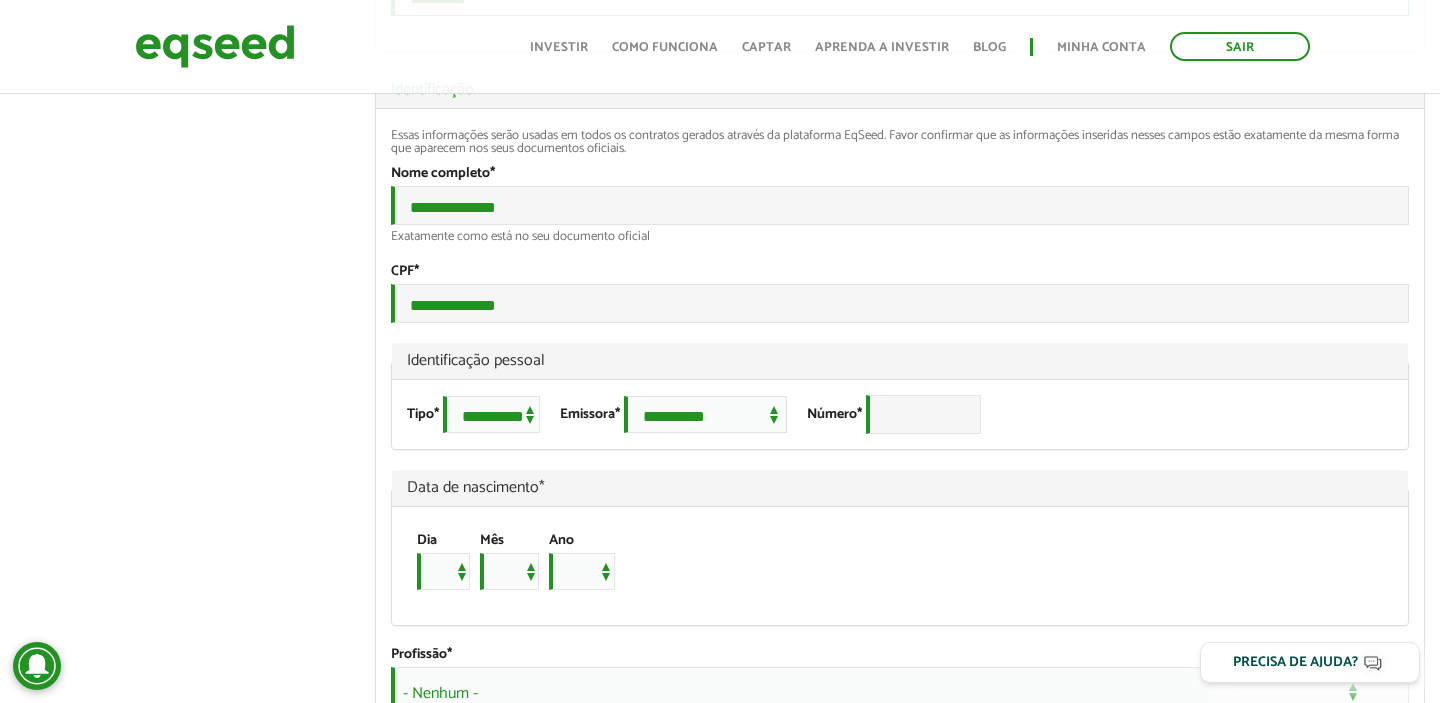 type on "*********" 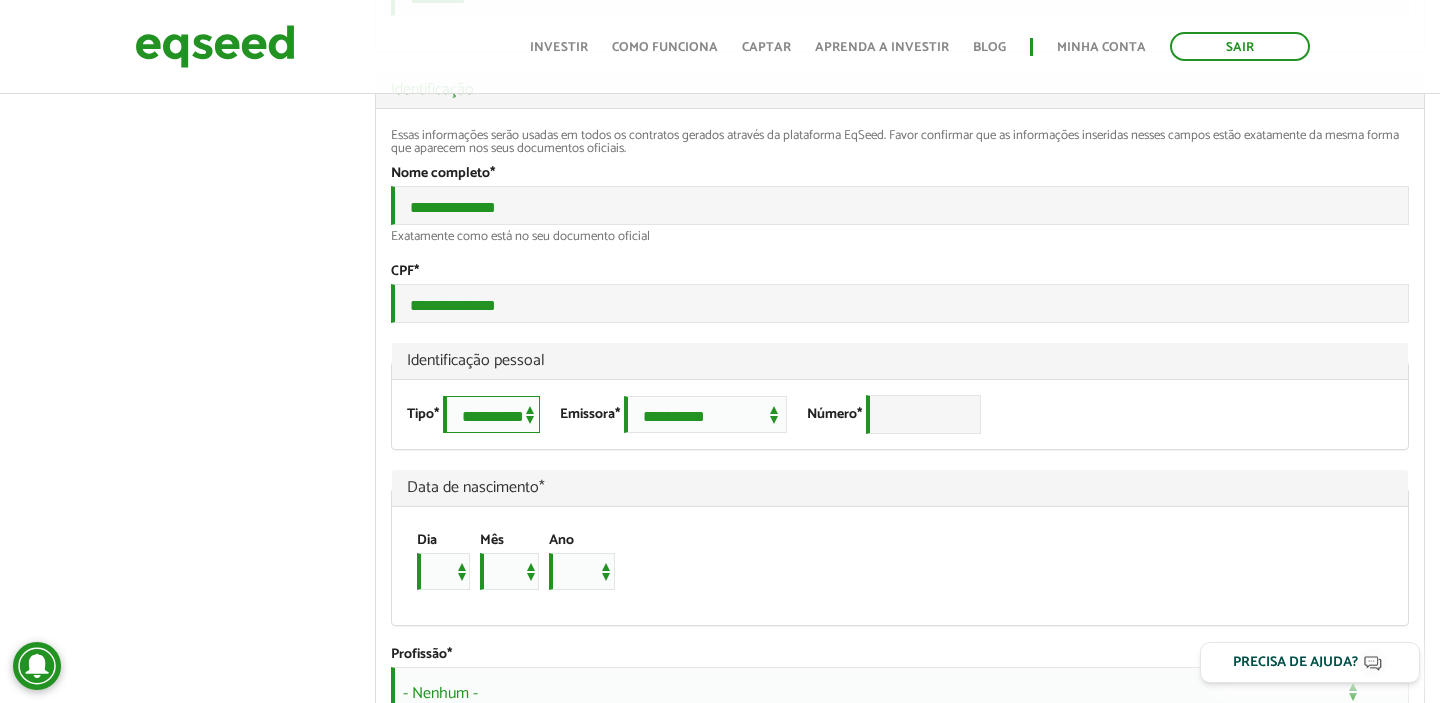 click on "**********" at bounding box center [491, 414] 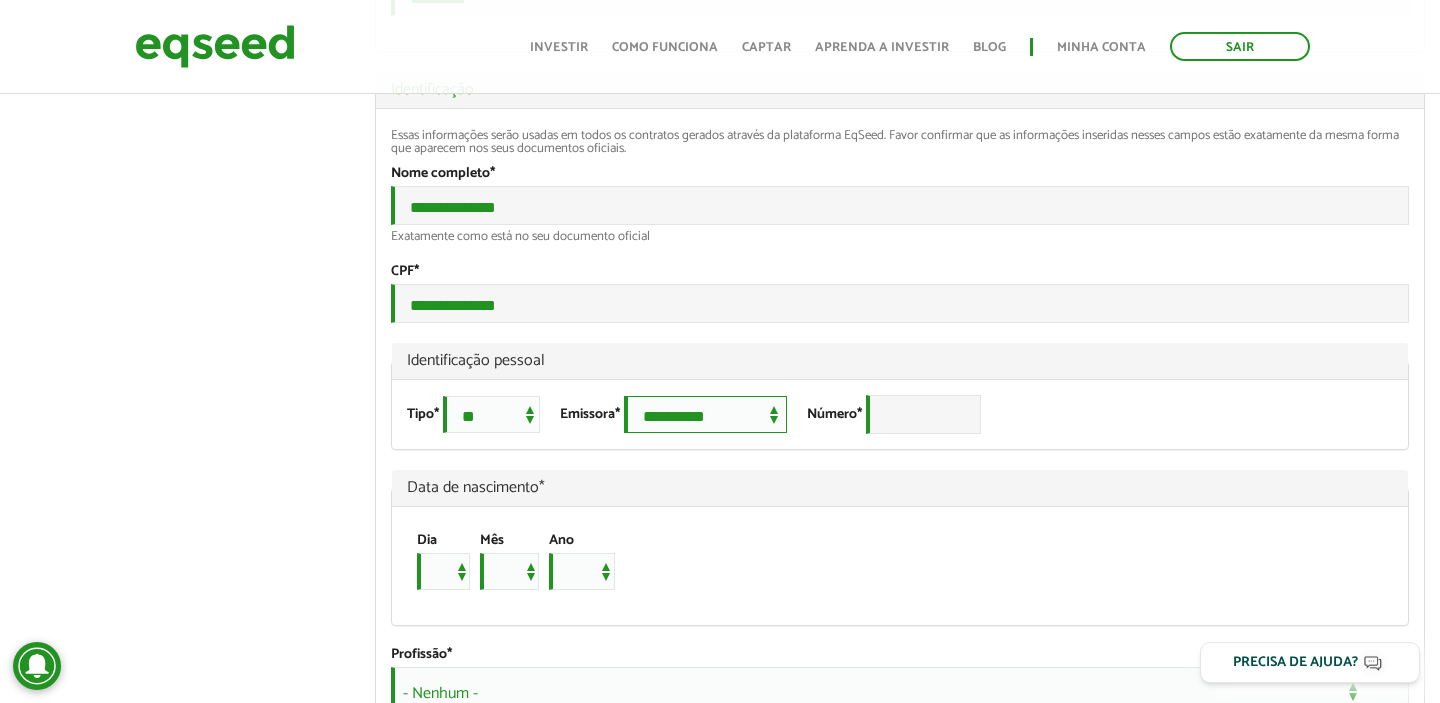 click on "**********" at bounding box center [705, 414] 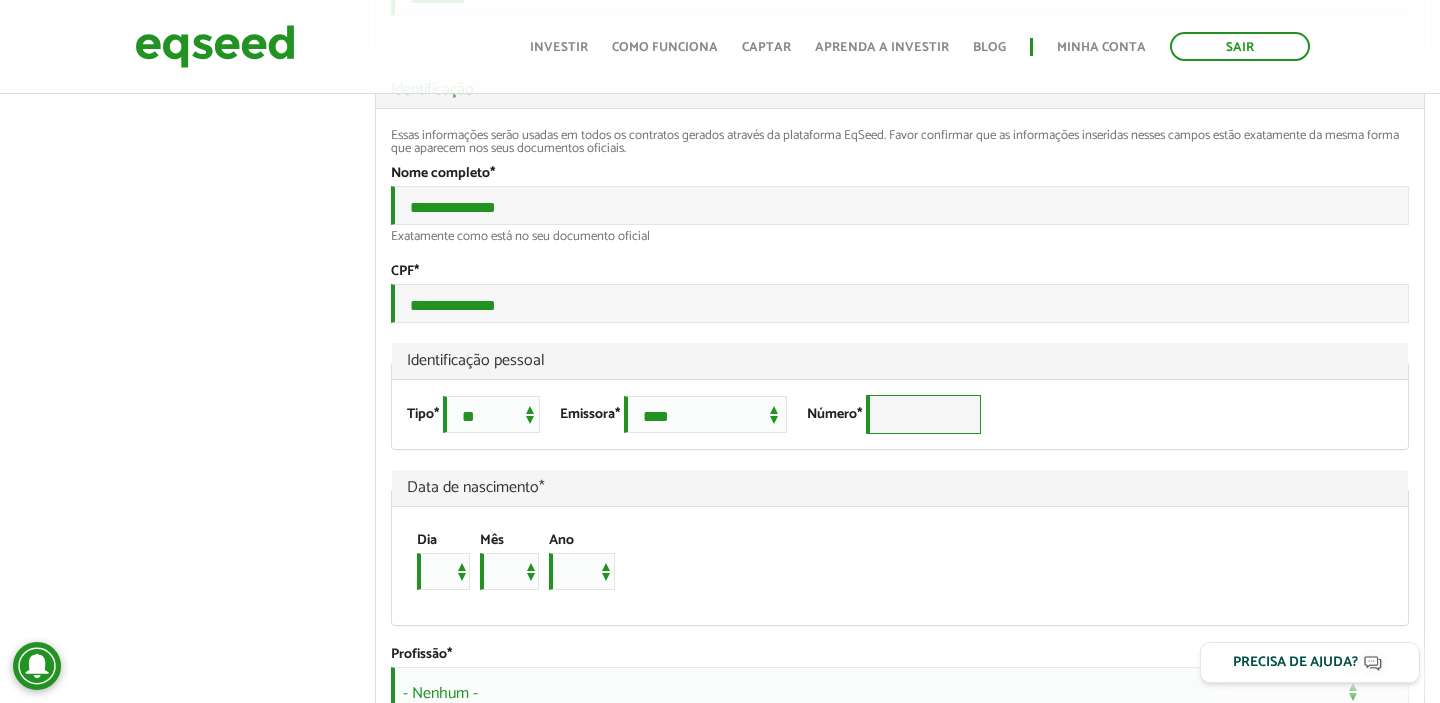 click on "Número  *" at bounding box center (923, 414) 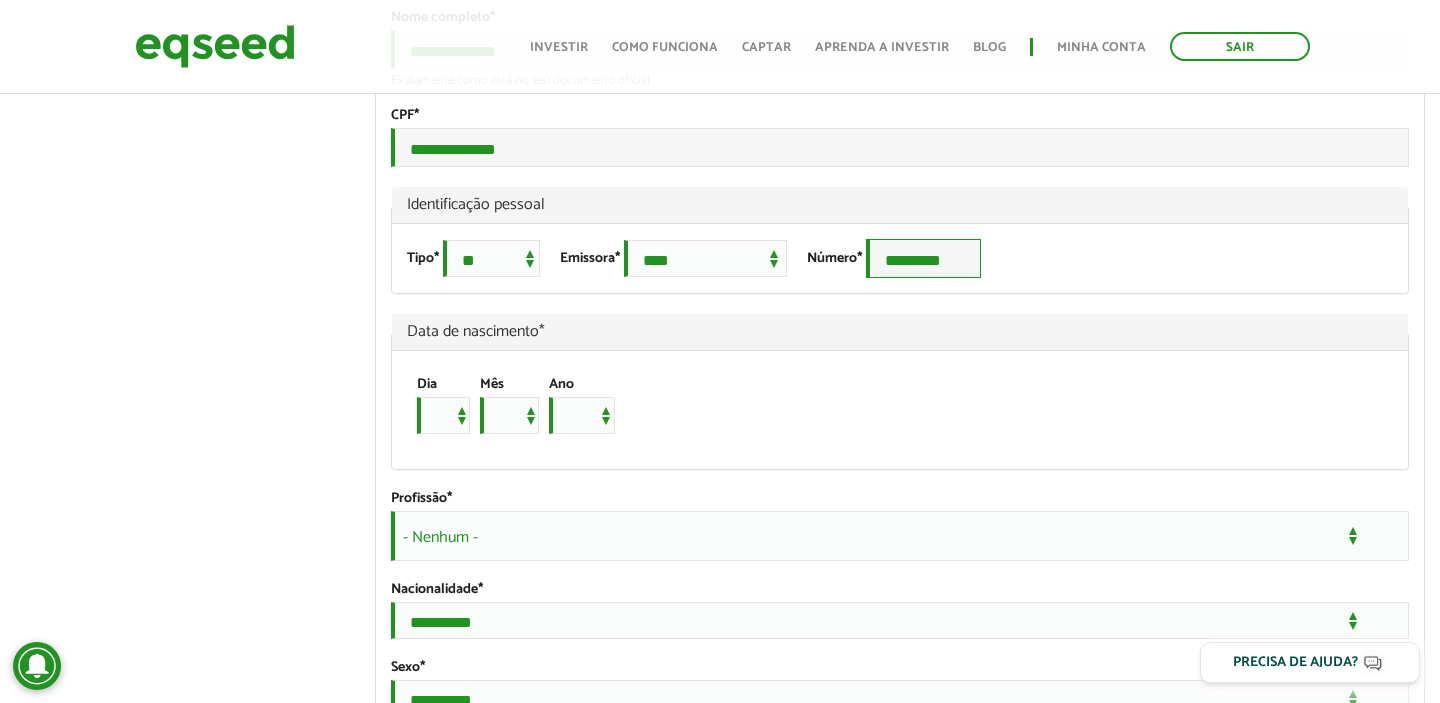 scroll, scrollTop: 1281, scrollLeft: 0, axis: vertical 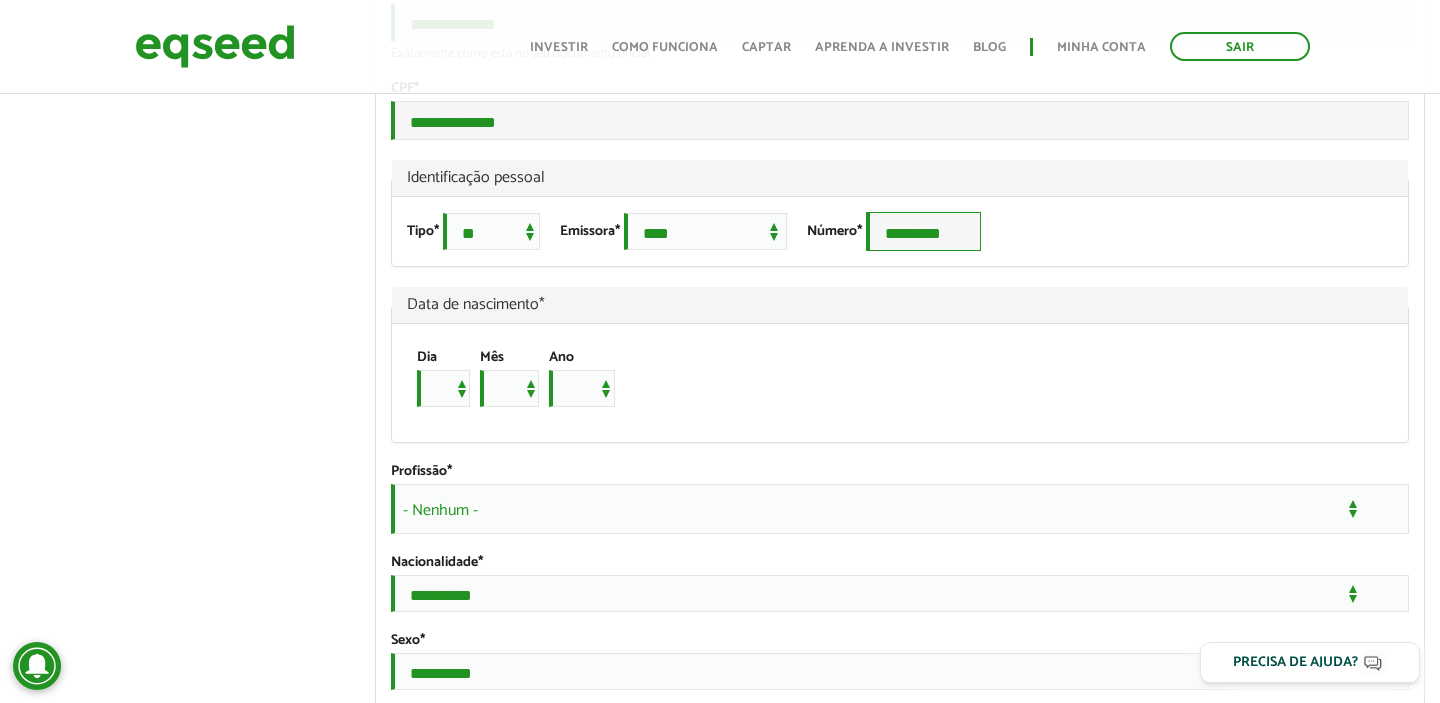 type on "*********" 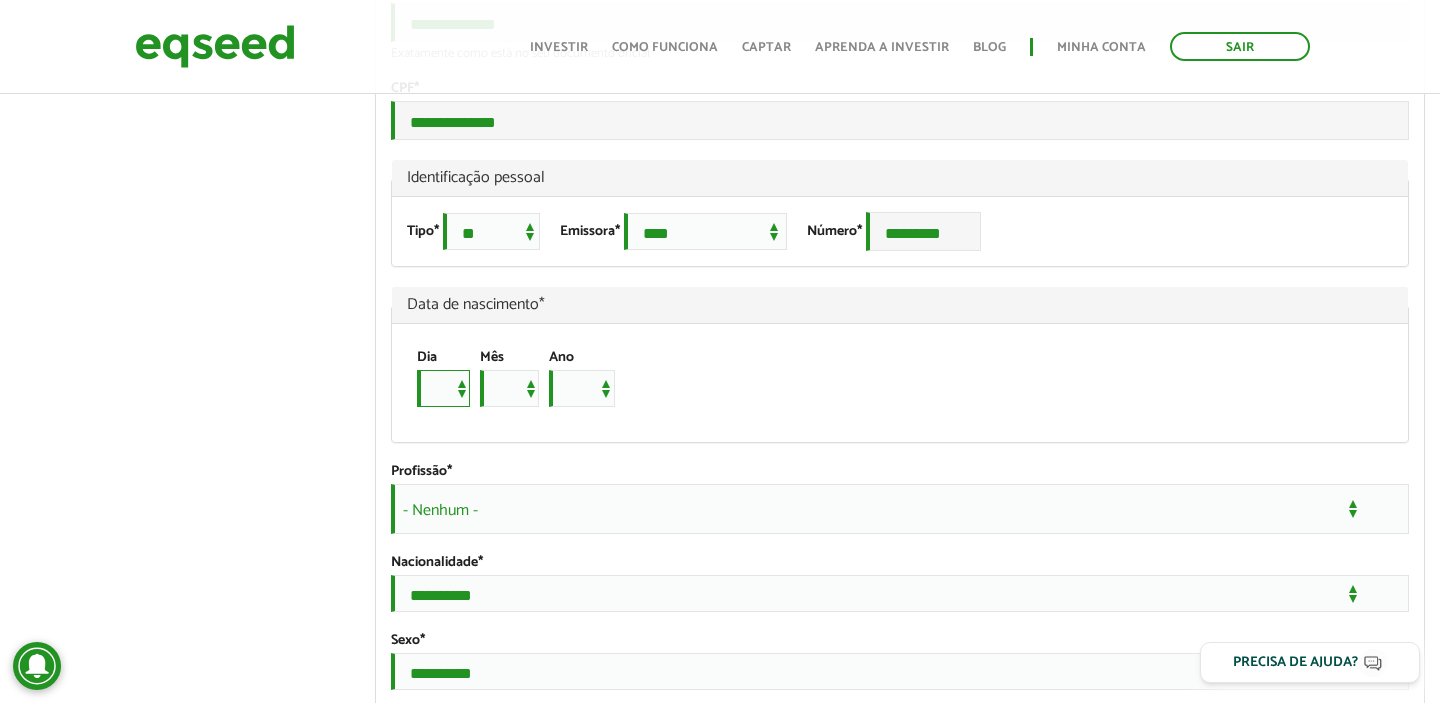 click on "* * * * * * * * * ** ** ** ** ** ** ** ** ** ** ** ** ** ** ** ** ** ** ** ** ** **" at bounding box center [443, 388] 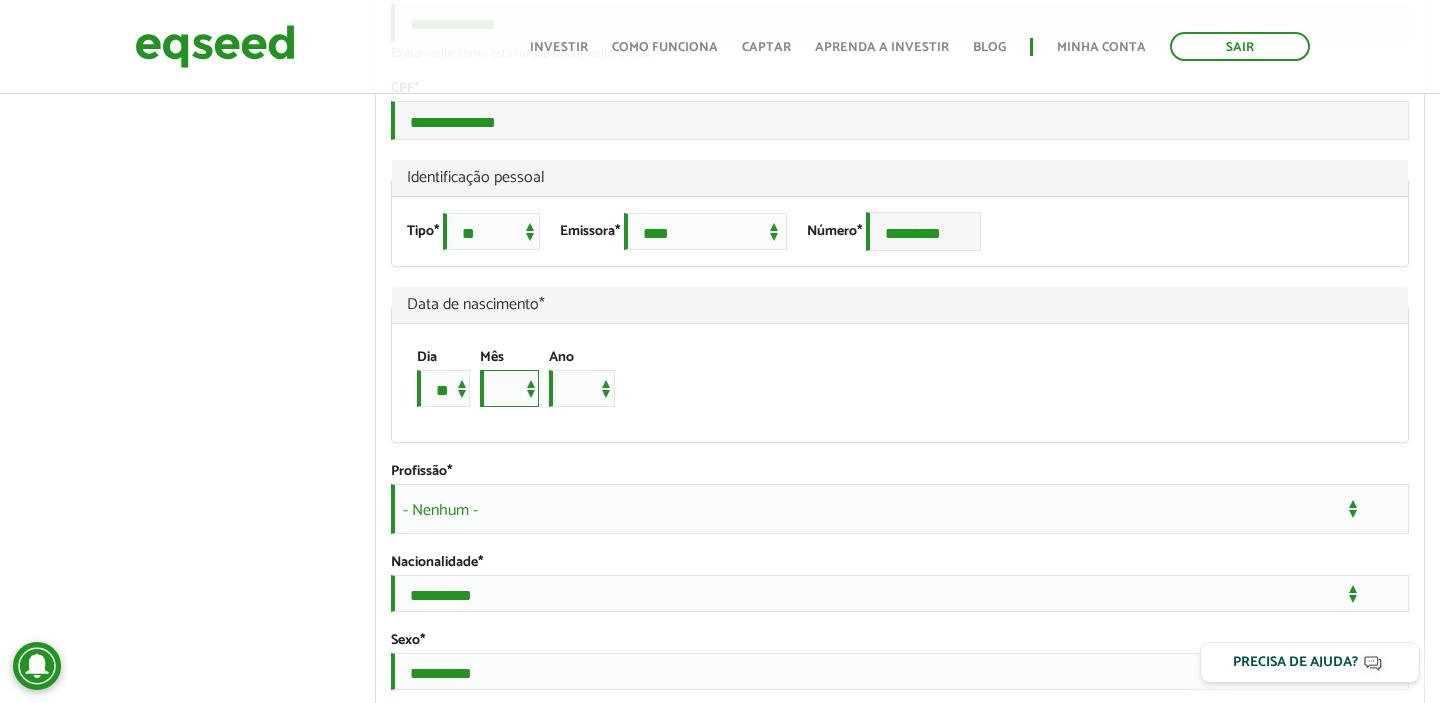 click on "*** *** *** *** *** *** *** *** *** *** *** ***" at bounding box center (509, 388) 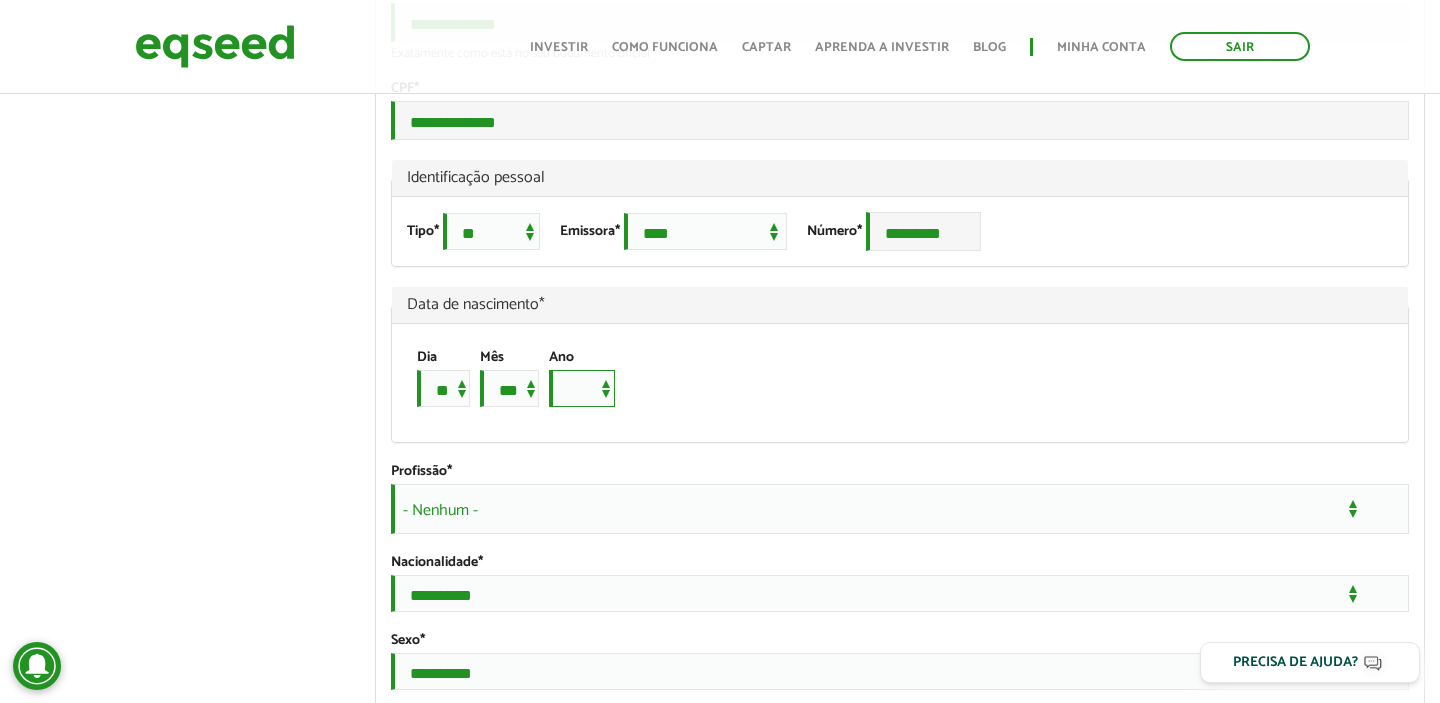 click on "**** **** **** **** **** **** **** **** **** **** **** **** **** **** **** **** **** **** **** **** **** **** **** **** **** **** **** **** **** **** **** **** **** **** **** **** **** **** **** **** **** **** **** **** **** **** **** **** **** **** **** **** **** **** **** **** **** **** **** **** **** **** **** **** **** **** **** **** **** **** **** **** **** **** **** **** **** **** **** **** **** **** **** **** **** **** **** **** **** **** **** **** **** **** **** **** **** **** **** **** **** **** **** **** **** **** **** **** **** **** **** **** **** **** **** **** **** **** **** **** **** **** **** **** **** ****" at bounding box center (582, 388) 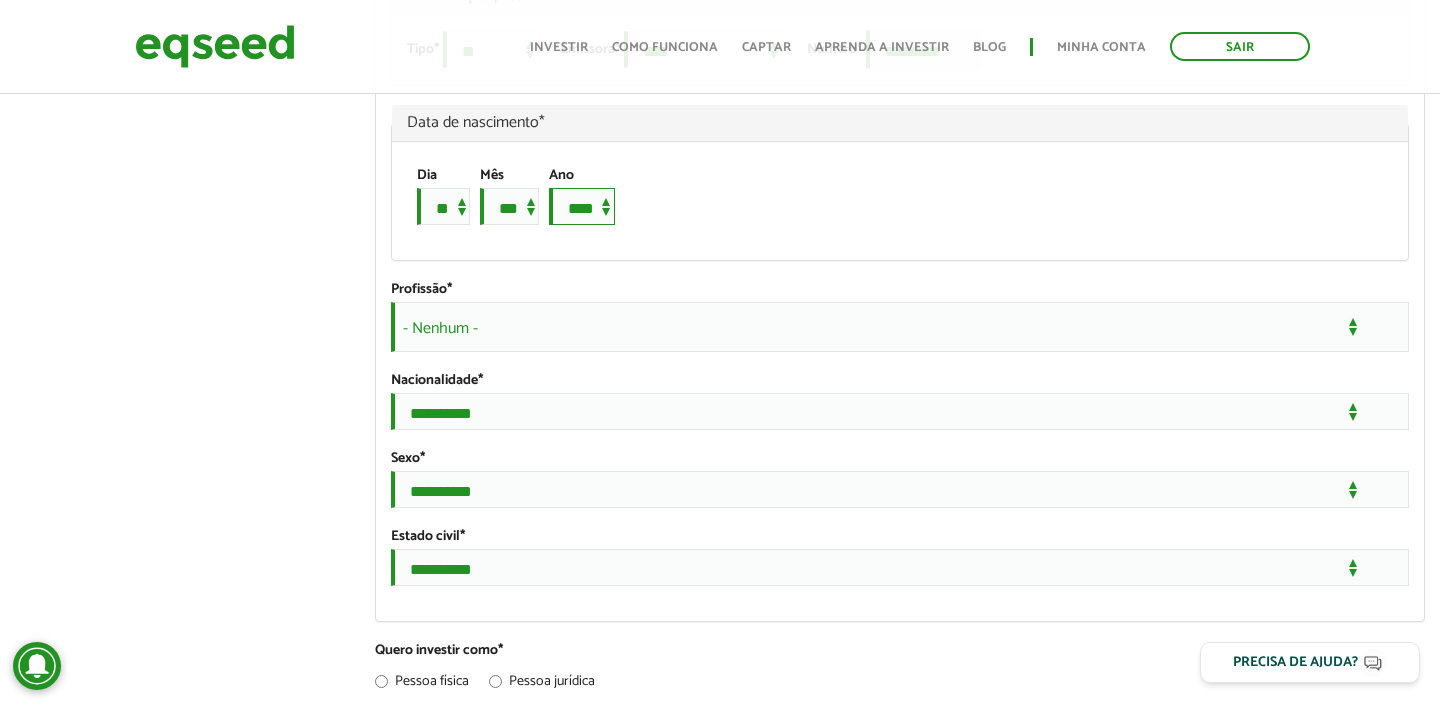 scroll, scrollTop: 1471, scrollLeft: 0, axis: vertical 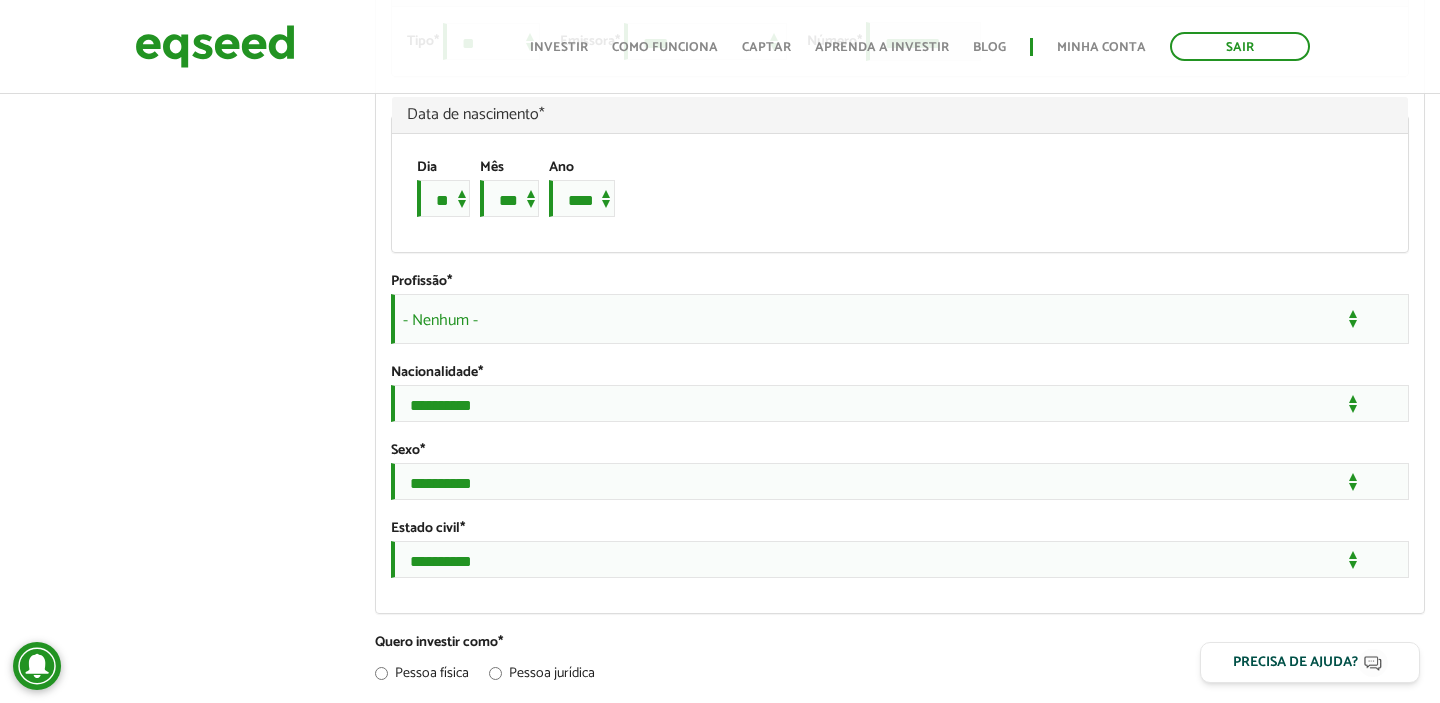 click on "- Nenhum -" at bounding box center [900, 319] 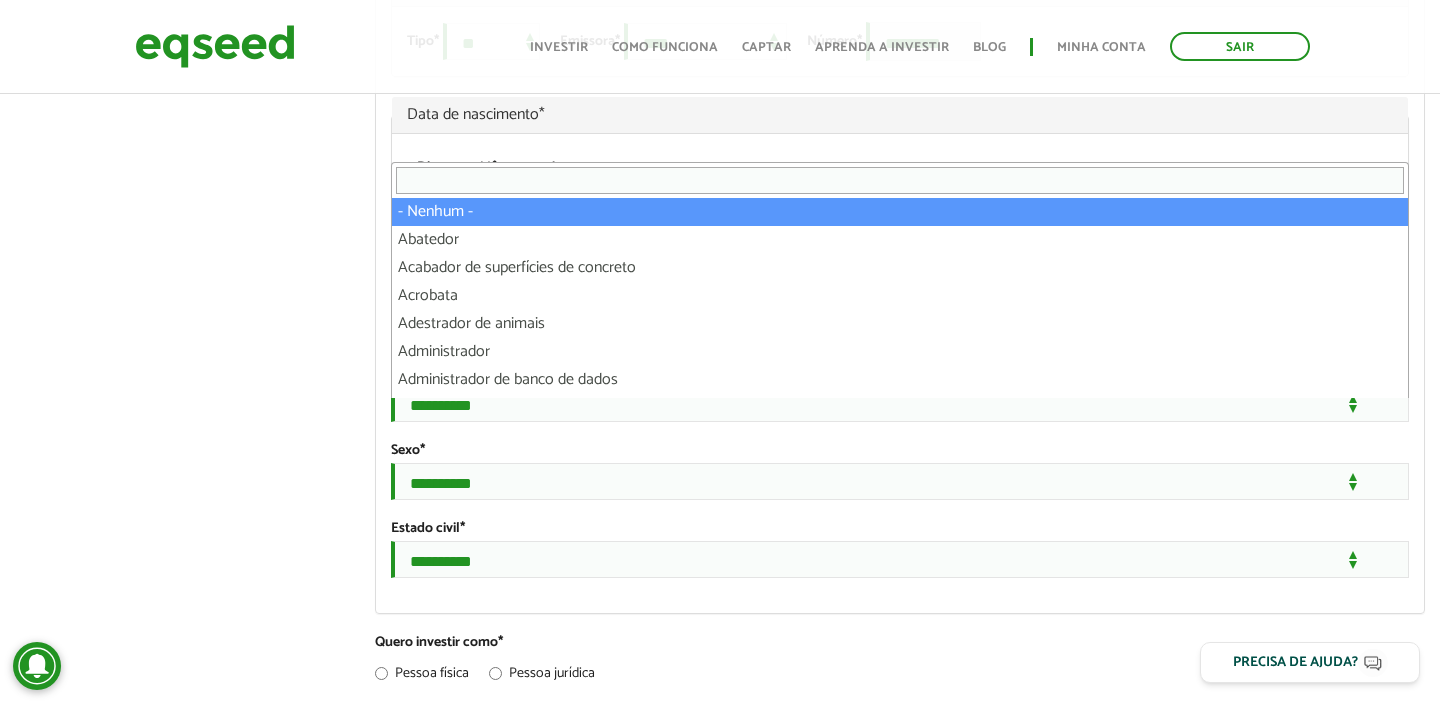 type on "*" 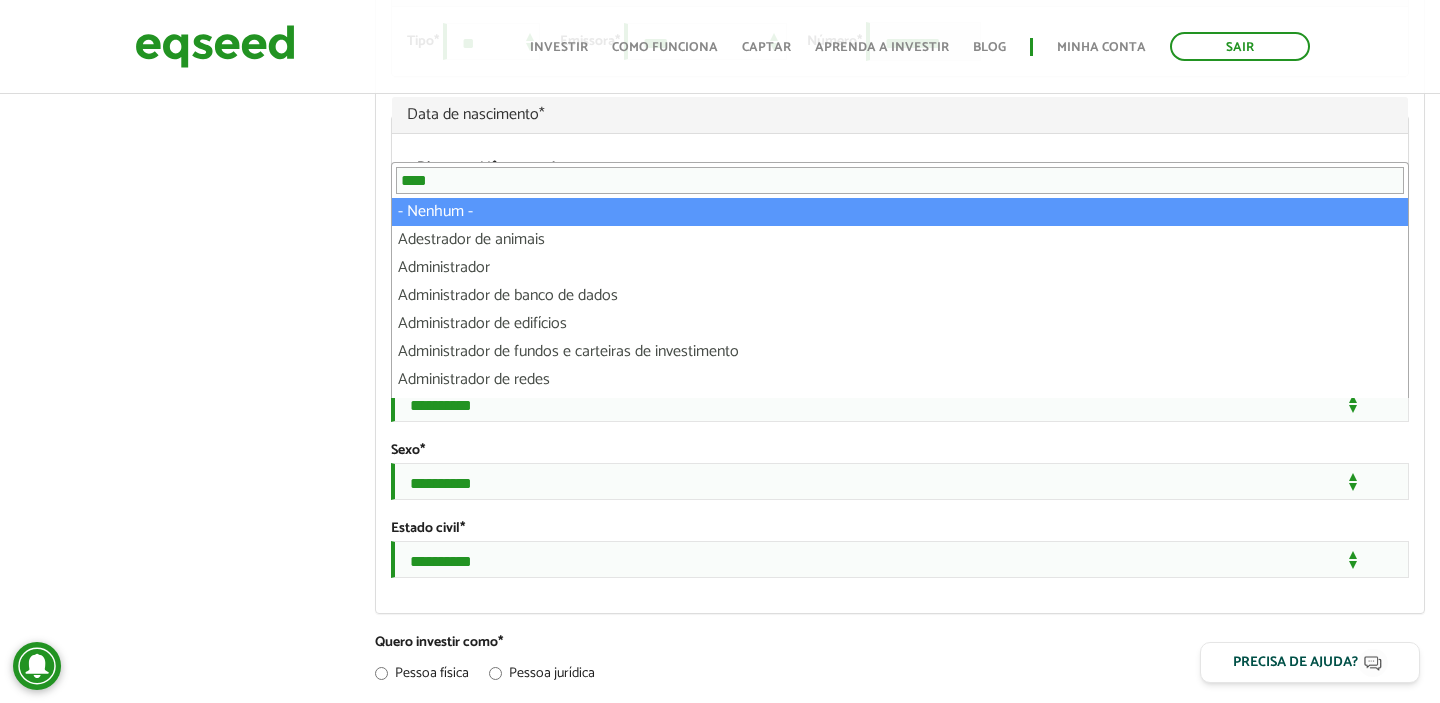 type on "*****" 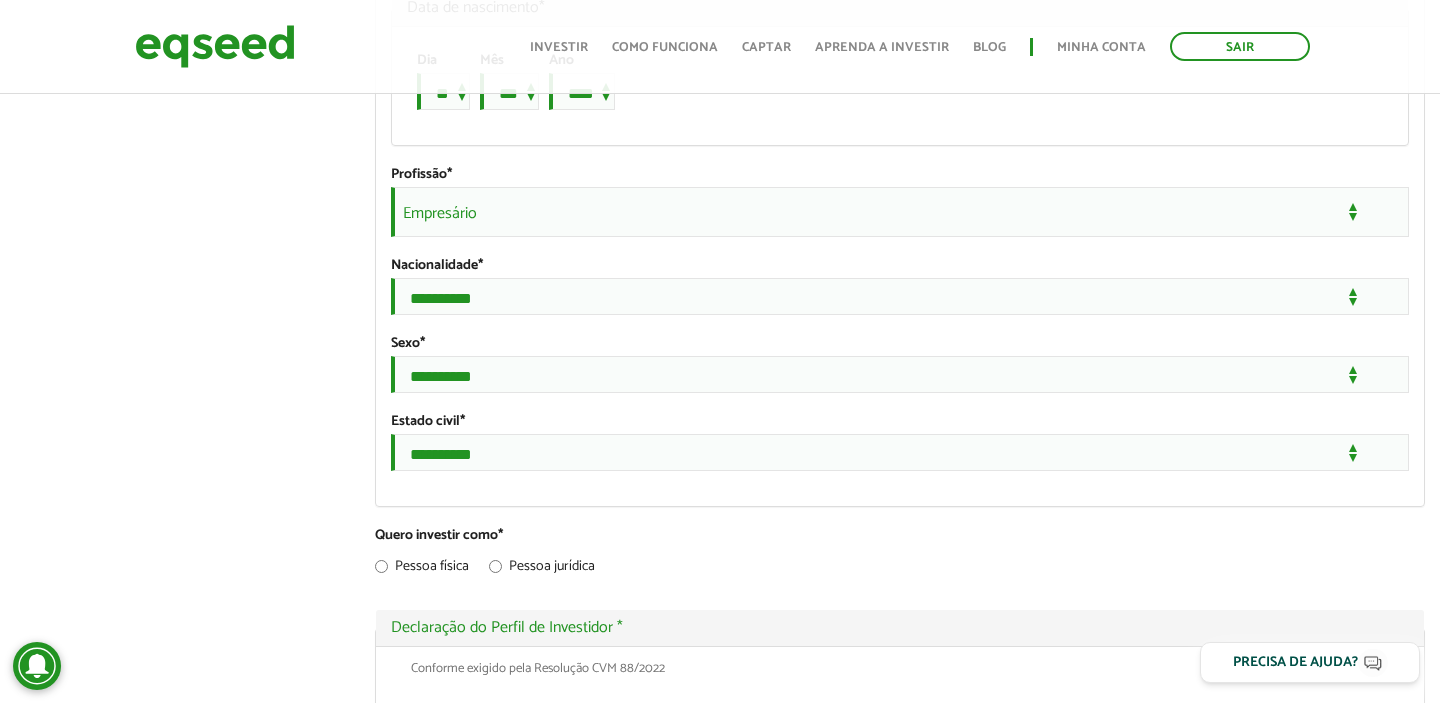scroll, scrollTop: 1582, scrollLeft: 0, axis: vertical 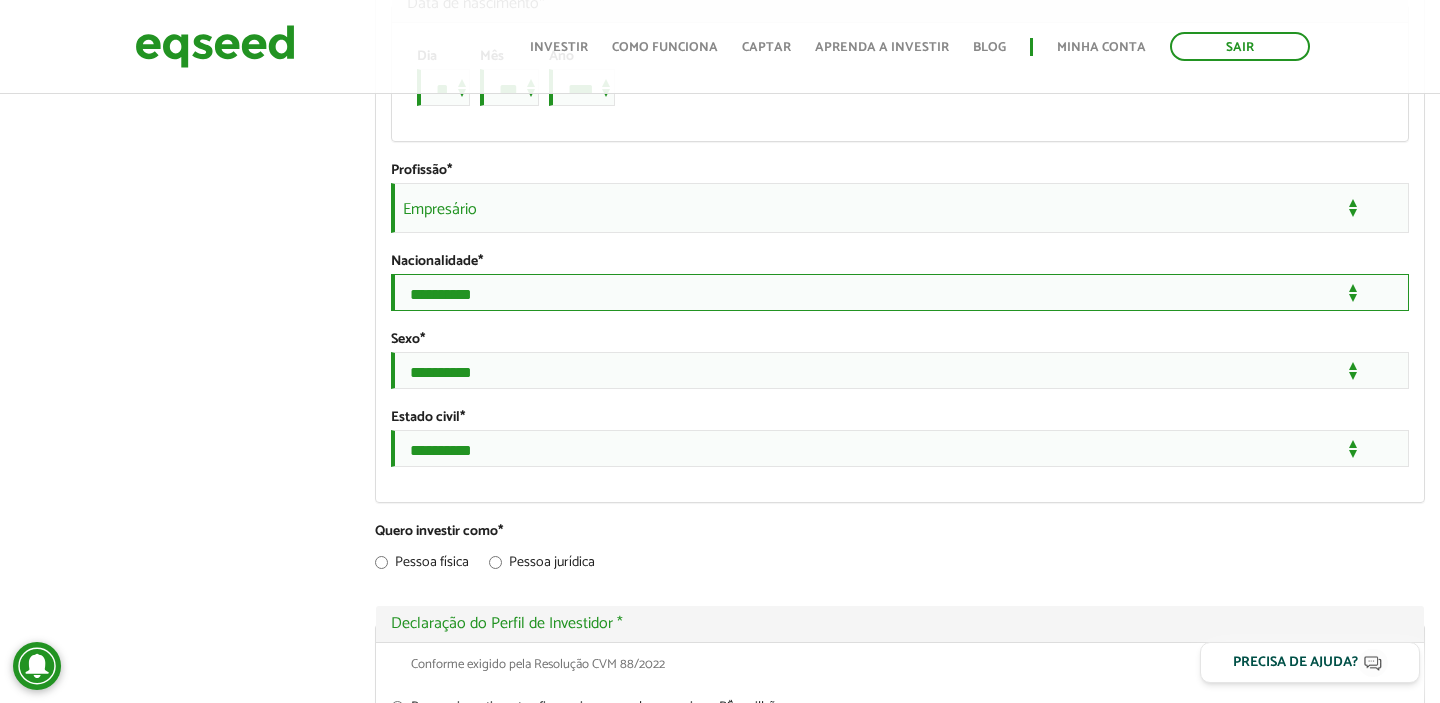 click on "**********" at bounding box center (900, 292) 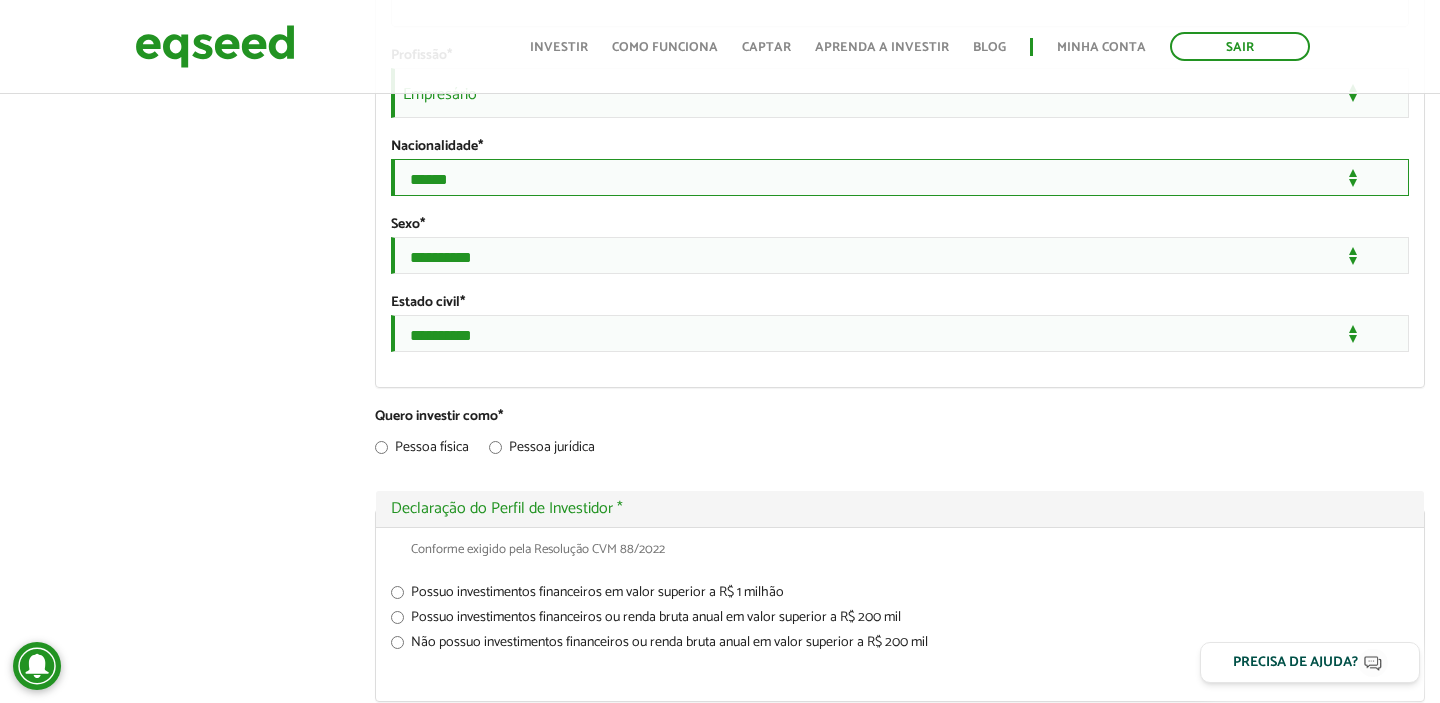 scroll, scrollTop: 1698, scrollLeft: 0, axis: vertical 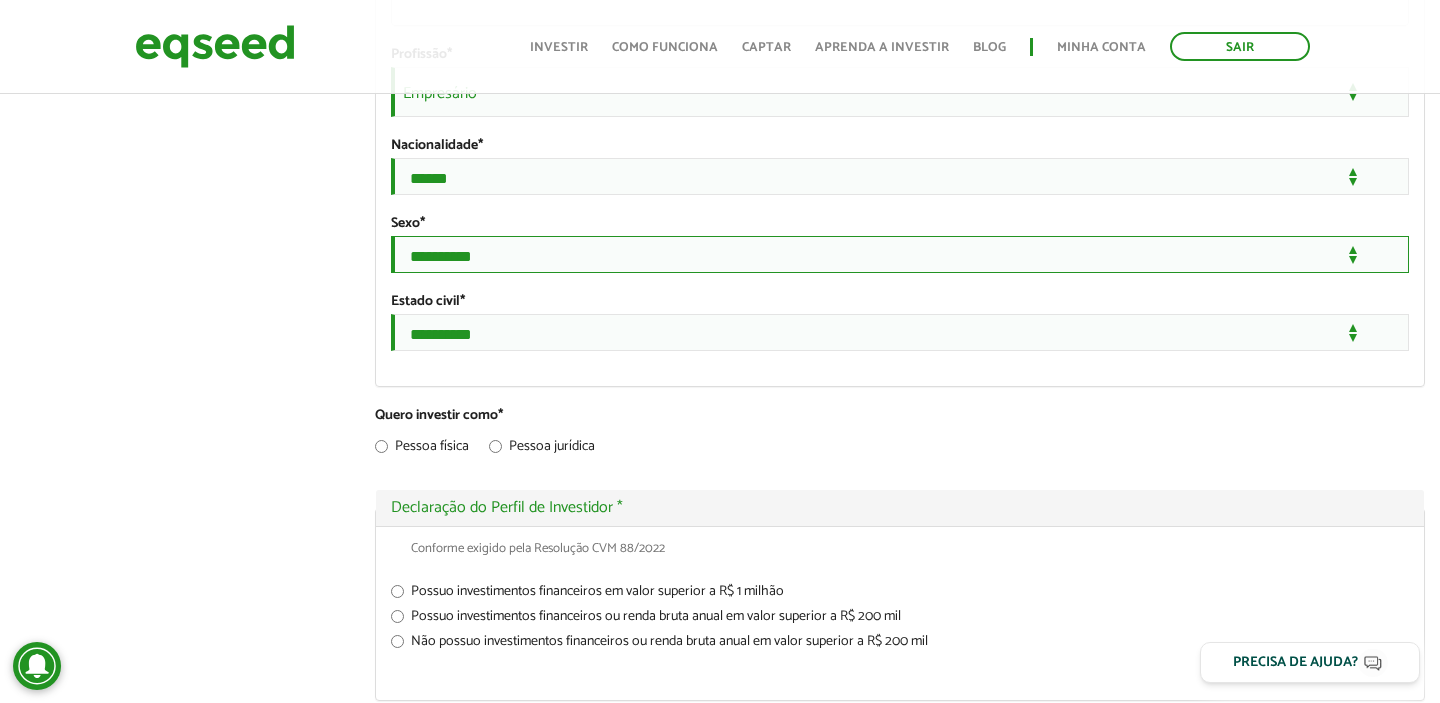 click on "**********" at bounding box center [900, 254] 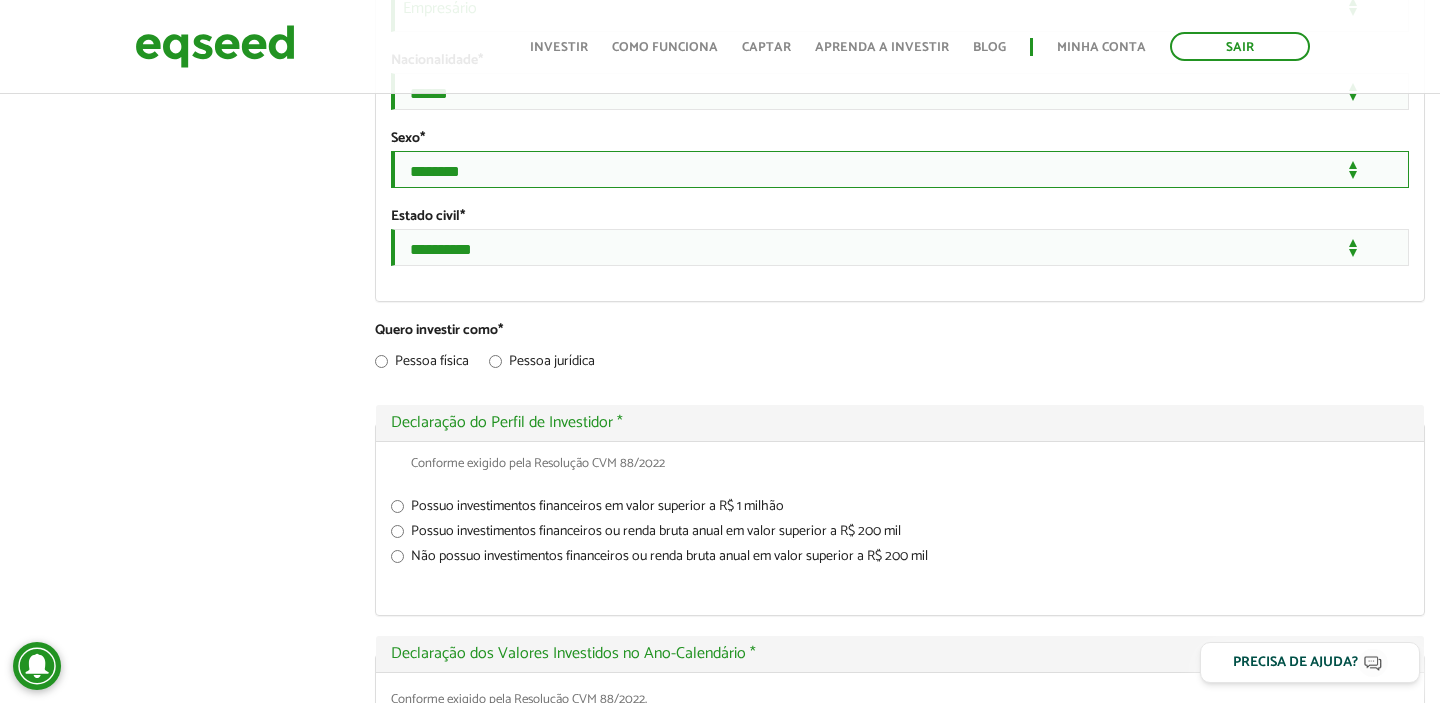 scroll, scrollTop: 1796, scrollLeft: 0, axis: vertical 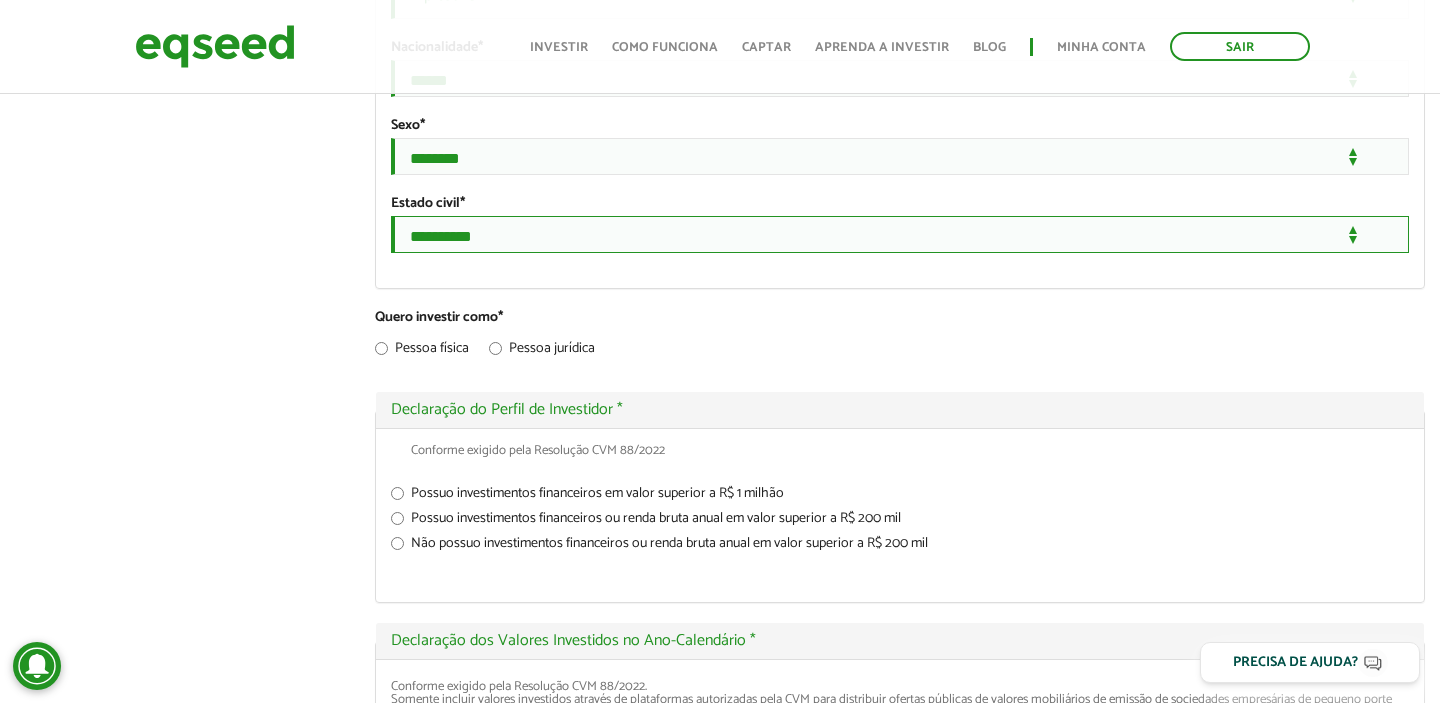 click on "**********" at bounding box center [900, 234] 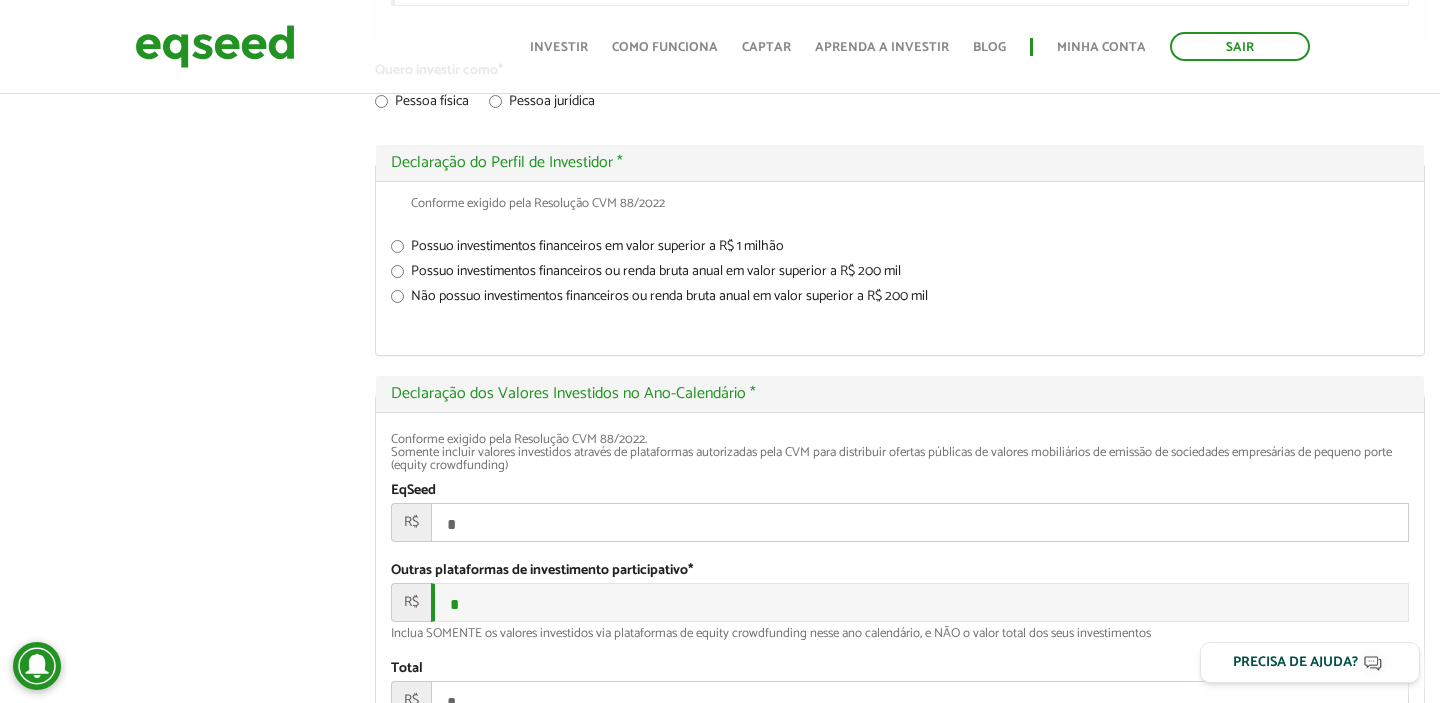 scroll, scrollTop: 2046, scrollLeft: 0, axis: vertical 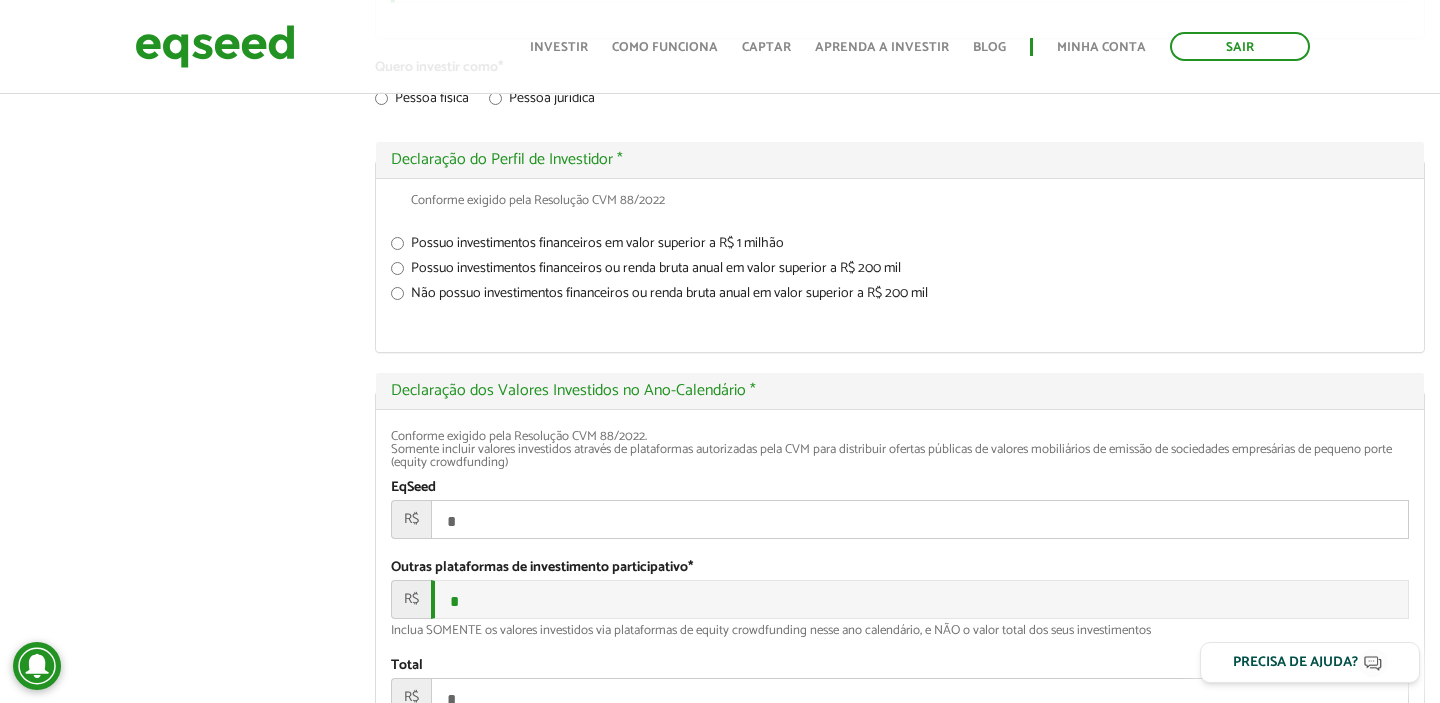 click on "Possuo investimentos financeiros em valor superior a R$ 1 milhão
Sou investidor Qualificado, conforme definido na ICVM n.º 539 e posteriores alterações.   Possuo investimentos financeiros ou renda bruta anual em valor superior a R$ 200 mil
Não investirei, no ano-calendário por meio de plataformas eletrônicas de investimento participativo, mais do que 10% (dez por cento) do maior entre: (i) minha renda bruta anual; ou (ii) o montante total de meus investimentos financeiros.   Não possuo investimentos financeiros ou renda bruta anual em valor superior a R$ 200 mil
Não investirei, no ano-calendário por meio de plataformas eletrônicas de investimento participativo, mais de R$ 20.000,00 (vinte mil reais)." at bounding box center [900, 272] 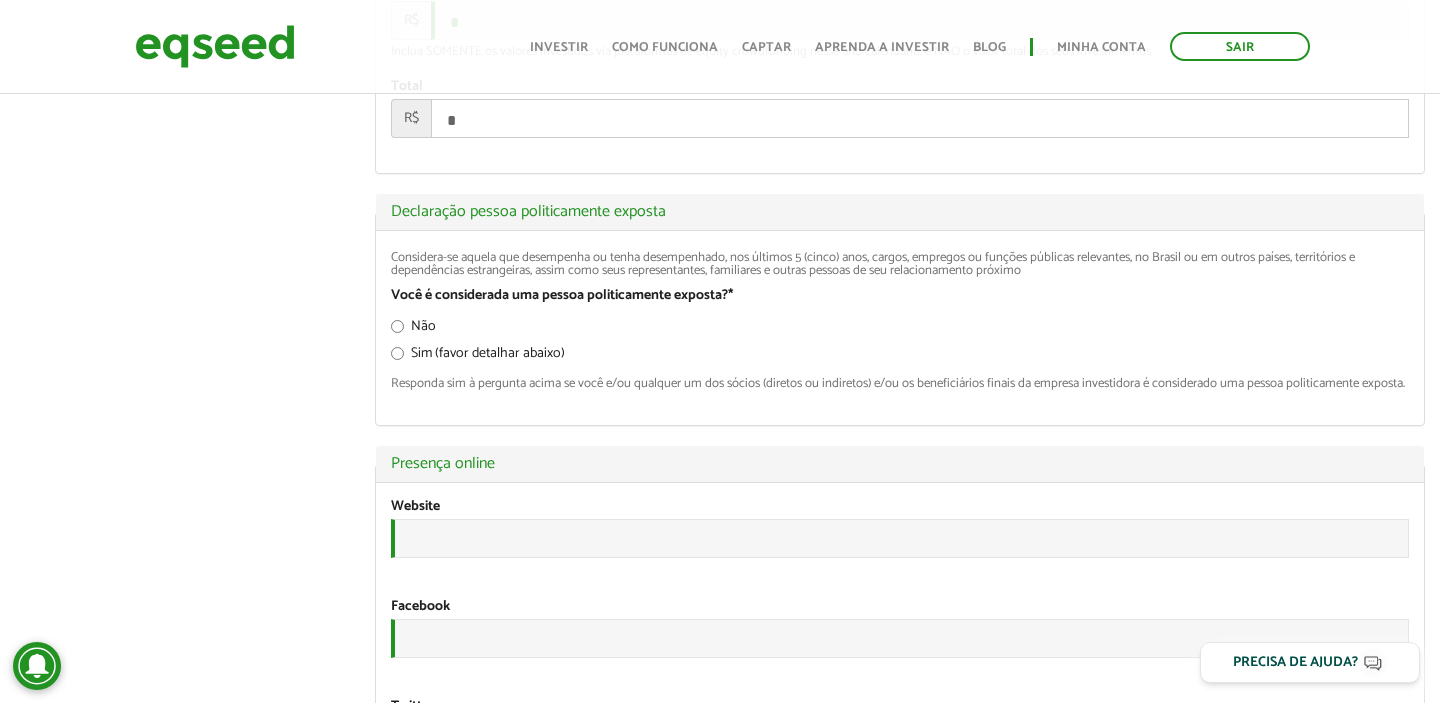 scroll, scrollTop: 2630, scrollLeft: 0, axis: vertical 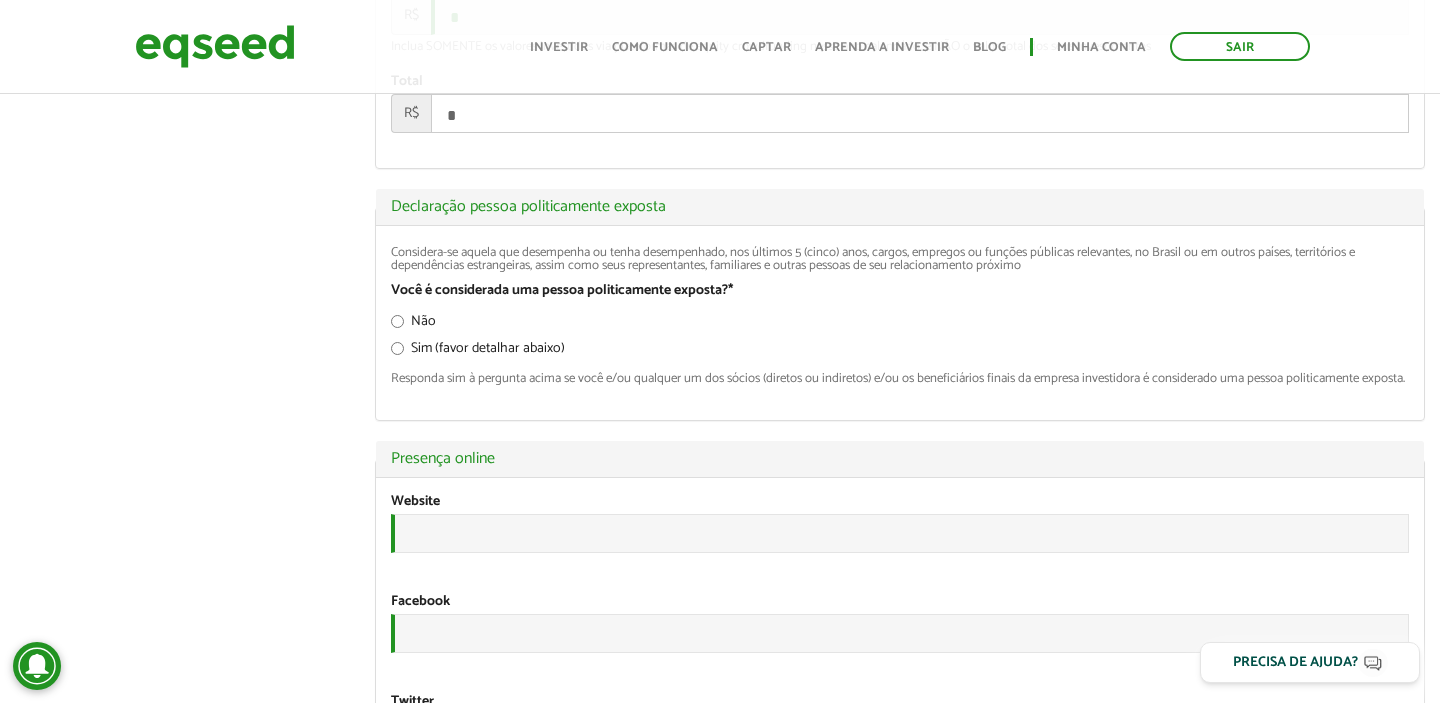 click on "Considera-se aquela que desempenha ou tenha desempenhado, nos últimos 5 (cinco) anos, cargos, empregos ou funções públicas relevantes, no Brasil ou em outros países, territórios e dependências estrangeiras, assim como seus representantes, familiares e outras pessoas de seu relacionamento próximo        Você é considerada uma pessoa politicamente exposta?  *
Não
Sim (favor detalhar abaixo)
Responda sim à pergunta acima se você e/ou qualquer um dos sócios (diretos ou indiretos) e/ou os beneficiários finais da empresa investidora é considerado uma pessoa politicamente exposta.   Detalhe pessoa politicamente exposta
Caso sim, favor detalhar, incluindo se existem restrições na sua capacidade de investir em empresas via plataforma EqSeed" at bounding box center [900, 323] 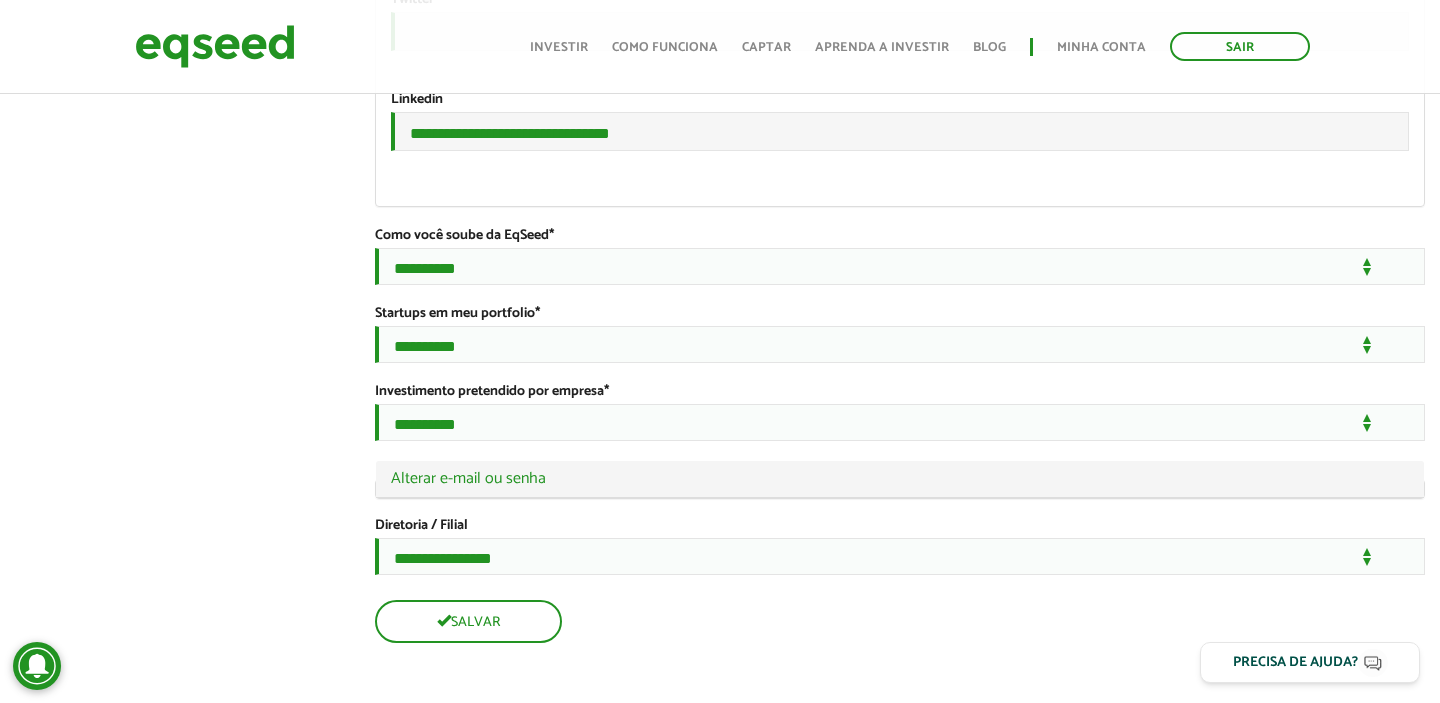 scroll, scrollTop: 3494, scrollLeft: 0, axis: vertical 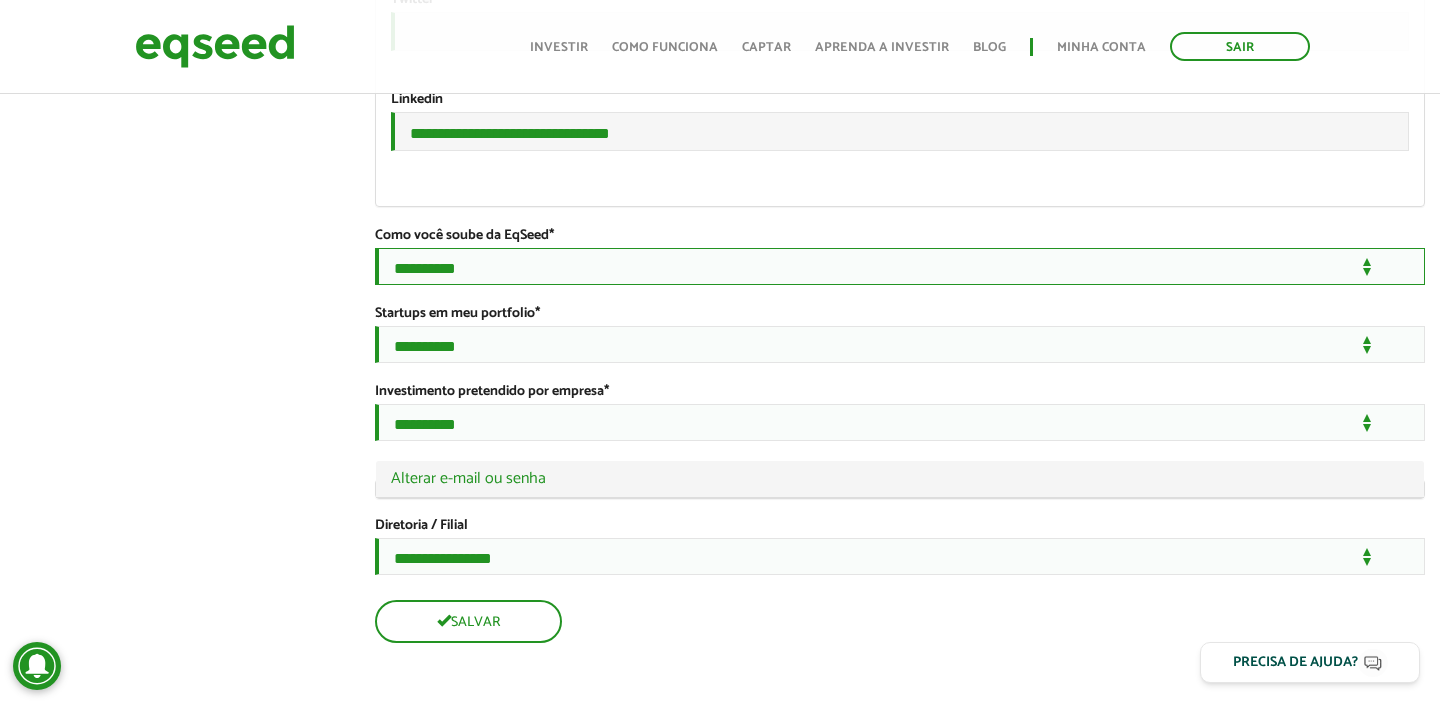 click on "**********" at bounding box center [900, 266] 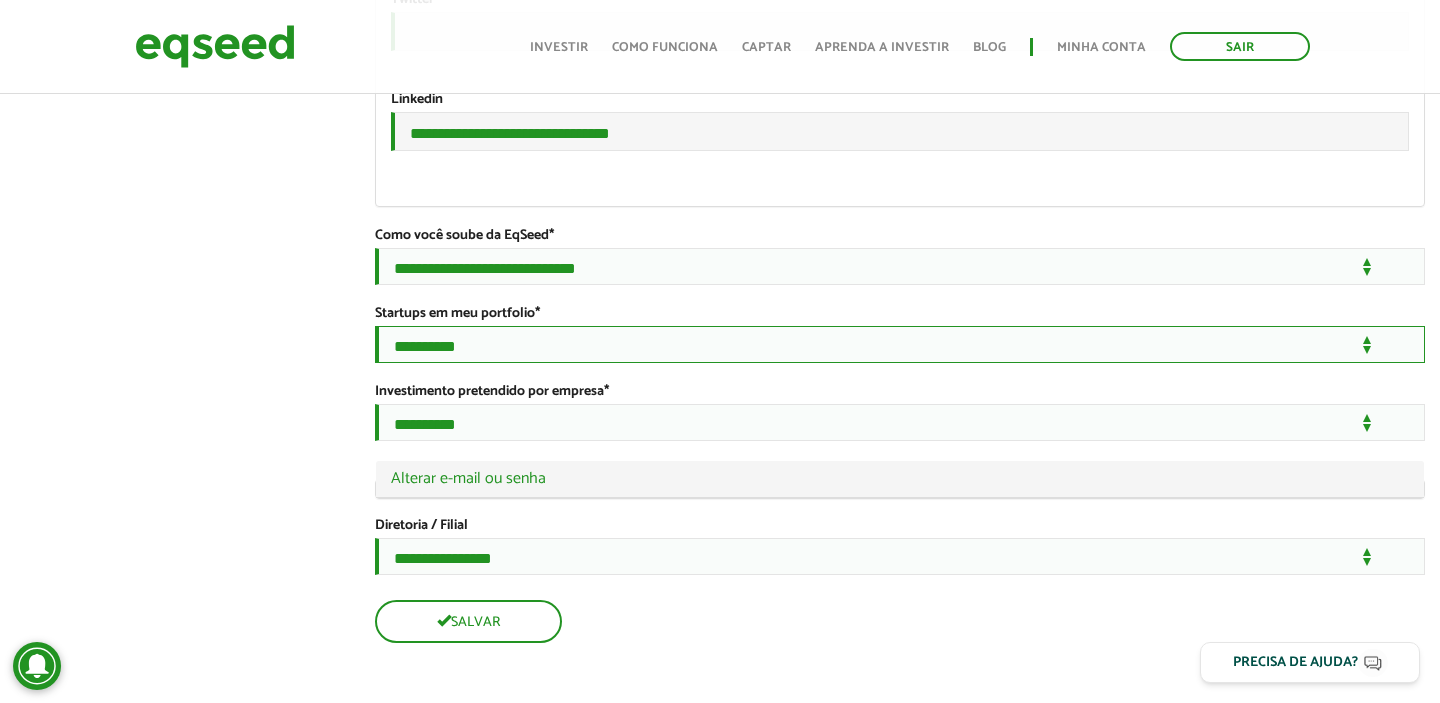 click on "**********" at bounding box center (900, 344) 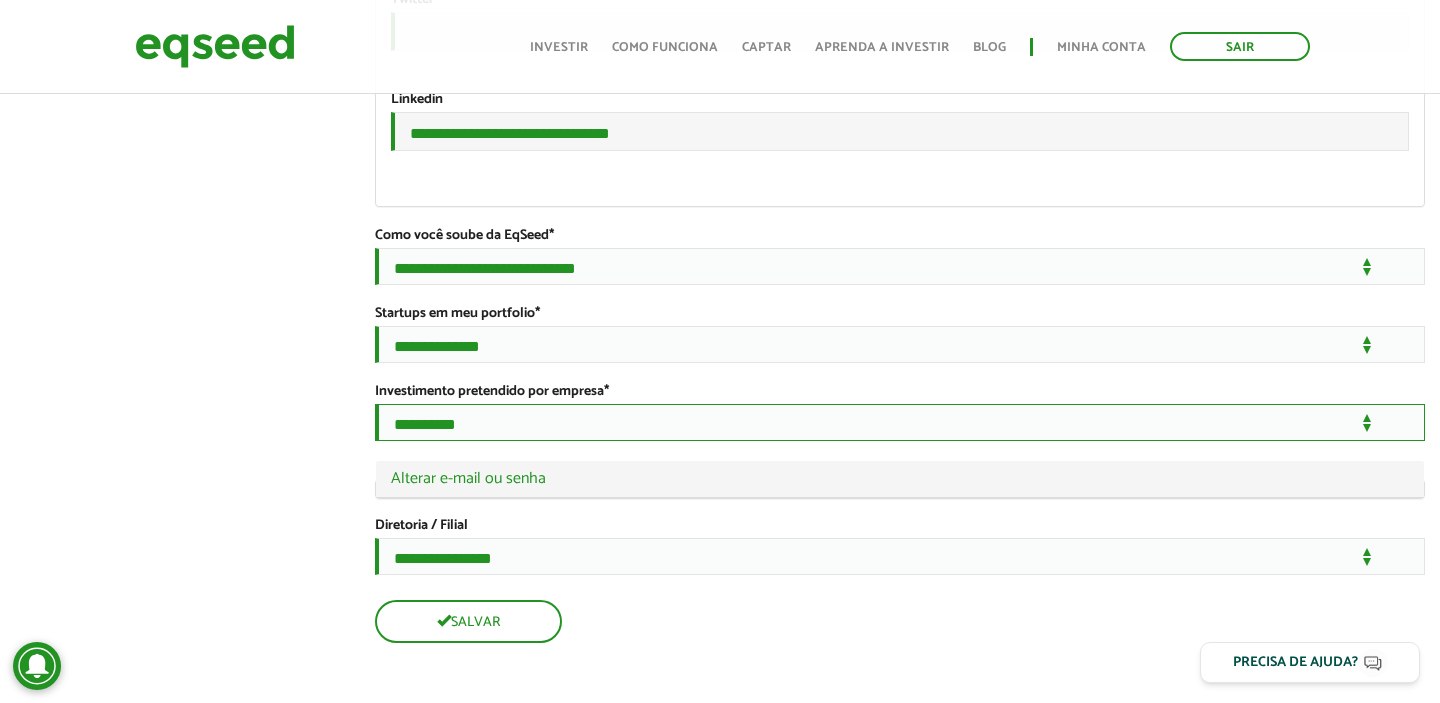click on "**********" at bounding box center (900, 422) 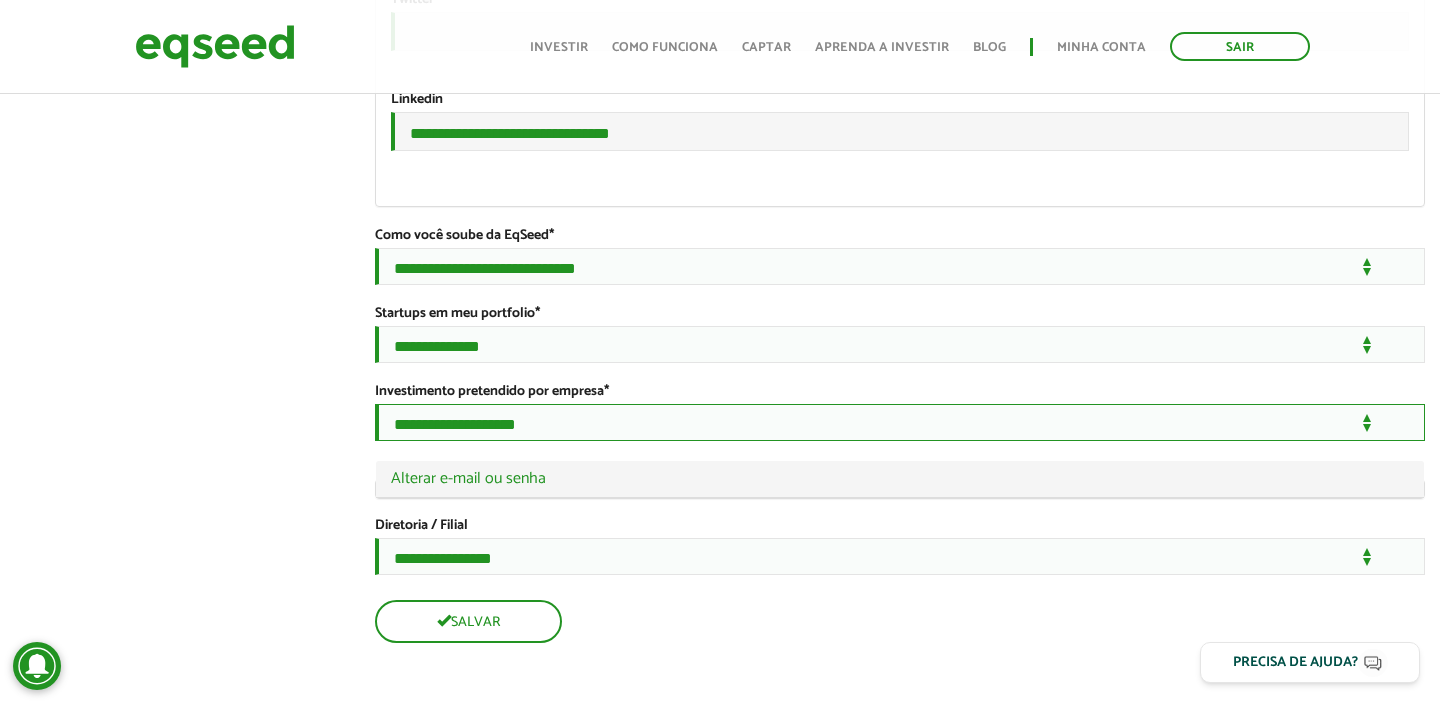 scroll, scrollTop: 3613, scrollLeft: 0, axis: vertical 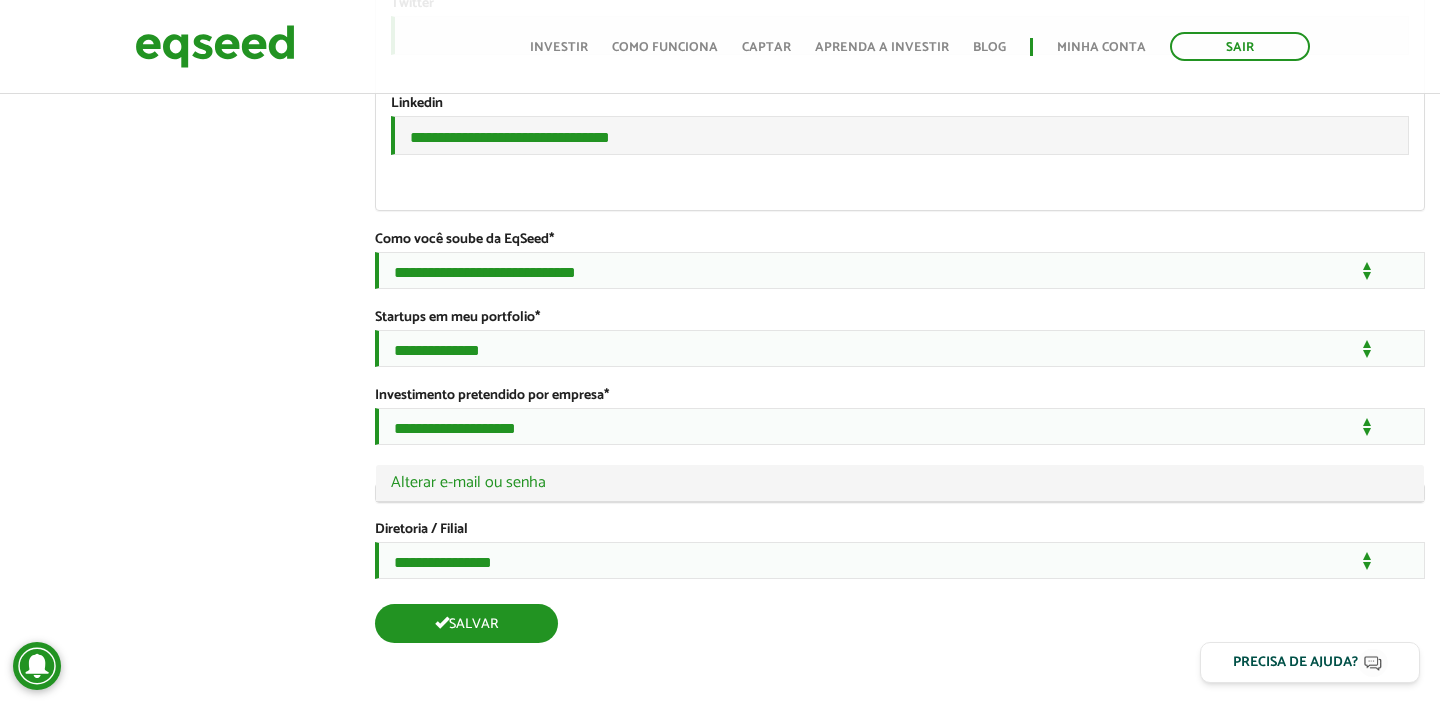 click on "Salvar" at bounding box center (466, 623) 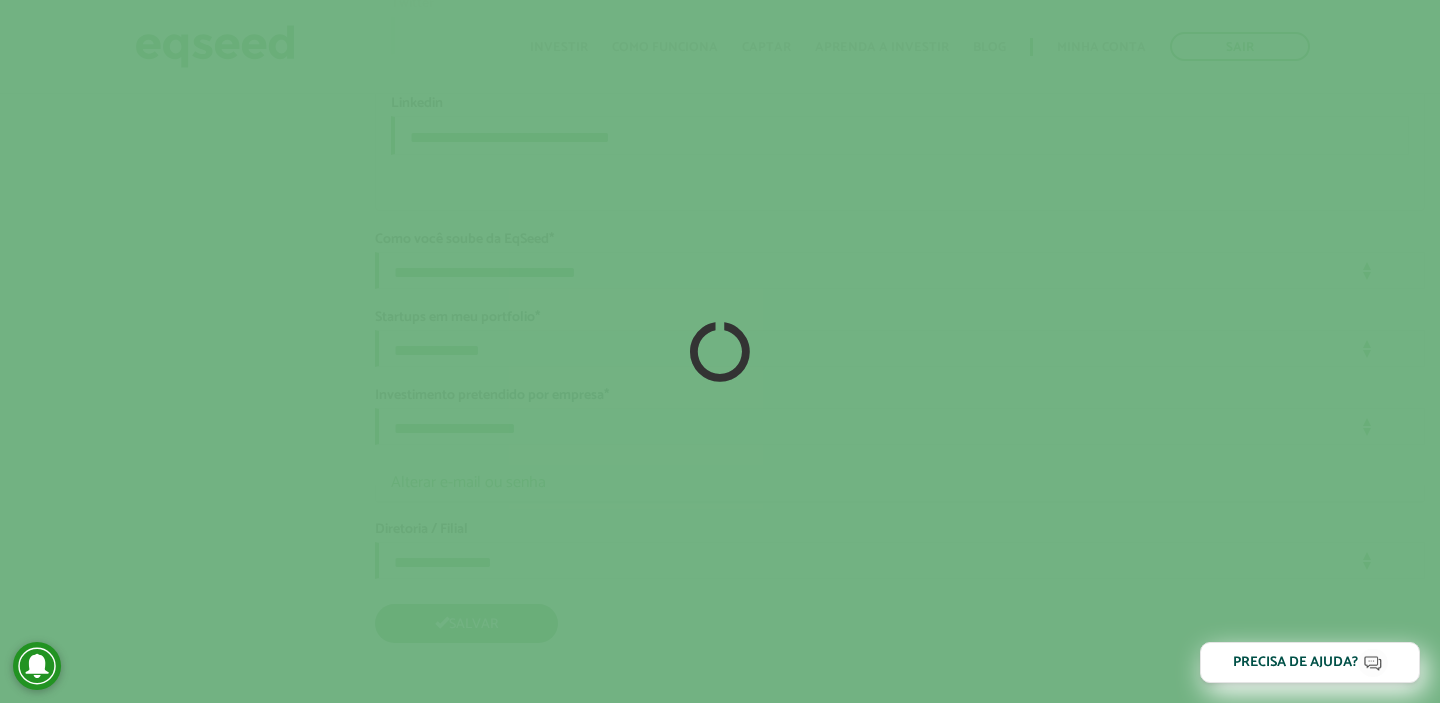scroll, scrollTop: 3609, scrollLeft: 0, axis: vertical 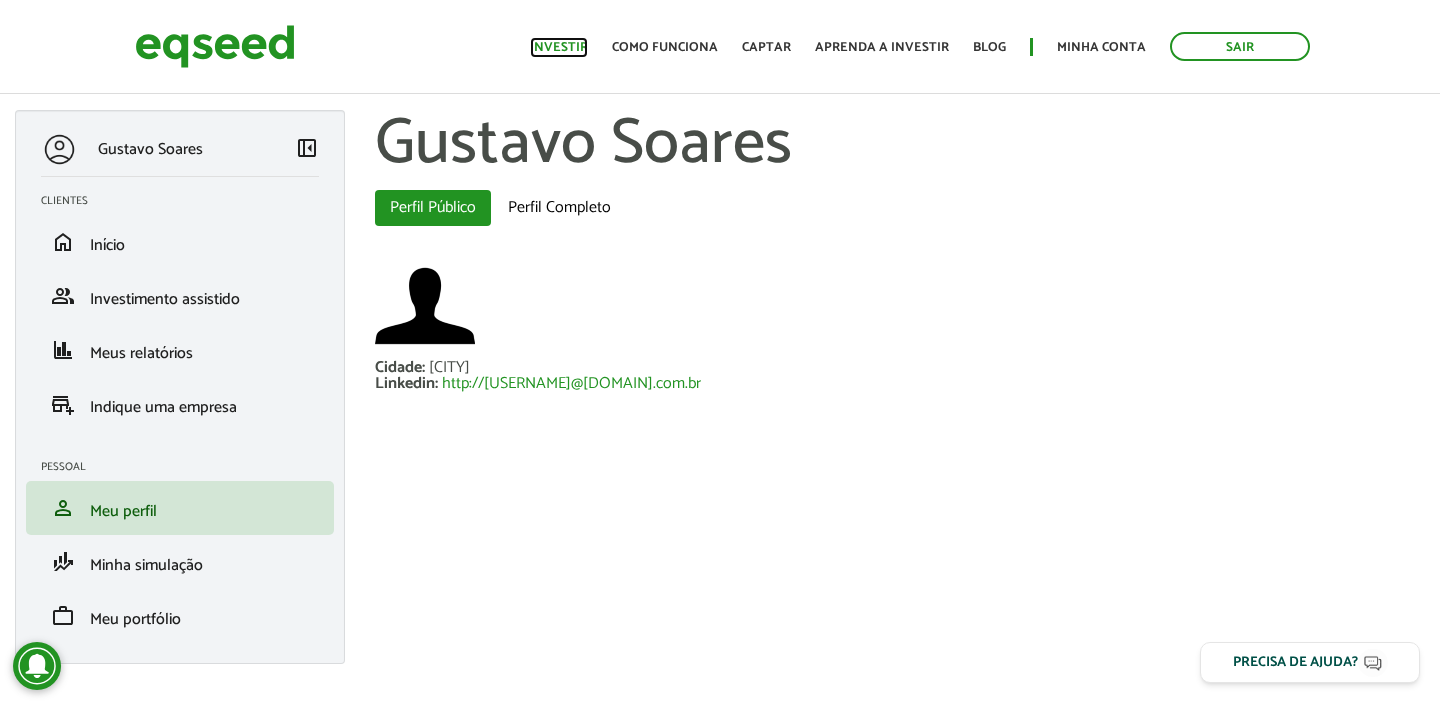 click on "Investir" at bounding box center (559, 47) 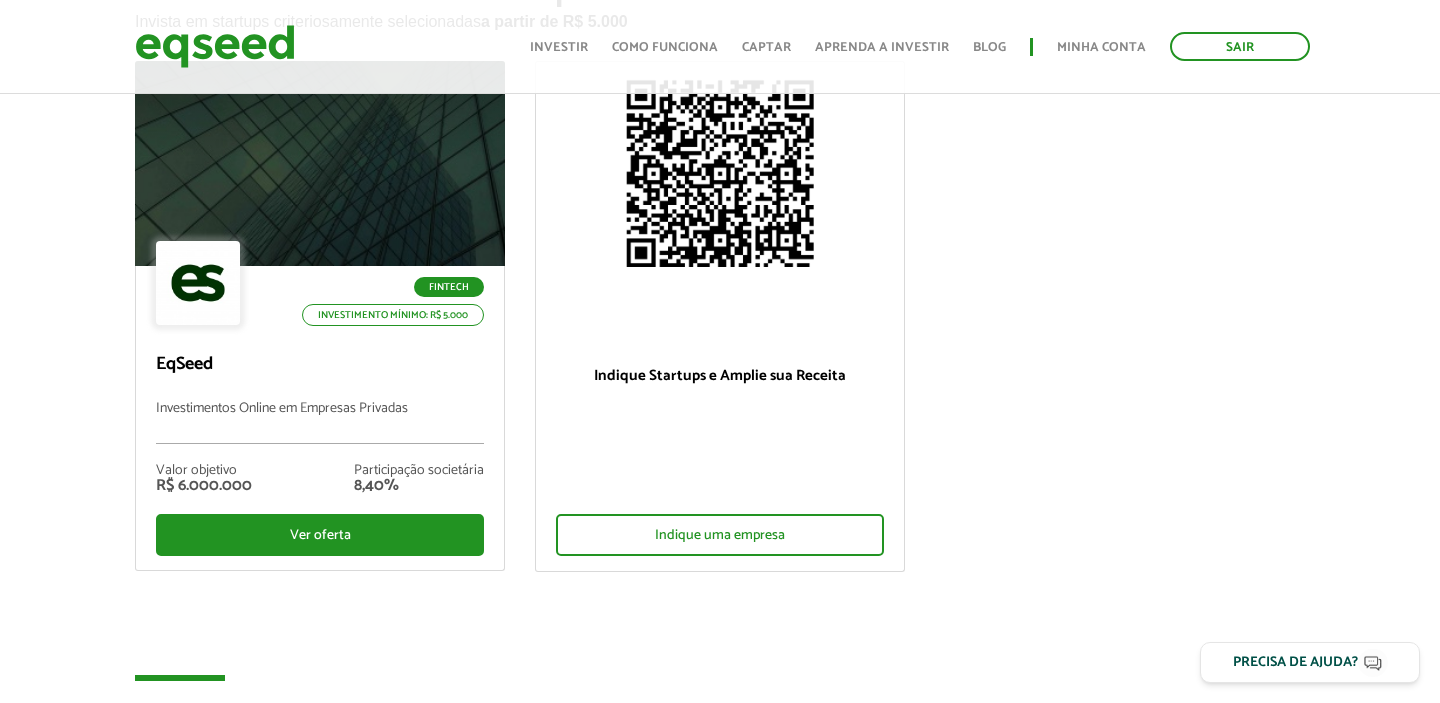 scroll, scrollTop: 178, scrollLeft: 0, axis: vertical 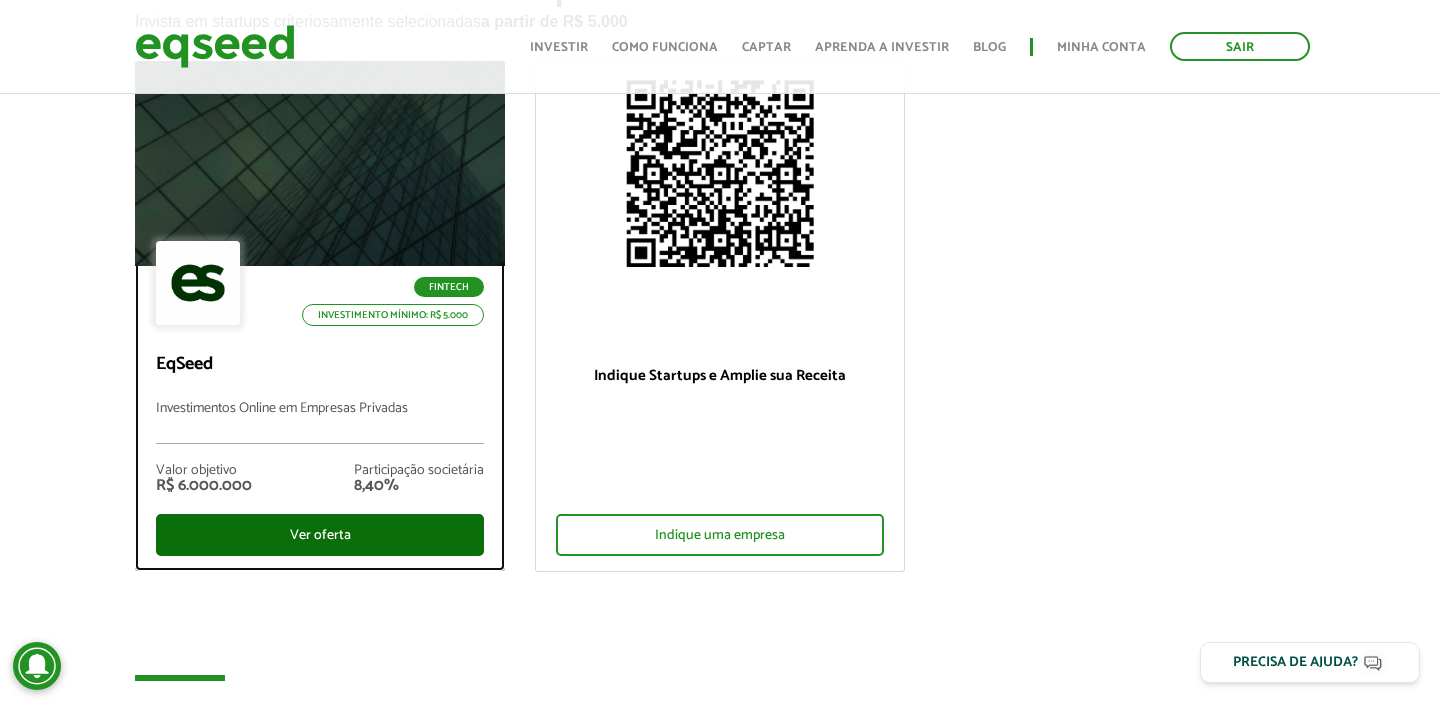 click on "Ver oferta" at bounding box center [320, 535] 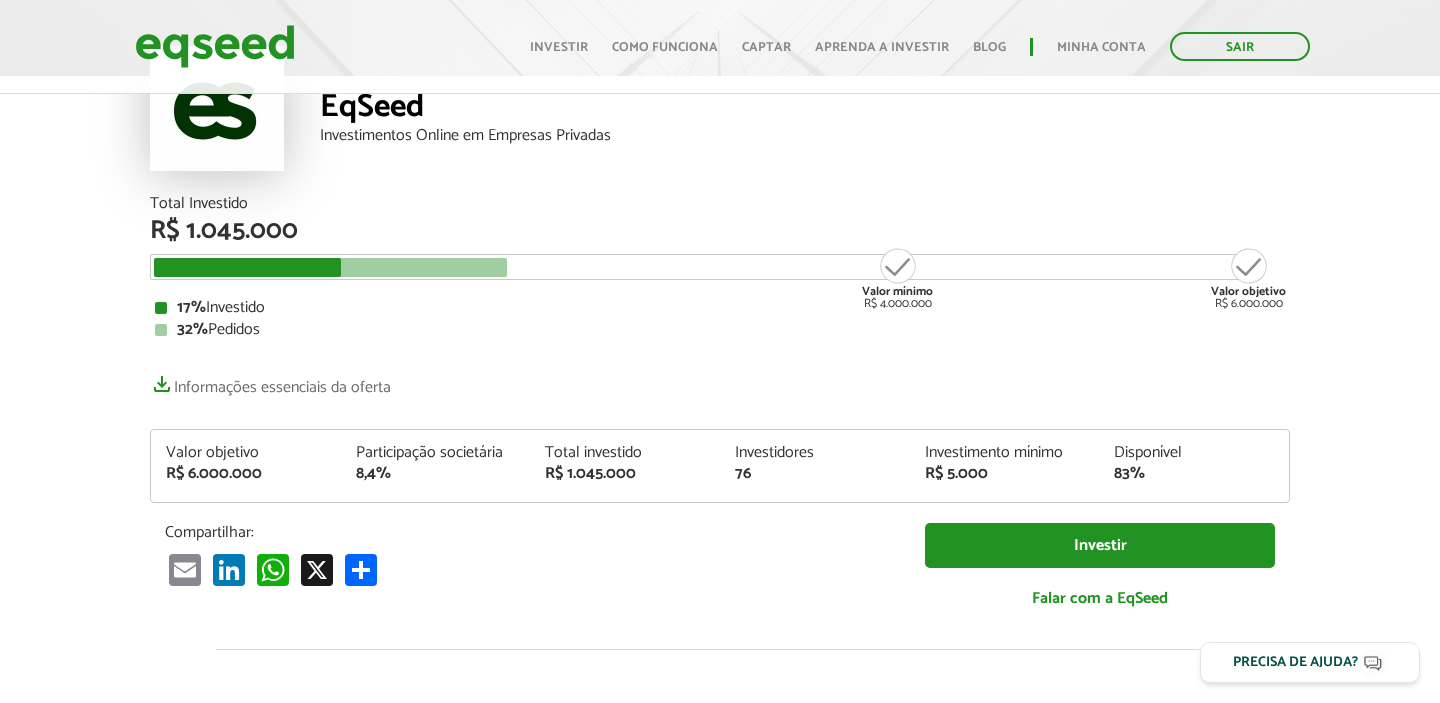 scroll, scrollTop: 164, scrollLeft: 0, axis: vertical 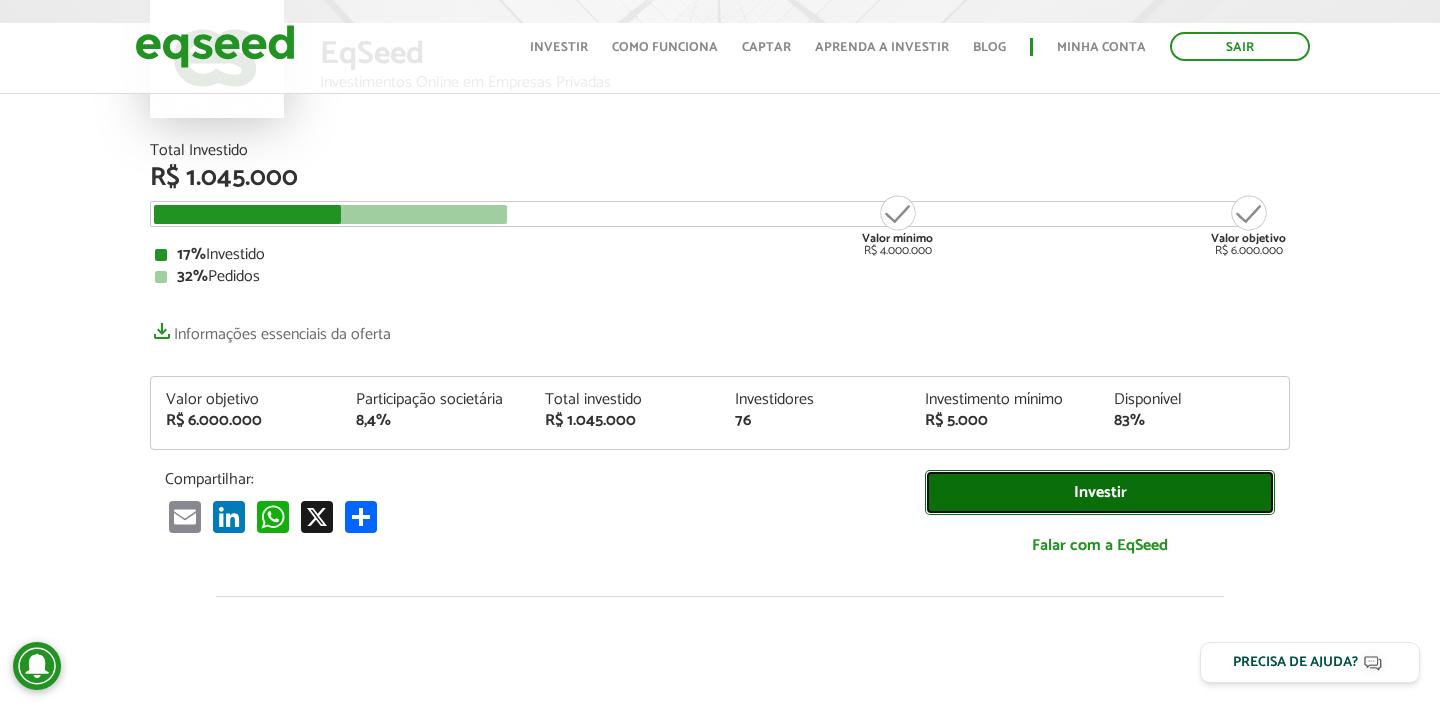 click on "Investir" at bounding box center (1100, 492) 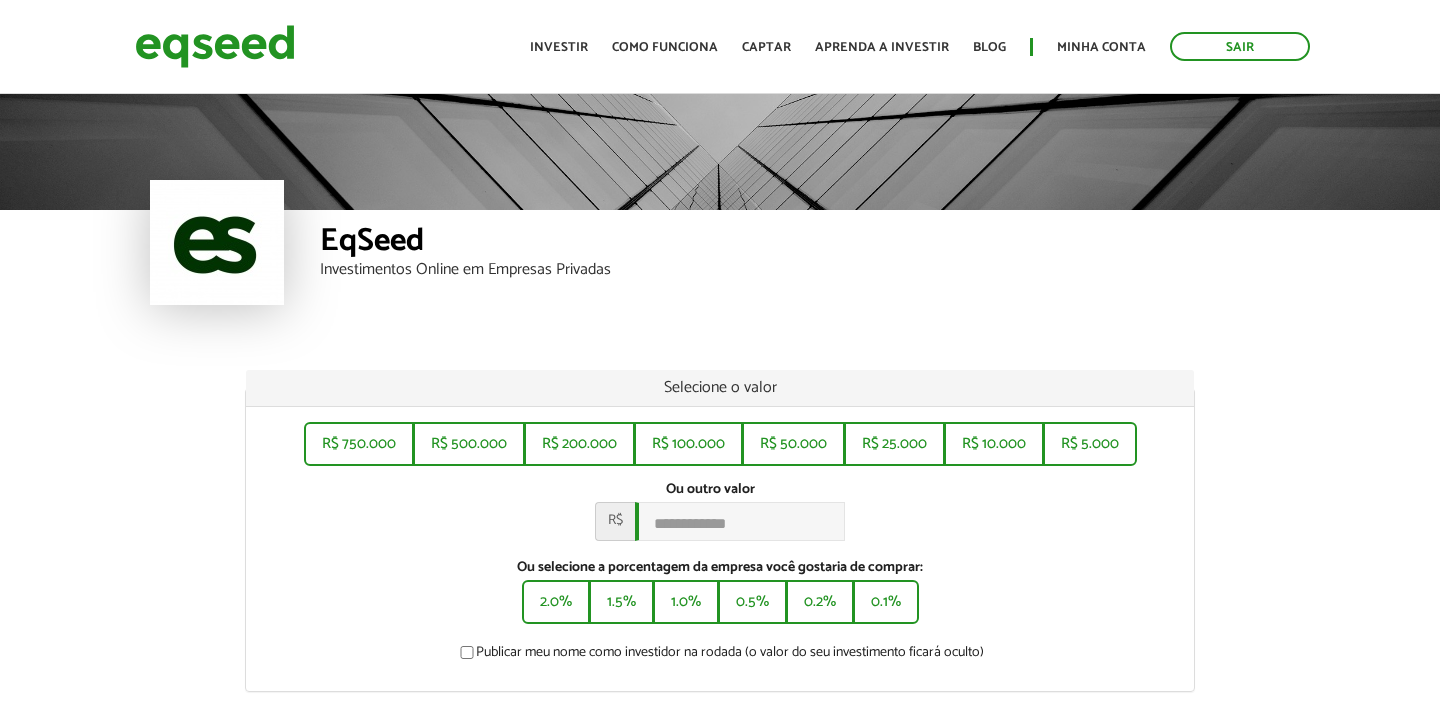 scroll, scrollTop: 0, scrollLeft: 0, axis: both 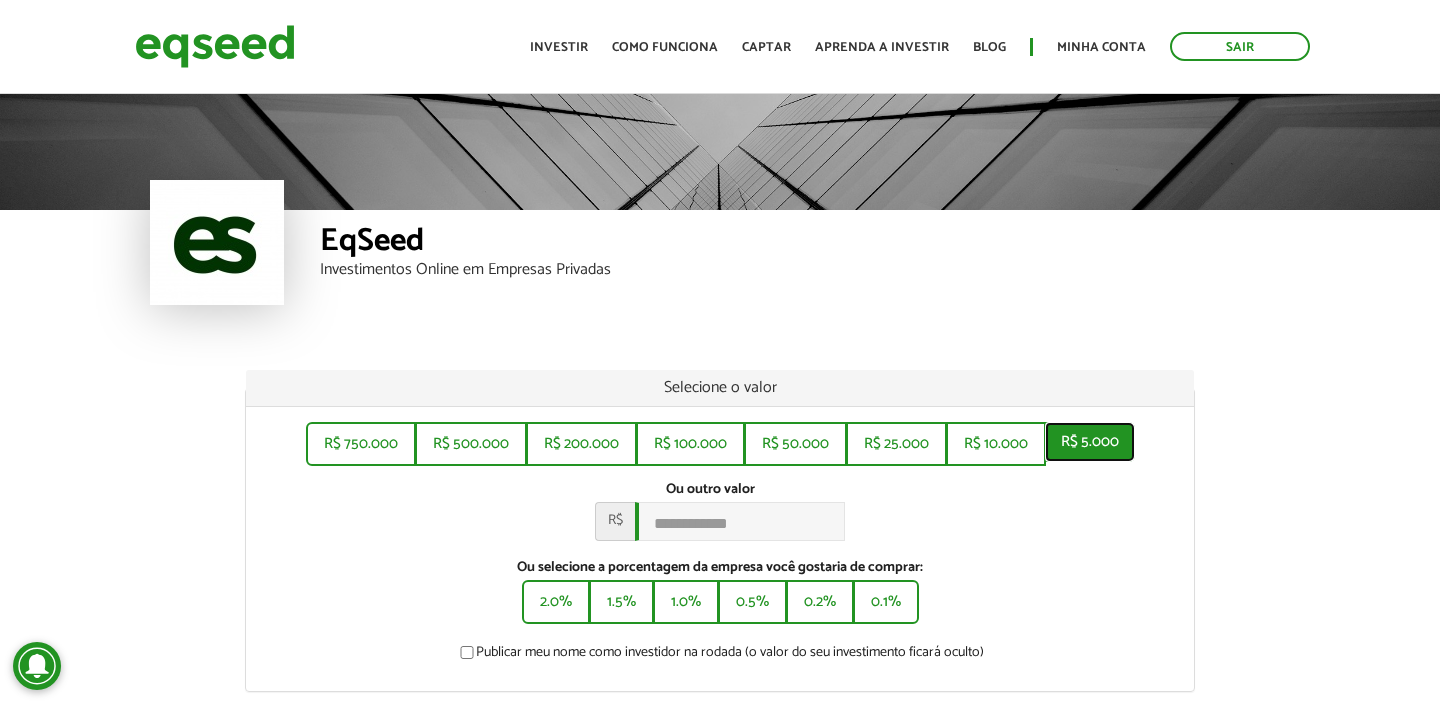 click on "R$ 5.000" at bounding box center (1090, 442) 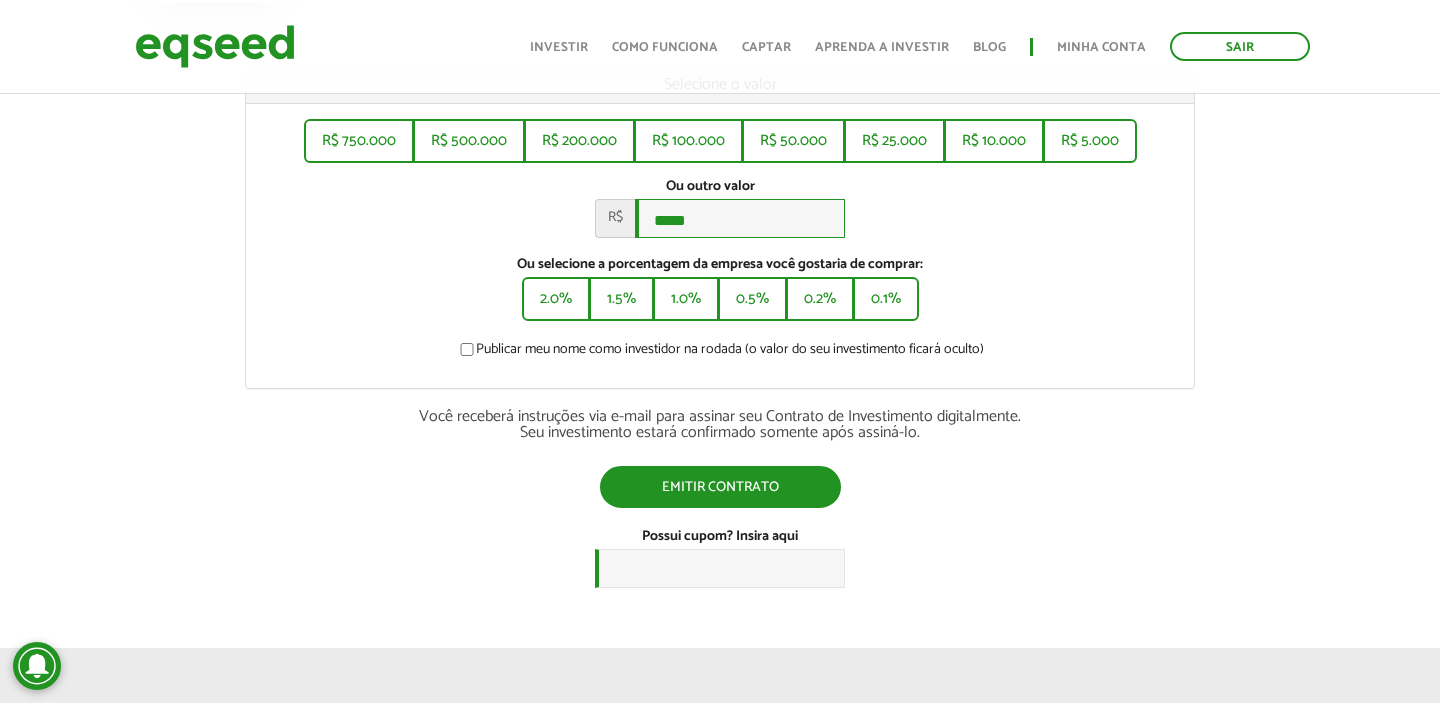 scroll, scrollTop: 287, scrollLeft: 0, axis: vertical 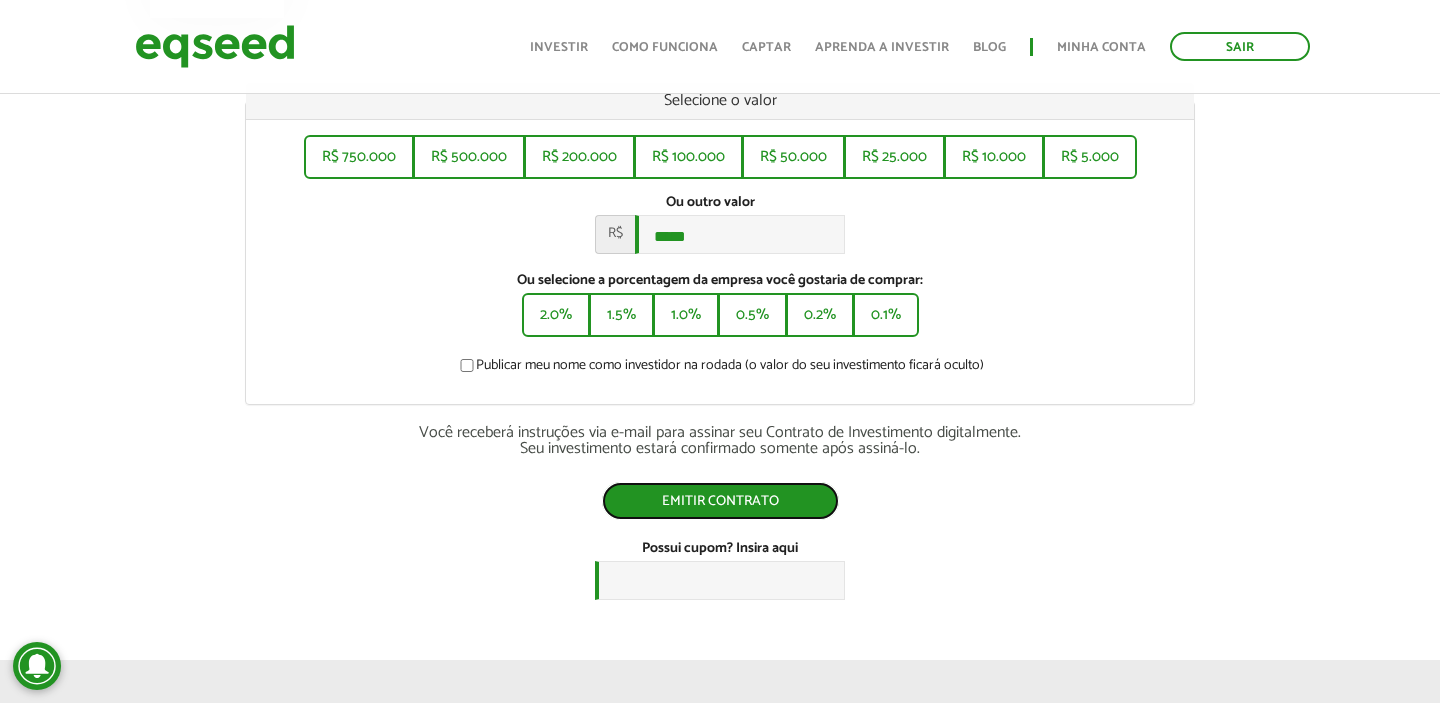 click on "Emitir contrato" at bounding box center (720, 501) 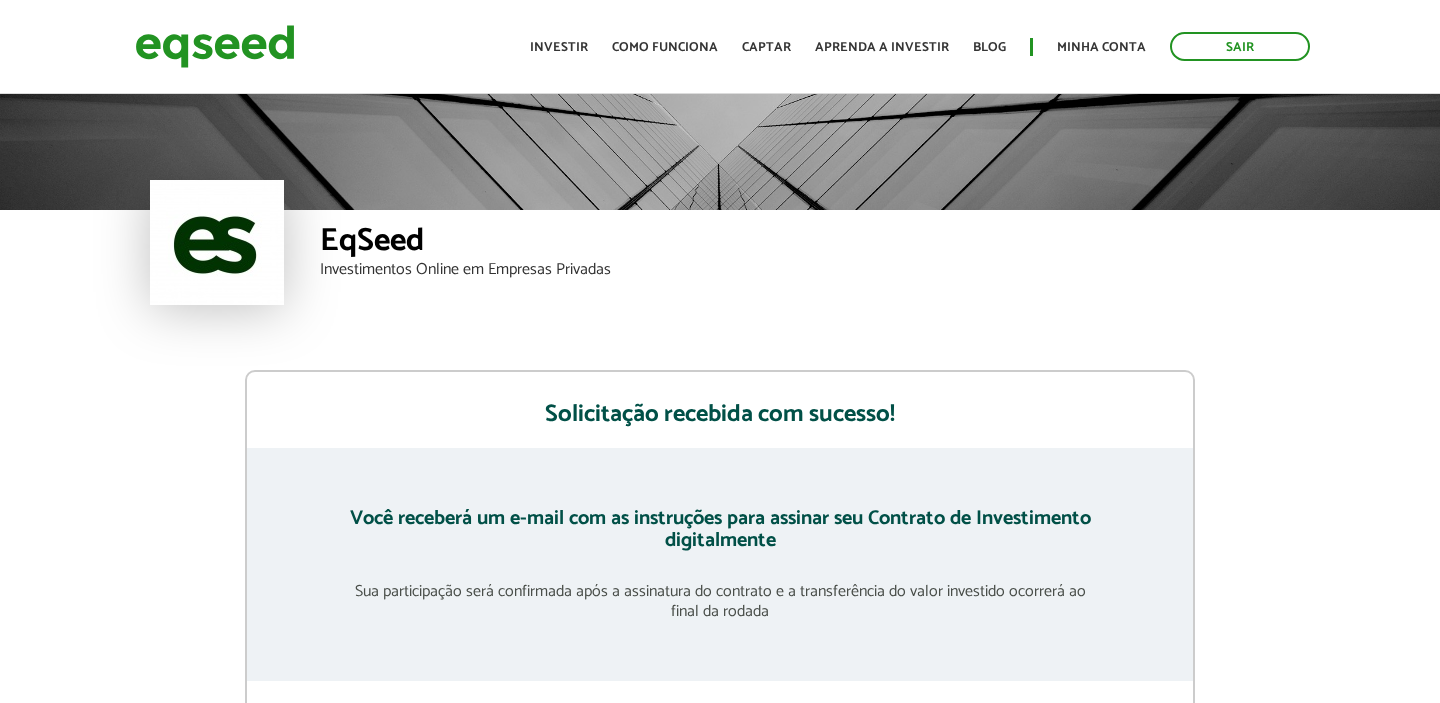 scroll, scrollTop: 0, scrollLeft: 0, axis: both 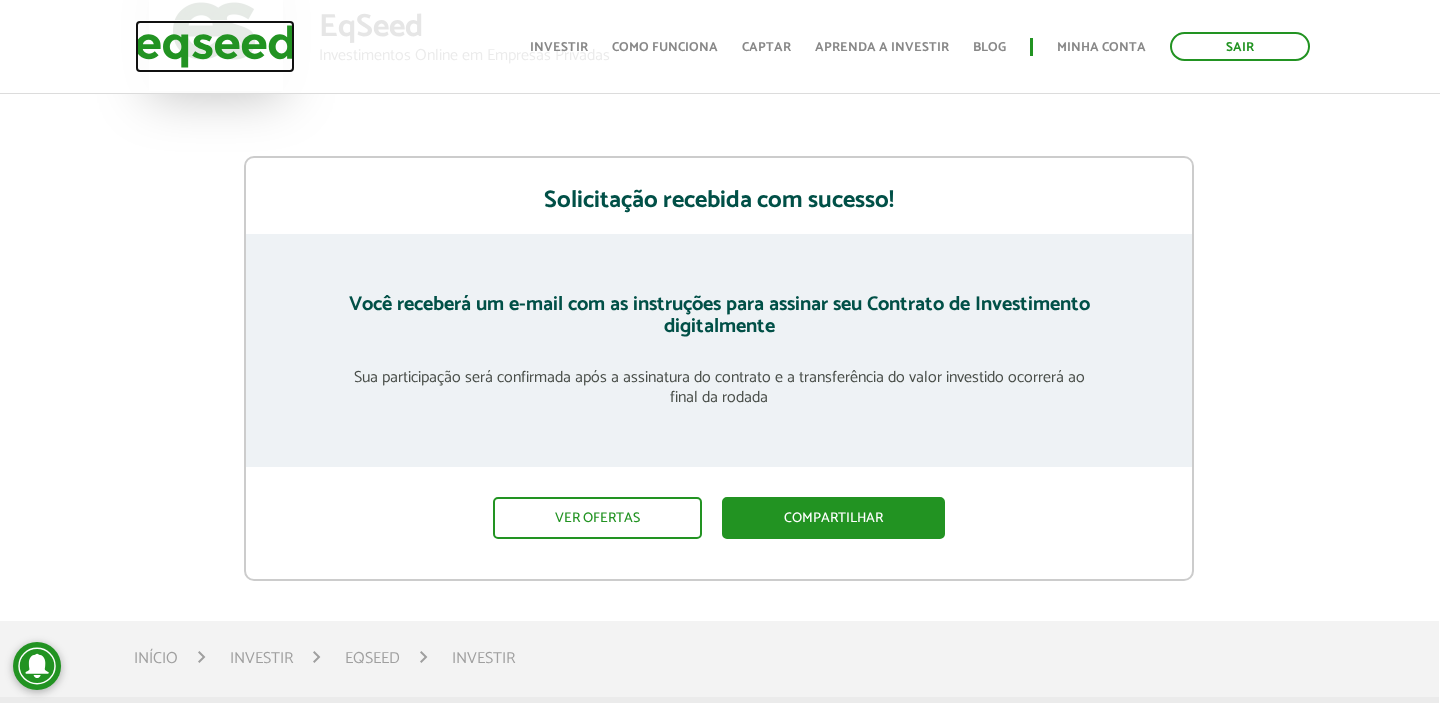 click at bounding box center (215, 46) 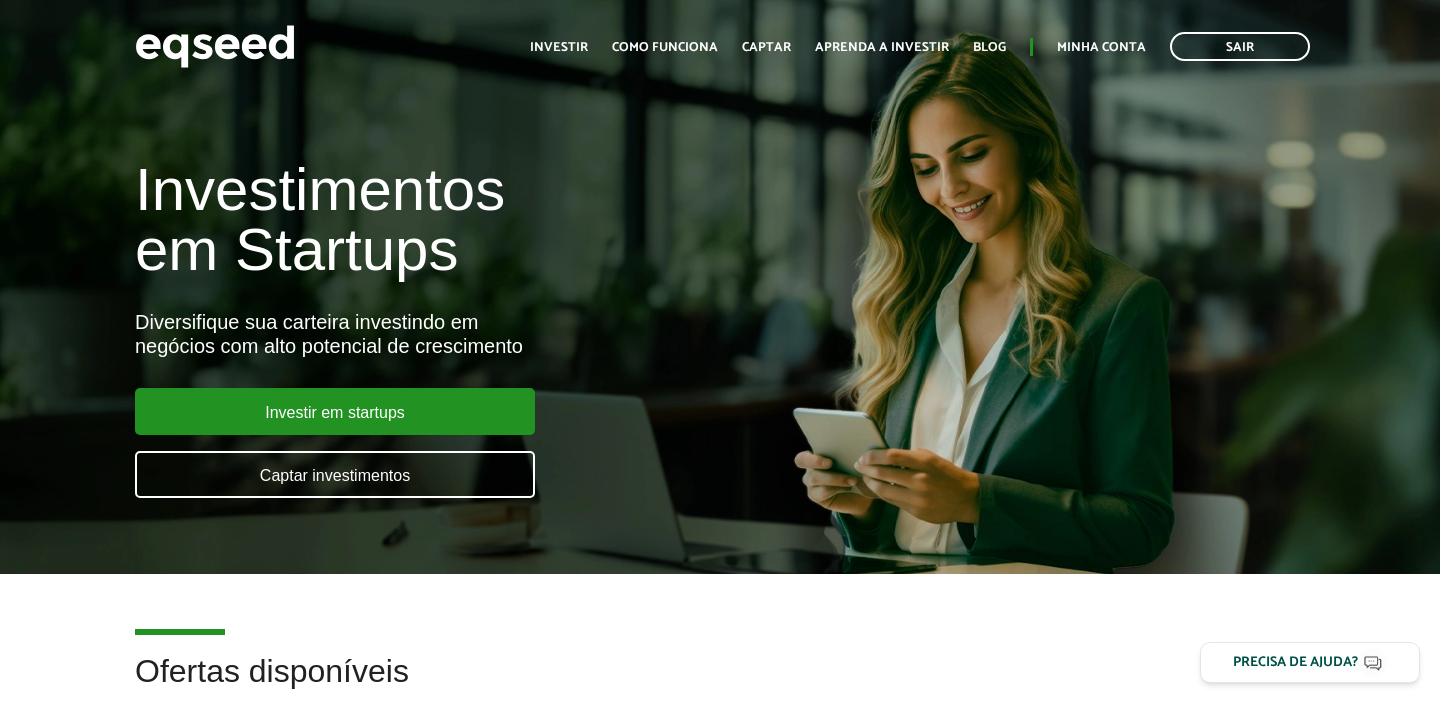 scroll, scrollTop: 0, scrollLeft: 0, axis: both 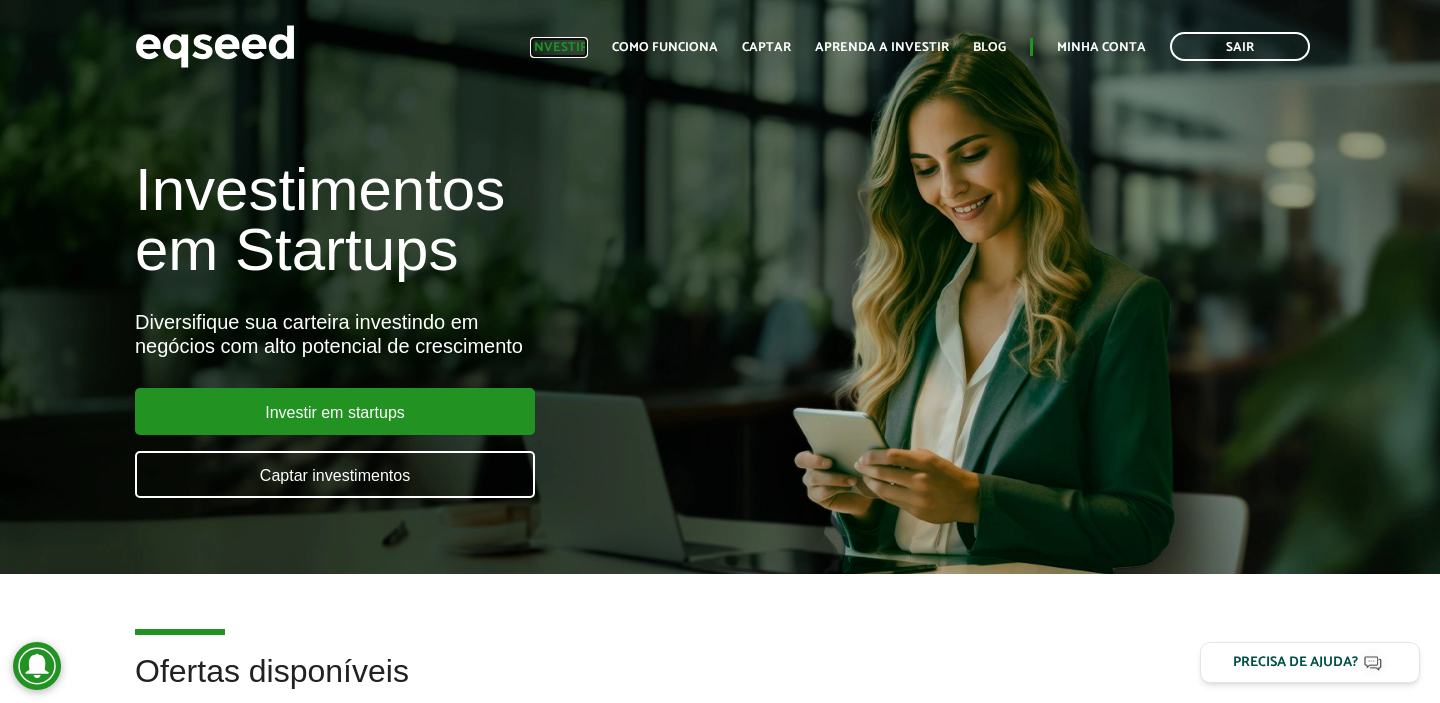 click on "Investir" at bounding box center [559, 47] 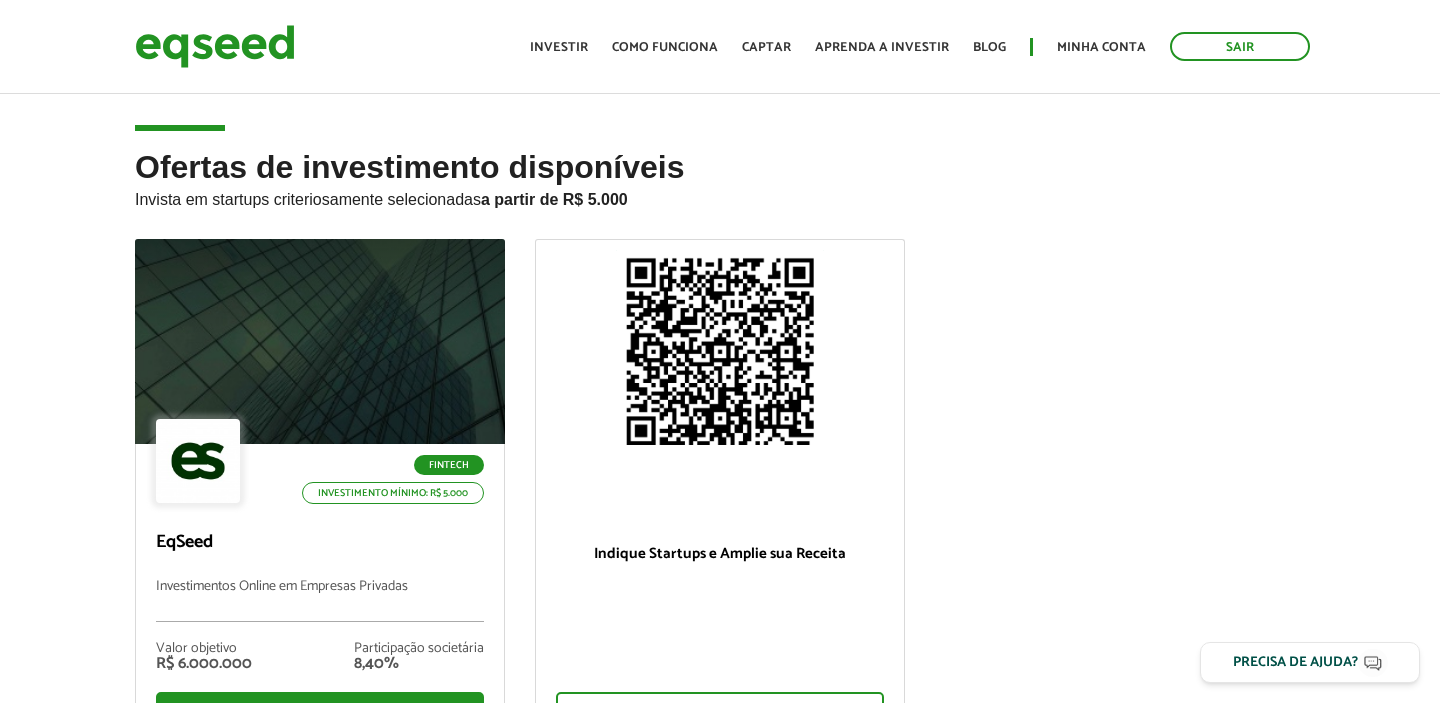 scroll, scrollTop: 0, scrollLeft: 0, axis: both 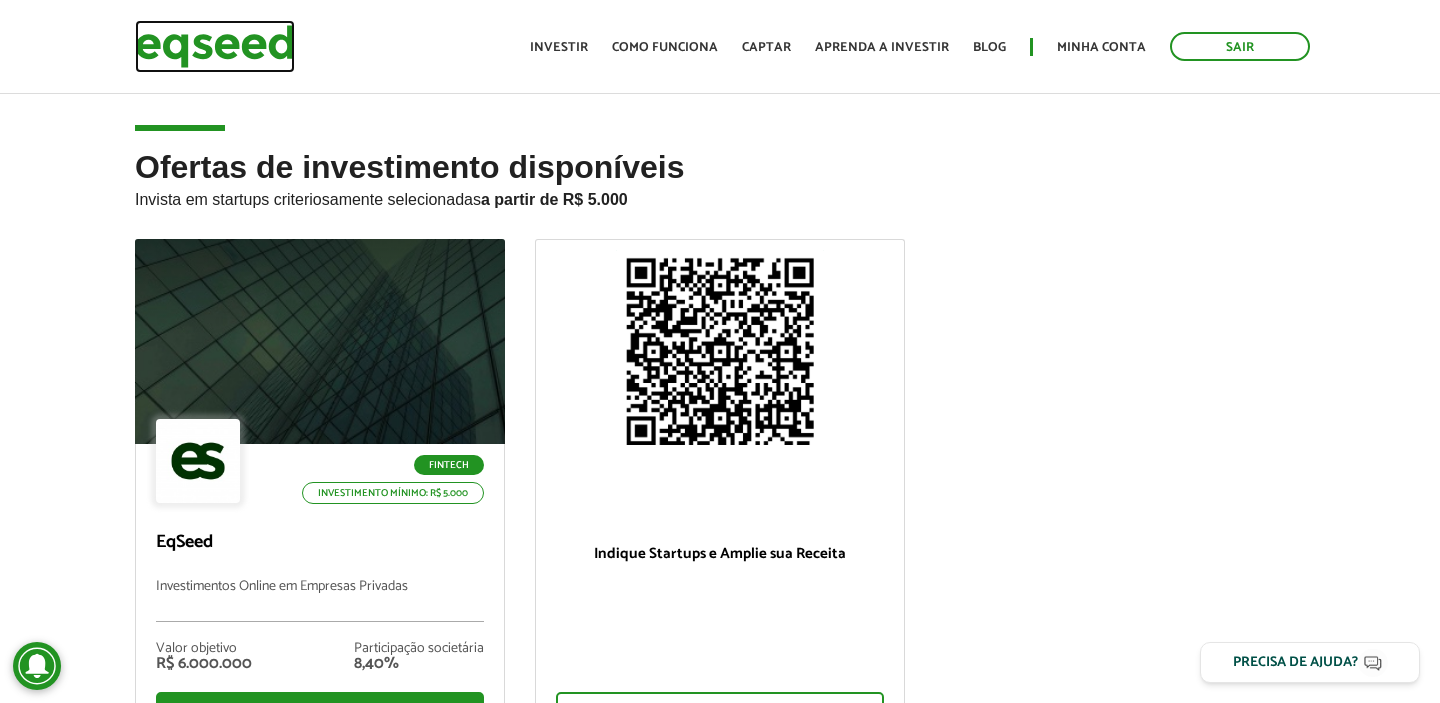 click at bounding box center (215, 46) 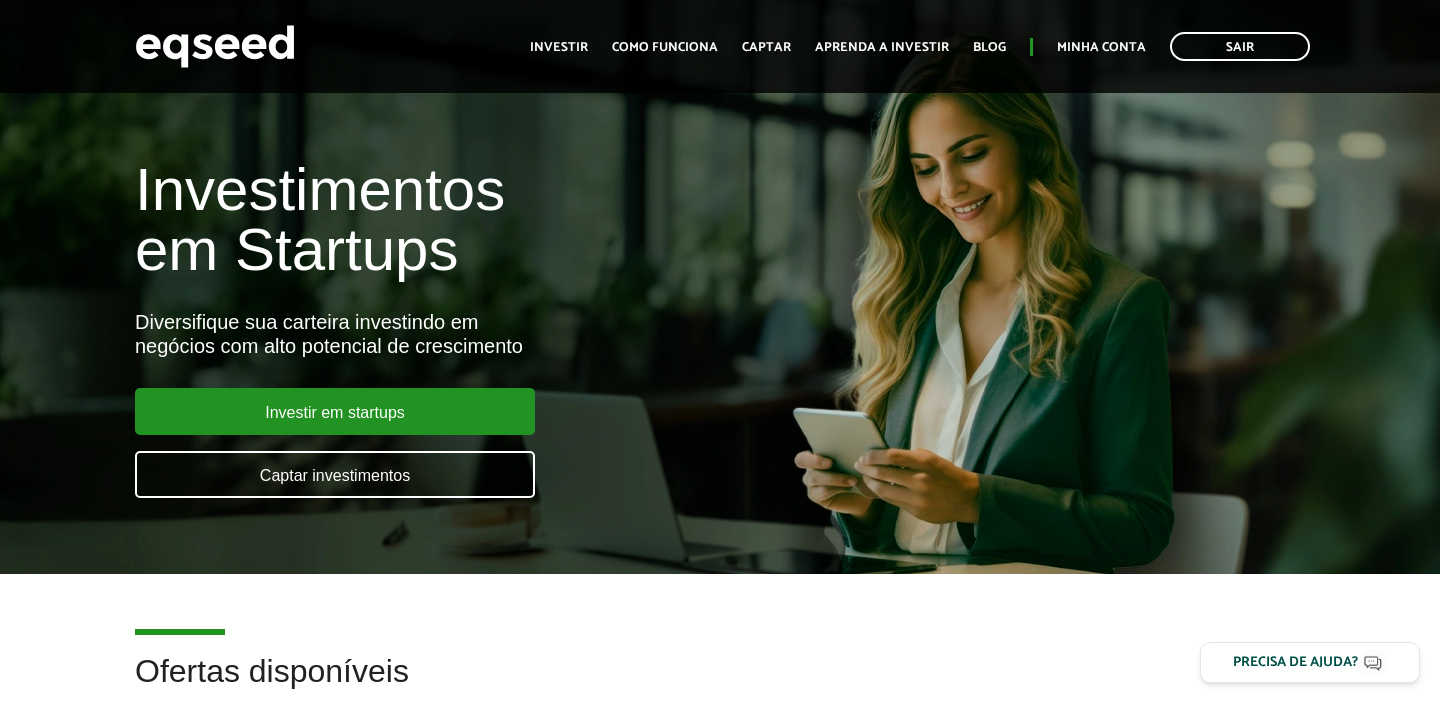 scroll, scrollTop: 642, scrollLeft: 0, axis: vertical 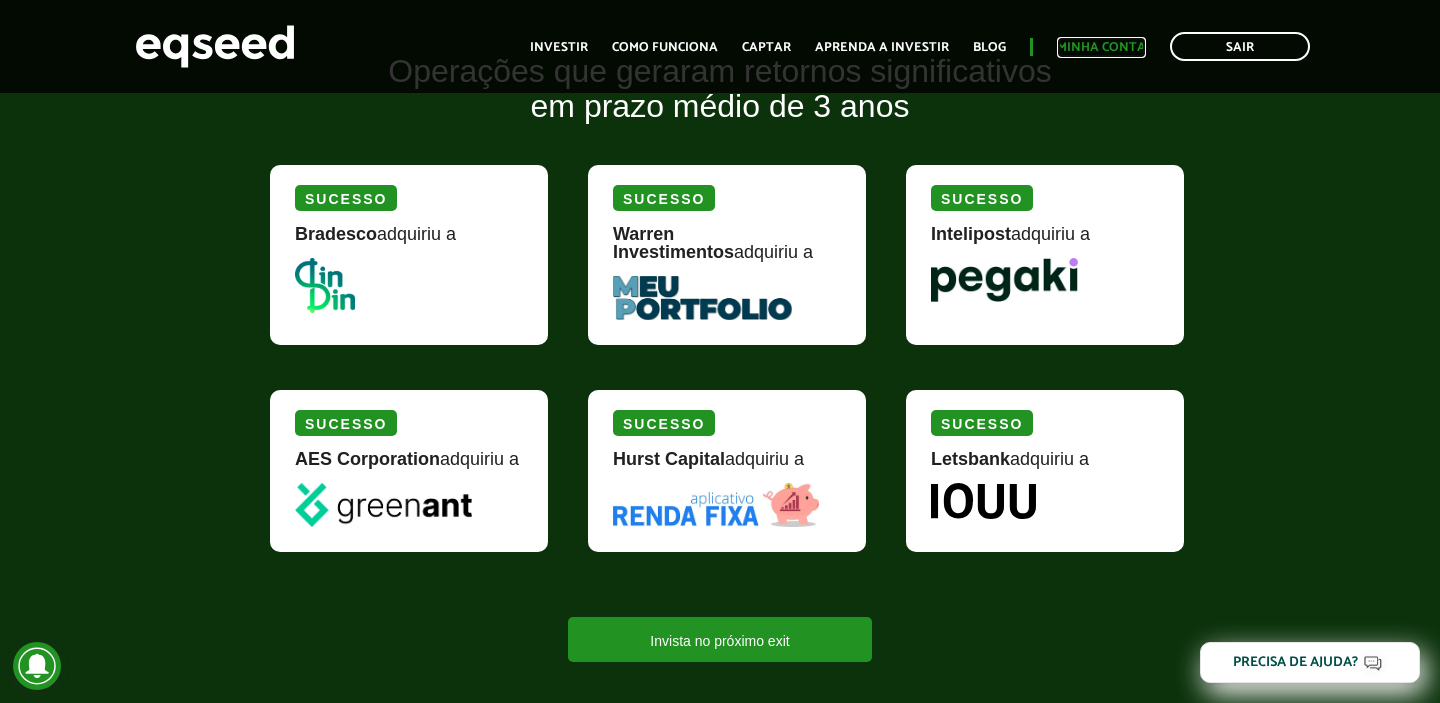 click on "Minha conta" at bounding box center (1101, 47) 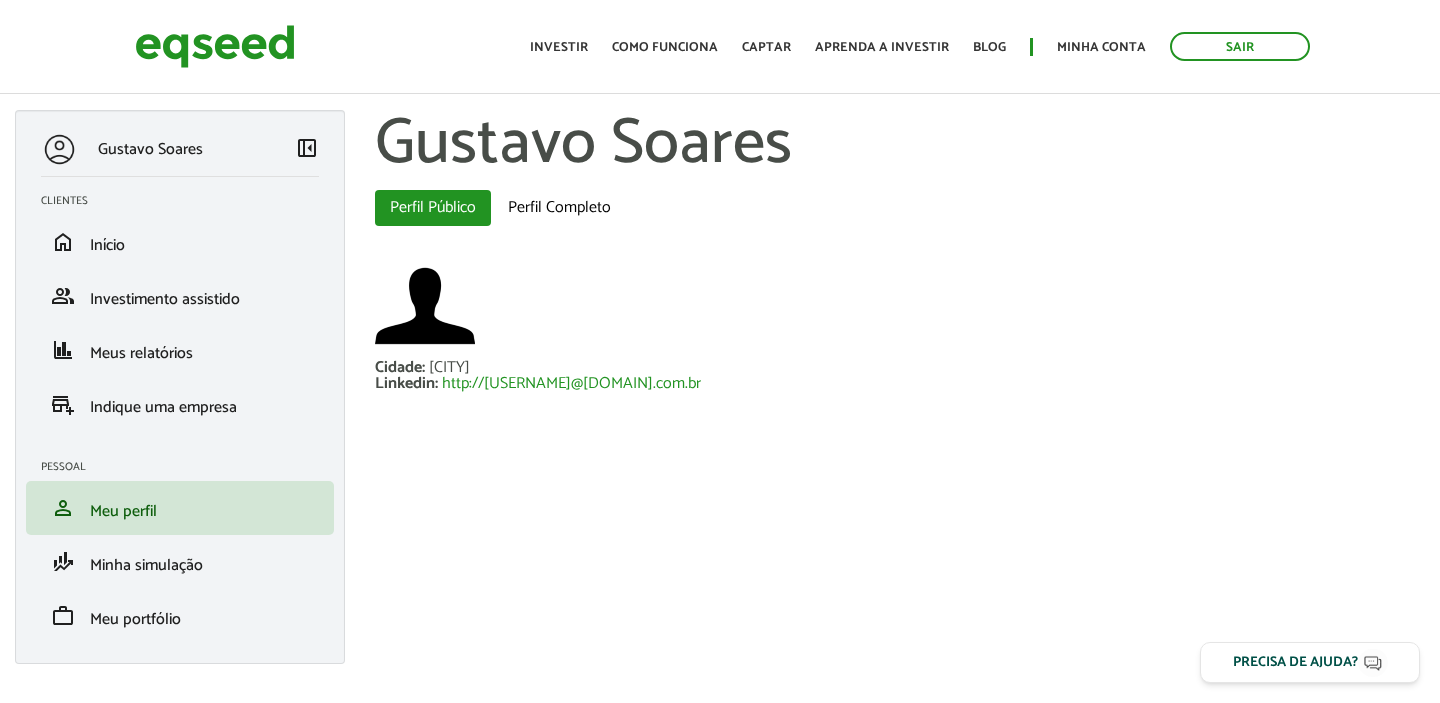 scroll, scrollTop: 0, scrollLeft: 0, axis: both 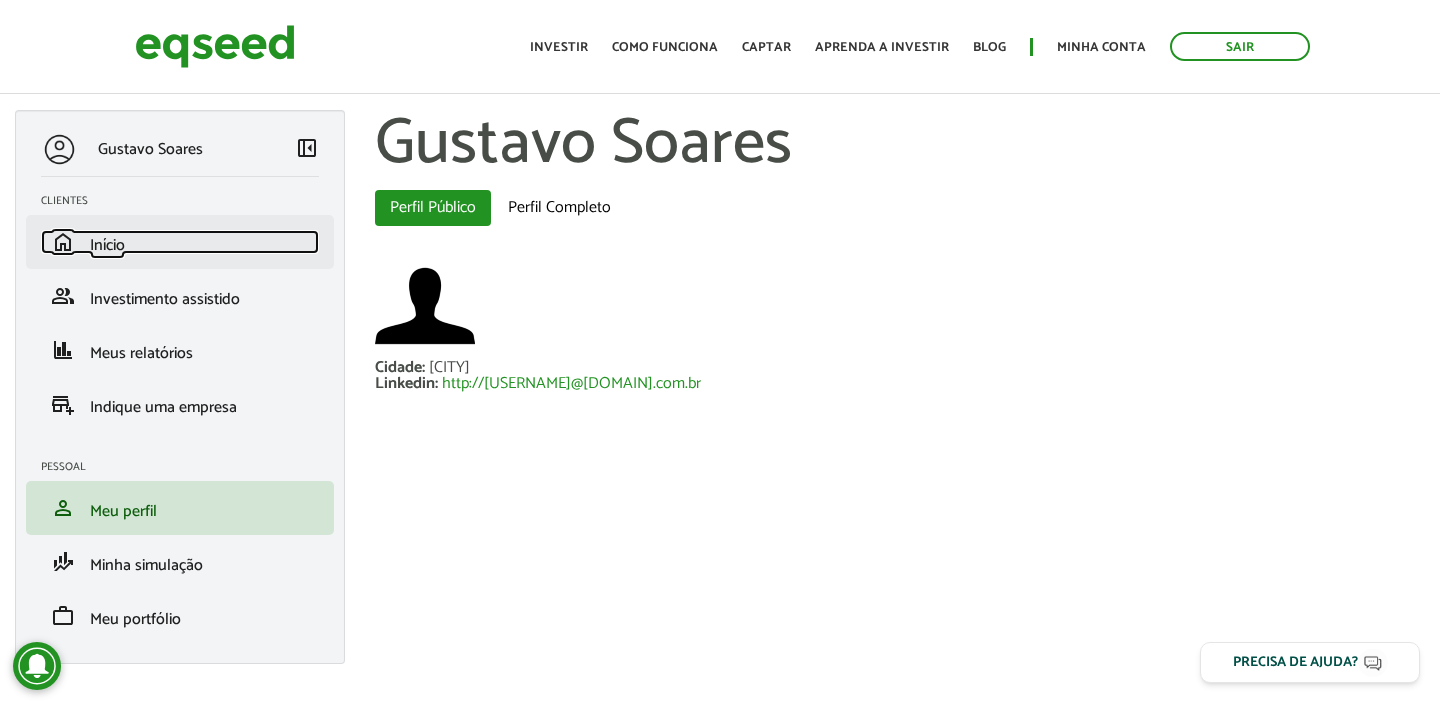 click on "home Início" at bounding box center [180, 242] 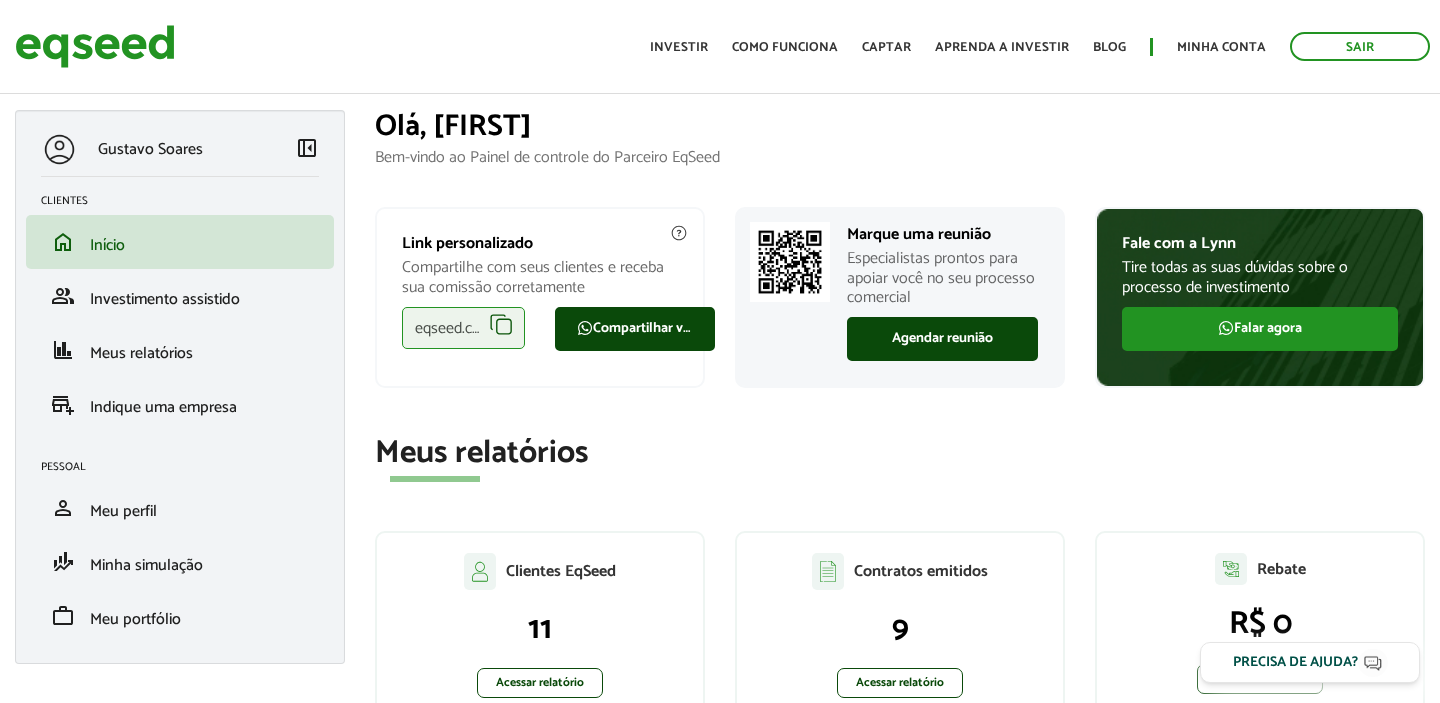 scroll, scrollTop: 0, scrollLeft: 0, axis: both 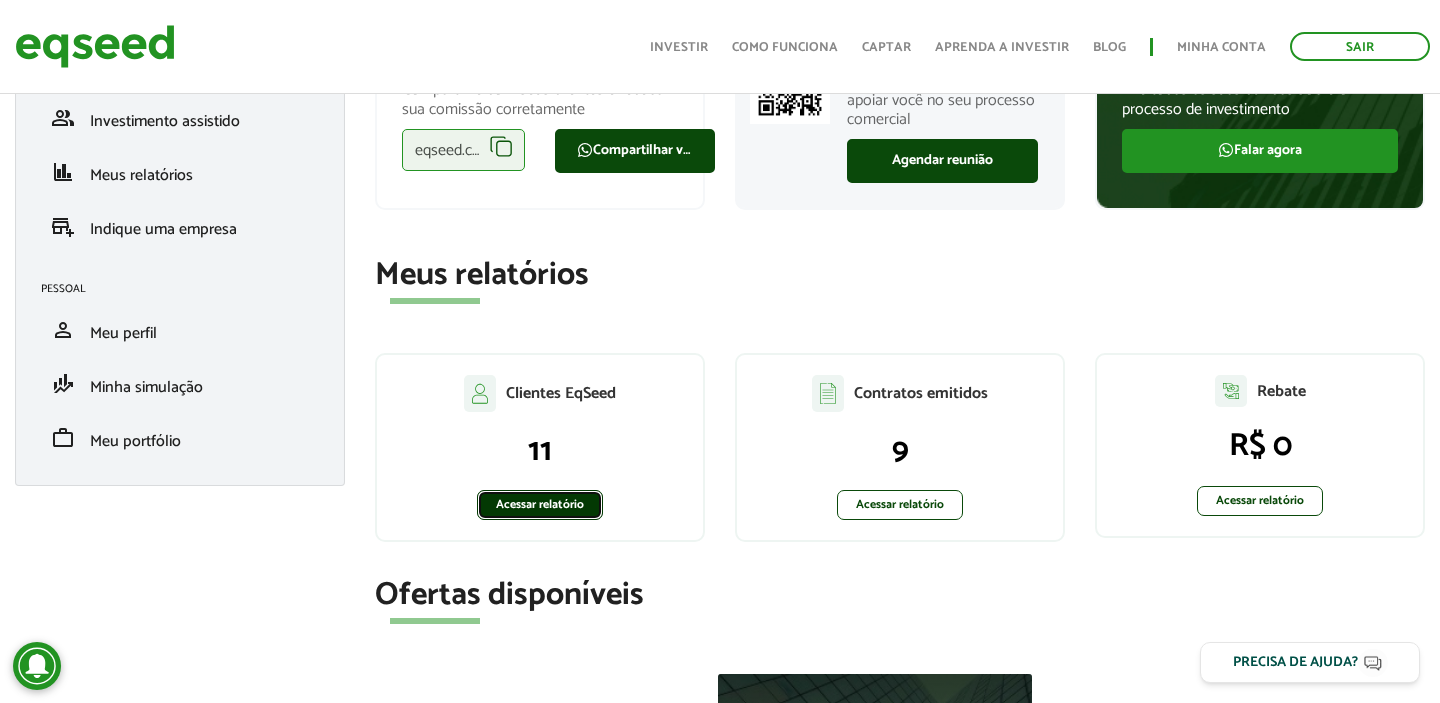 click on "Acessar relatório" at bounding box center (540, 505) 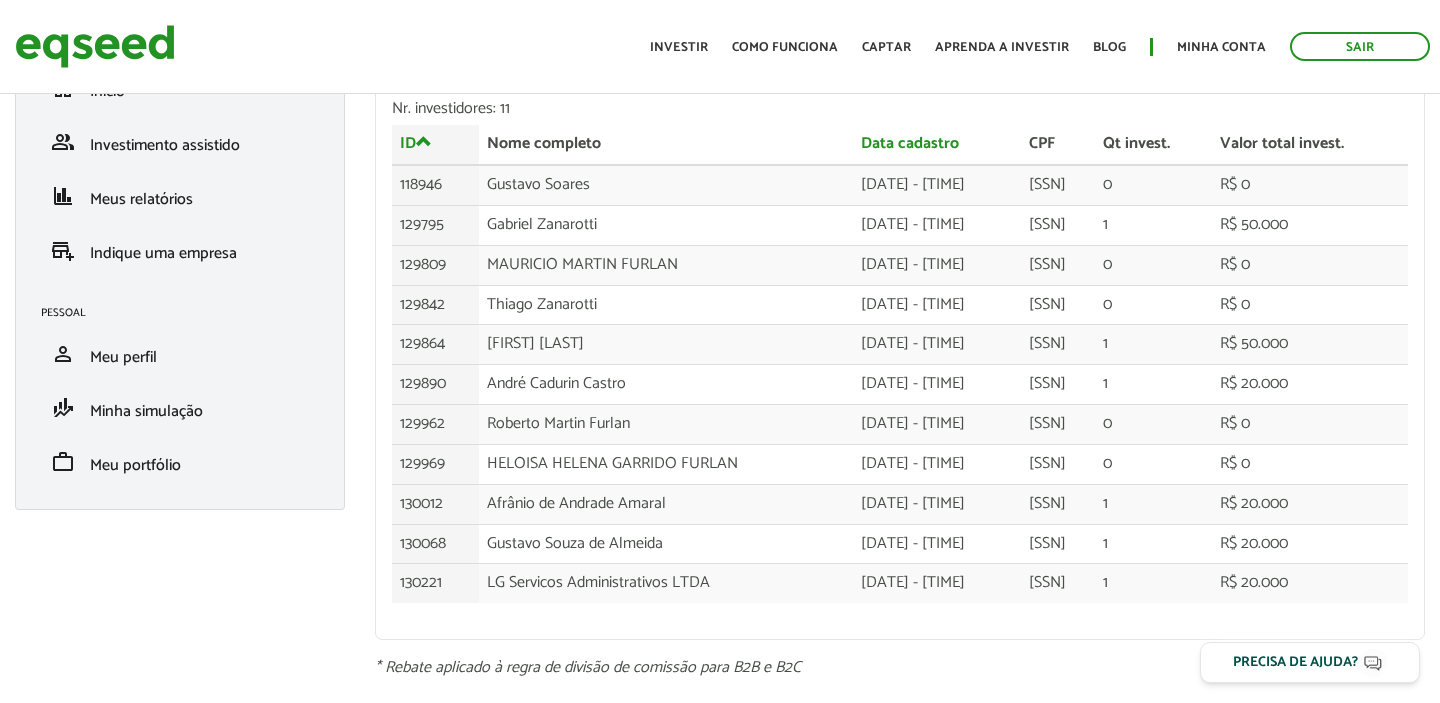 scroll, scrollTop: 0, scrollLeft: 0, axis: both 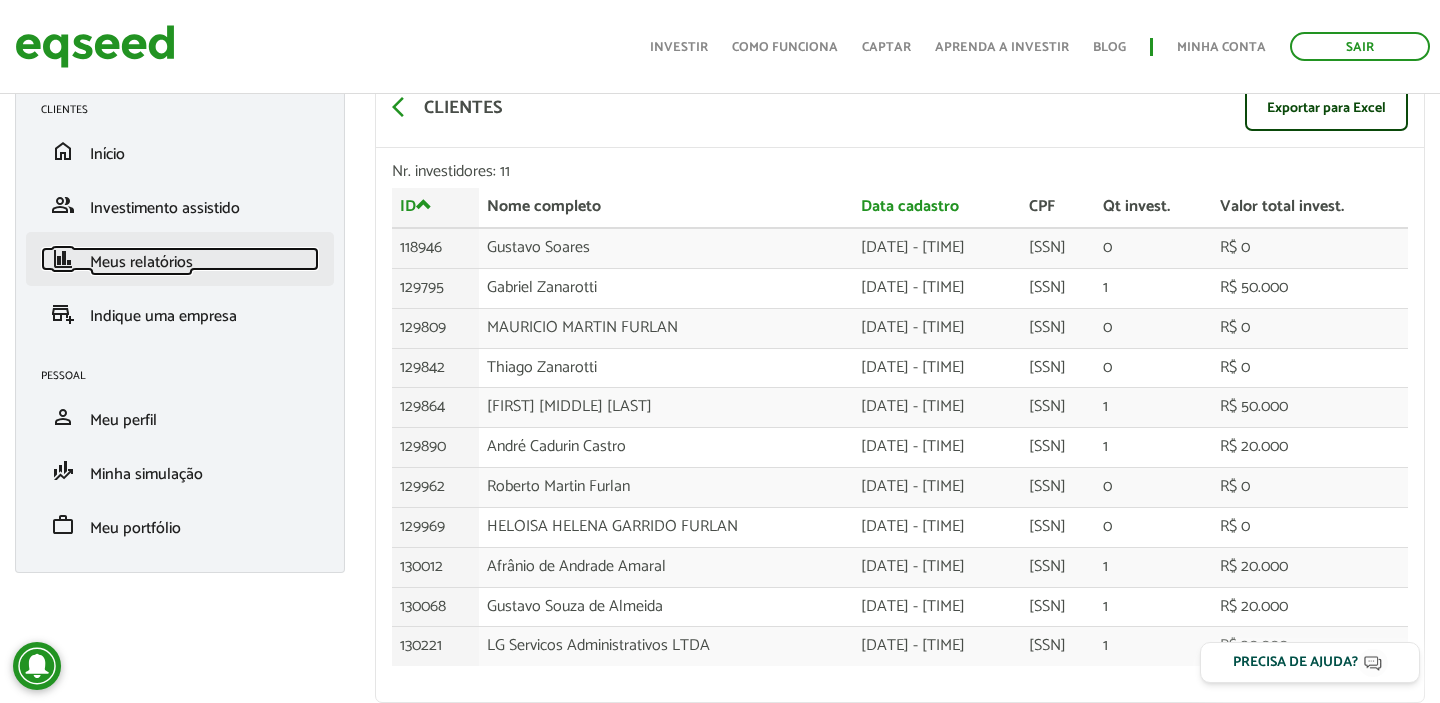 click on "Meus relatórios" at bounding box center (141, 262) 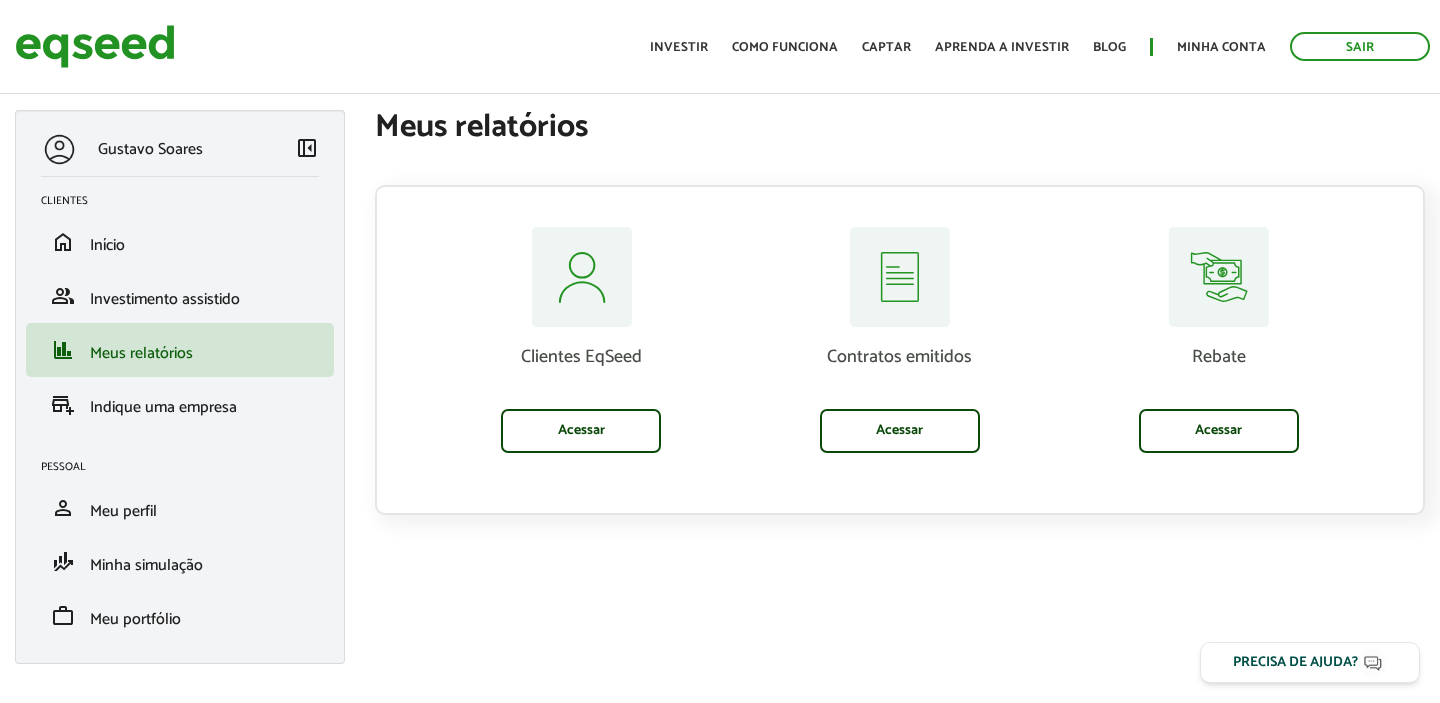 scroll, scrollTop: 0, scrollLeft: 0, axis: both 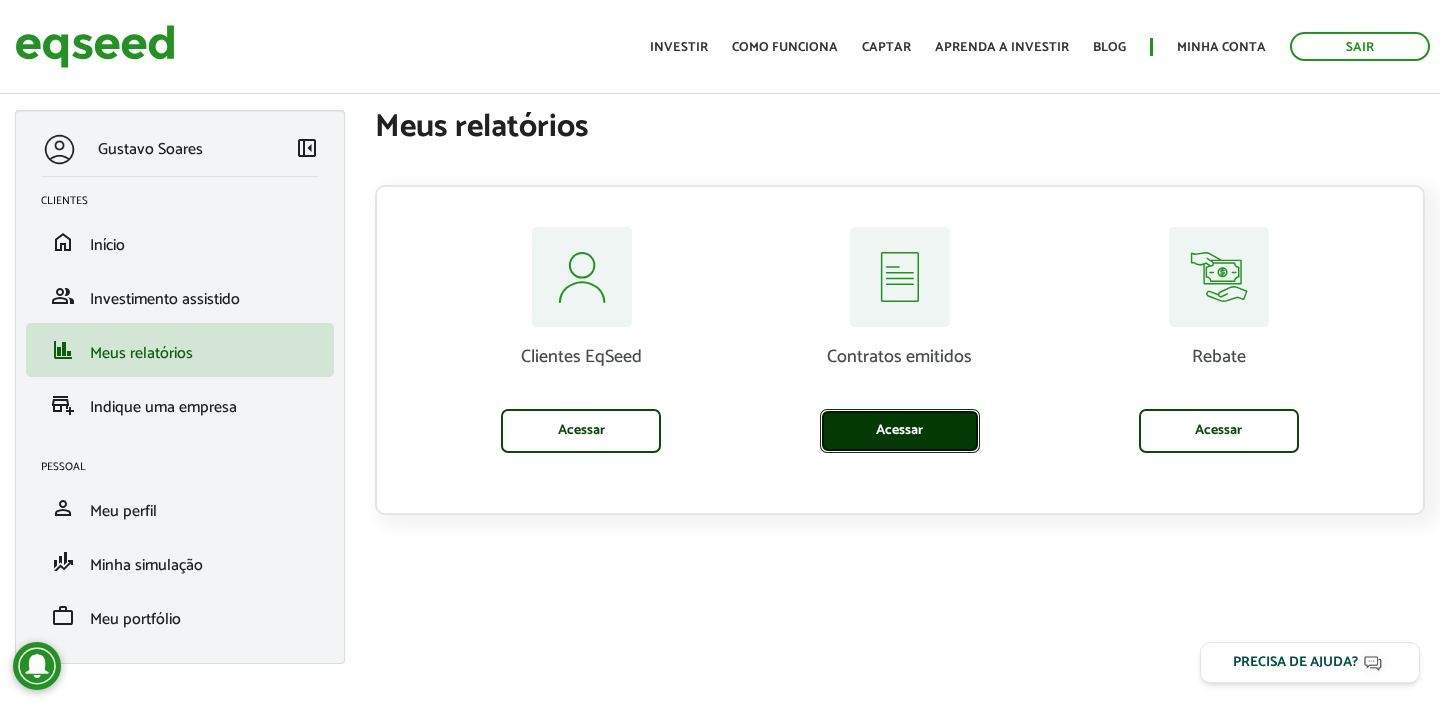 click on "Acessar" at bounding box center [900, 431] 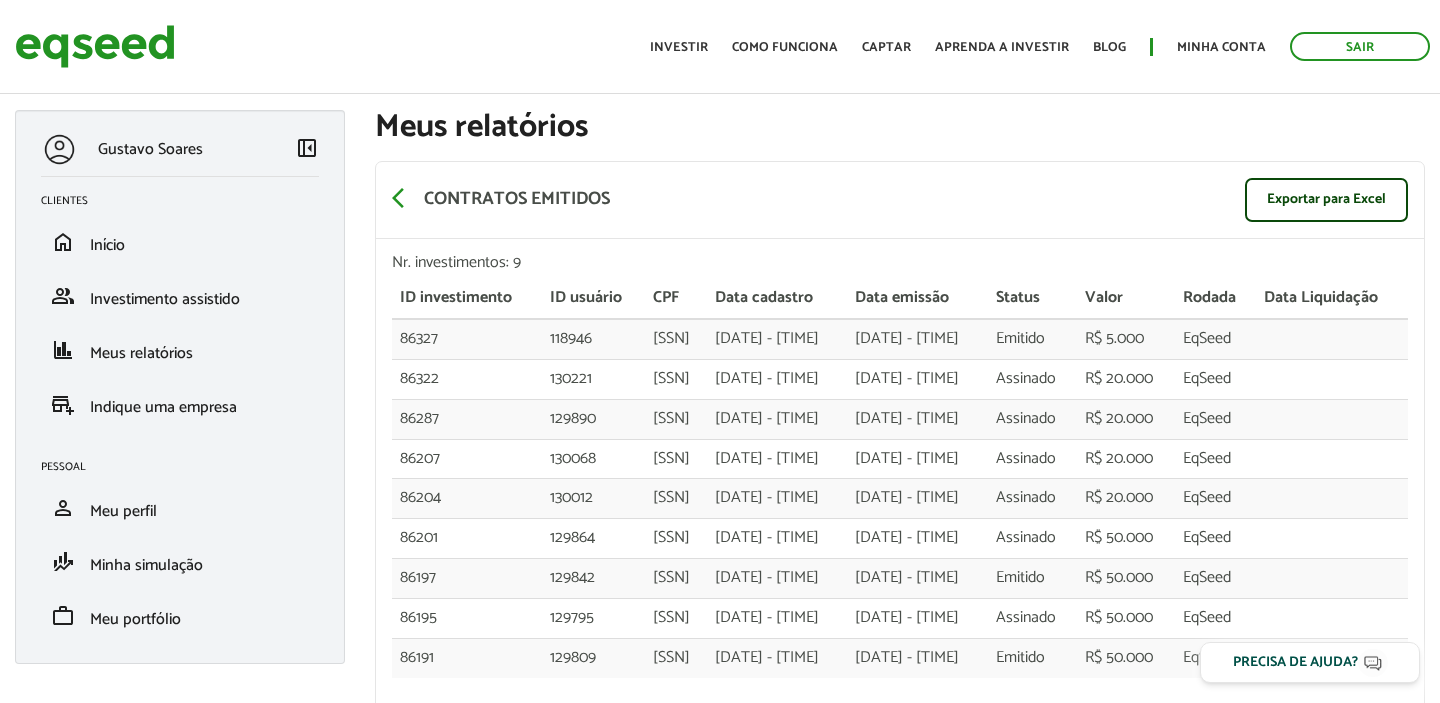 scroll, scrollTop: 0, scrollLeft: 0, axis: both 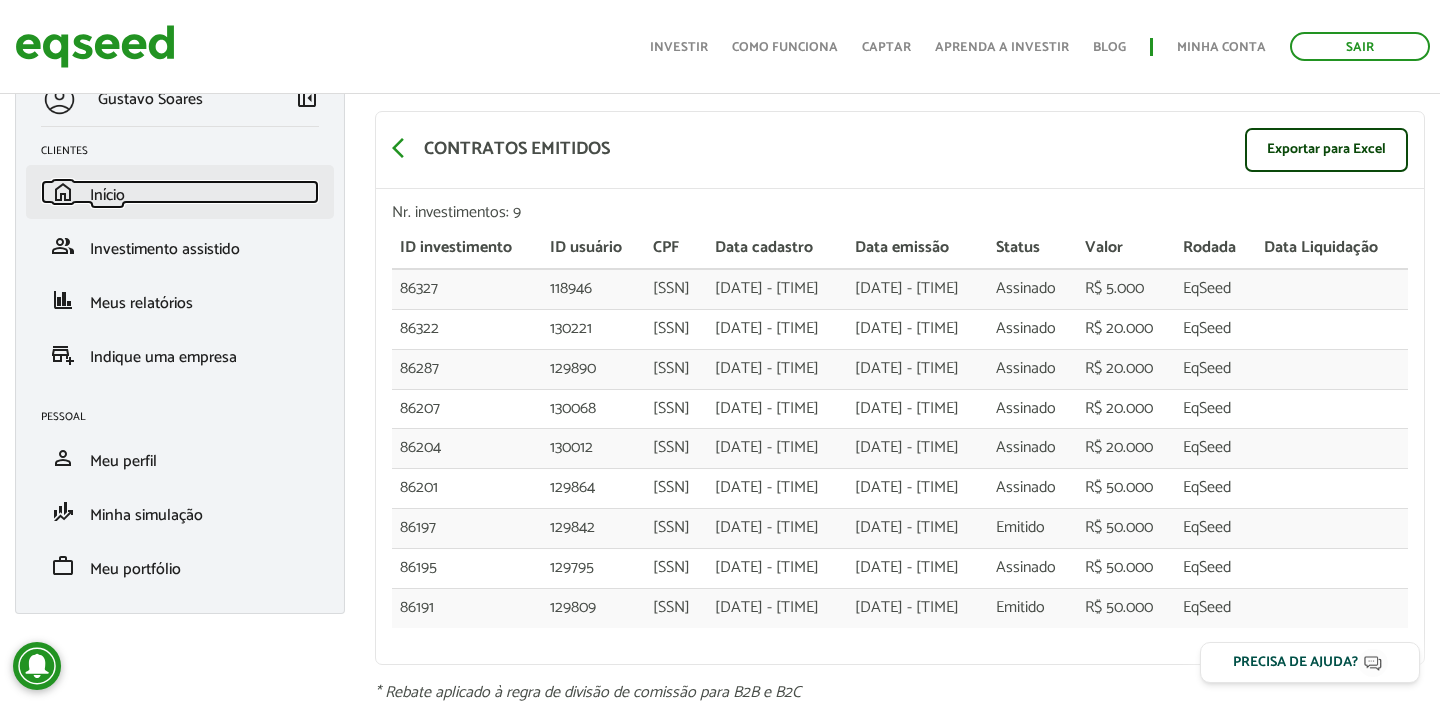 click on "home Início" at bounding box center (180, 192) 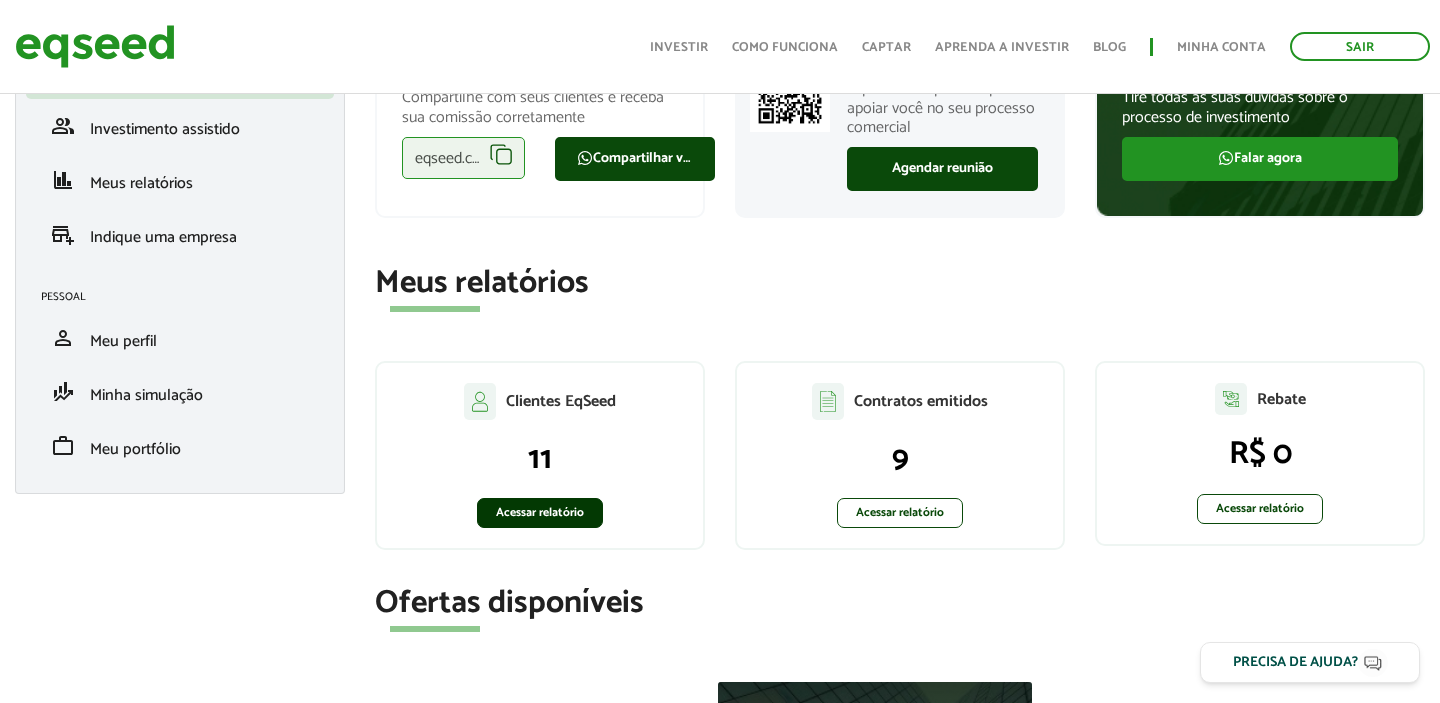 scroll, scrollTop: 170, scrollLeft: 0, axis: vertical 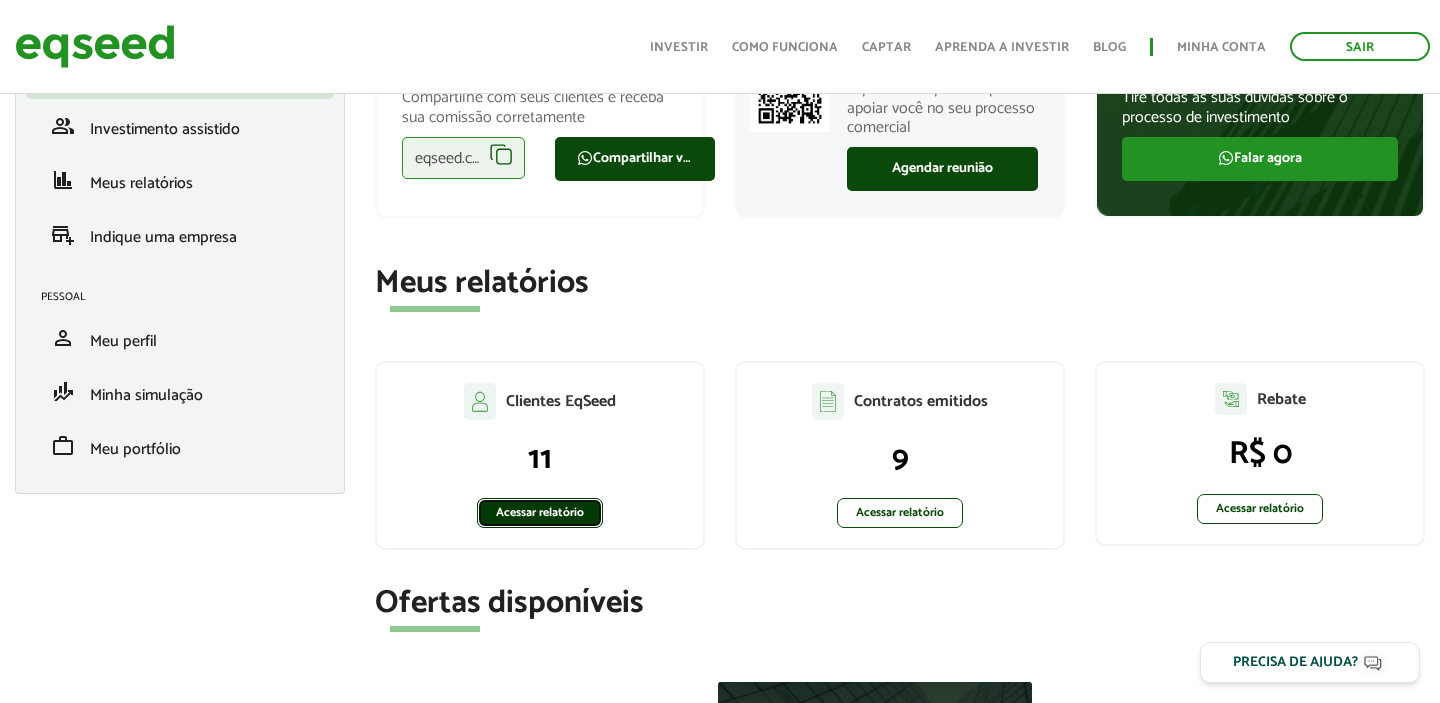 click on "Acessar relatório" at bounding box center [540, 513] 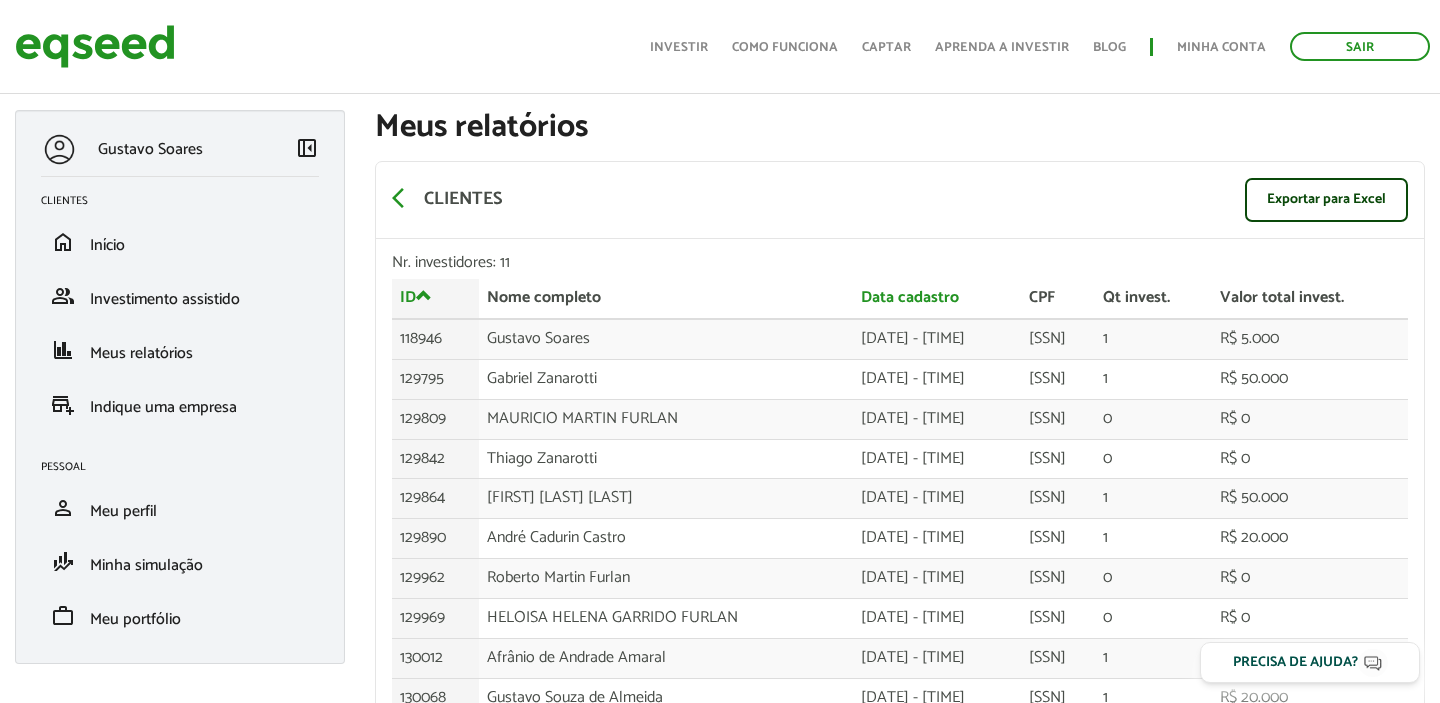 scroll, scrollTop: 127, scrollLeft: 0, axis: vertical 